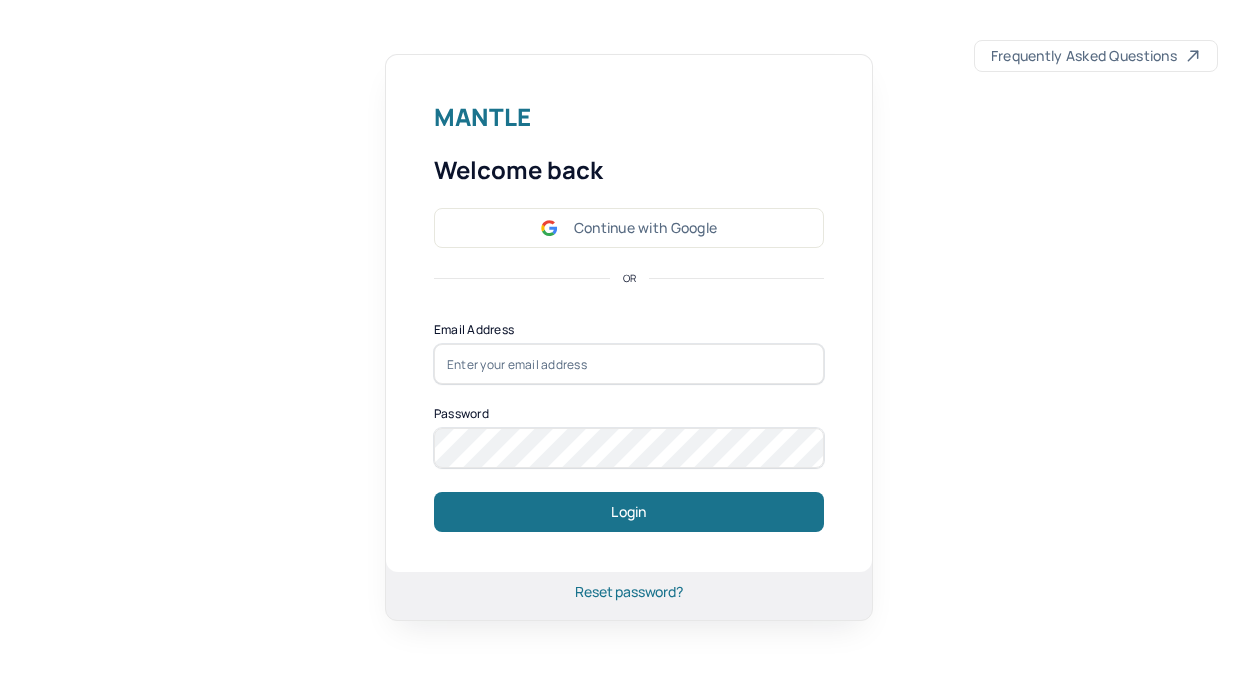 scroll, scrollTop: 0, scrollLeft: 0, axis: both 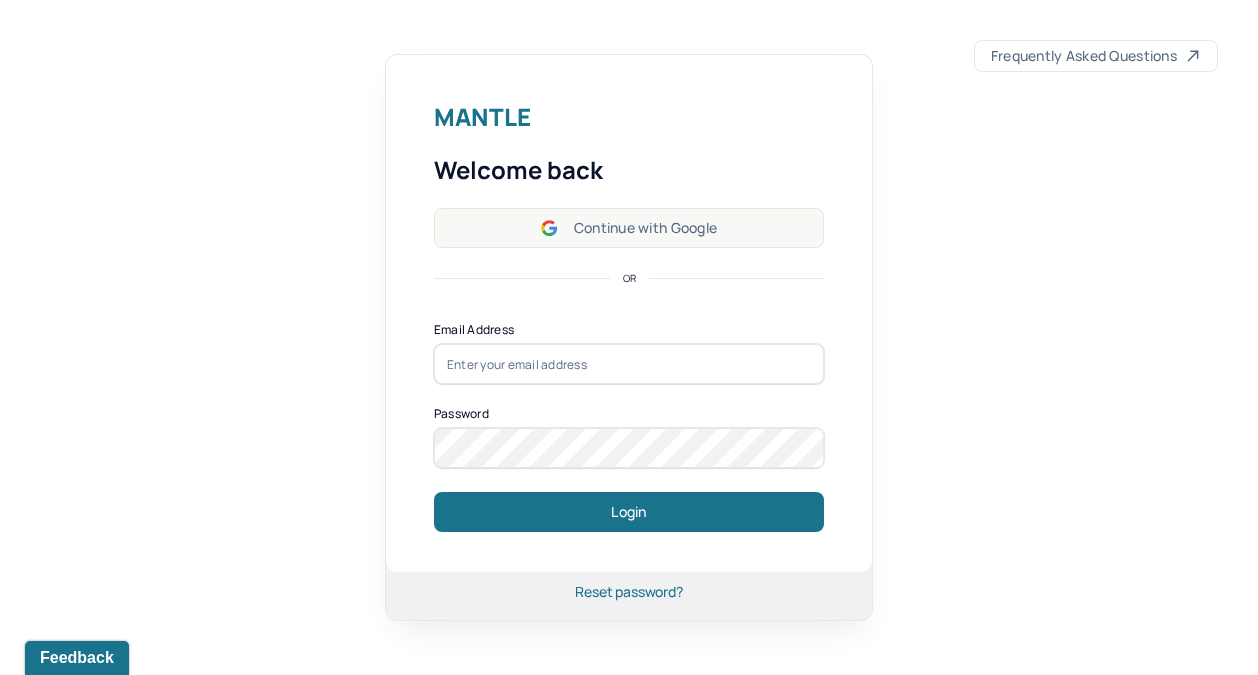 click on "Continue with Google" at bounding box center (629, 228) 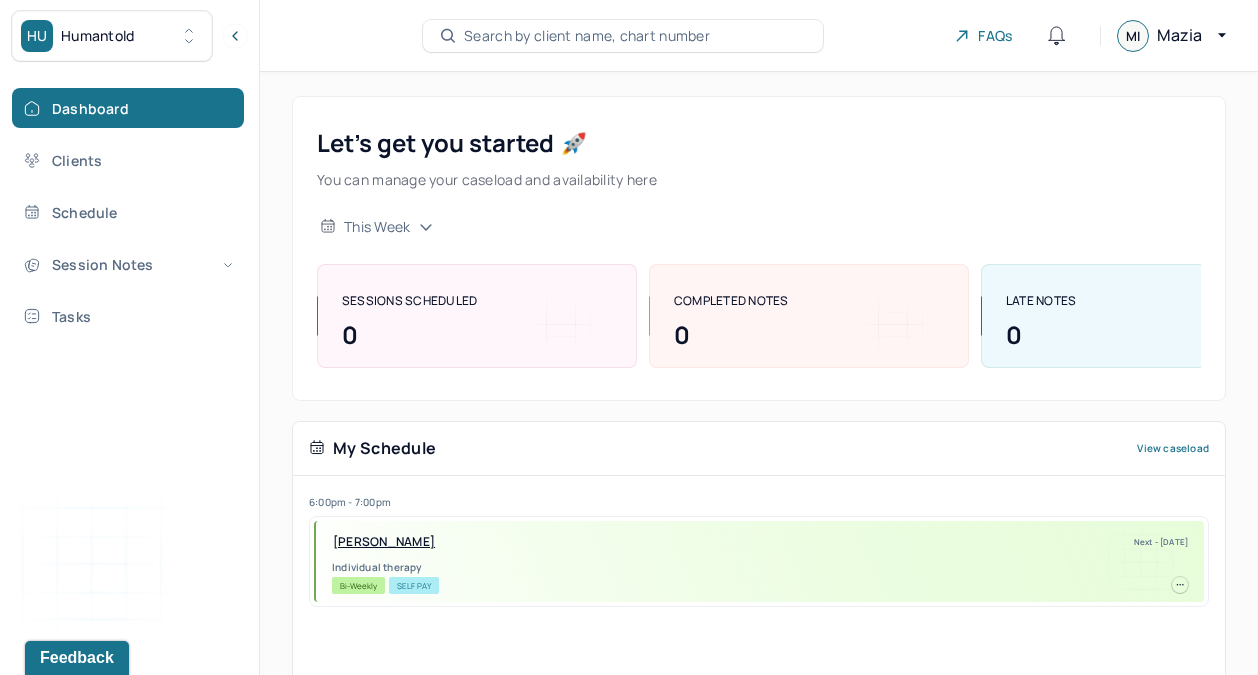 click on "[PERSON_NAME]" at bounding box center [384, 542] 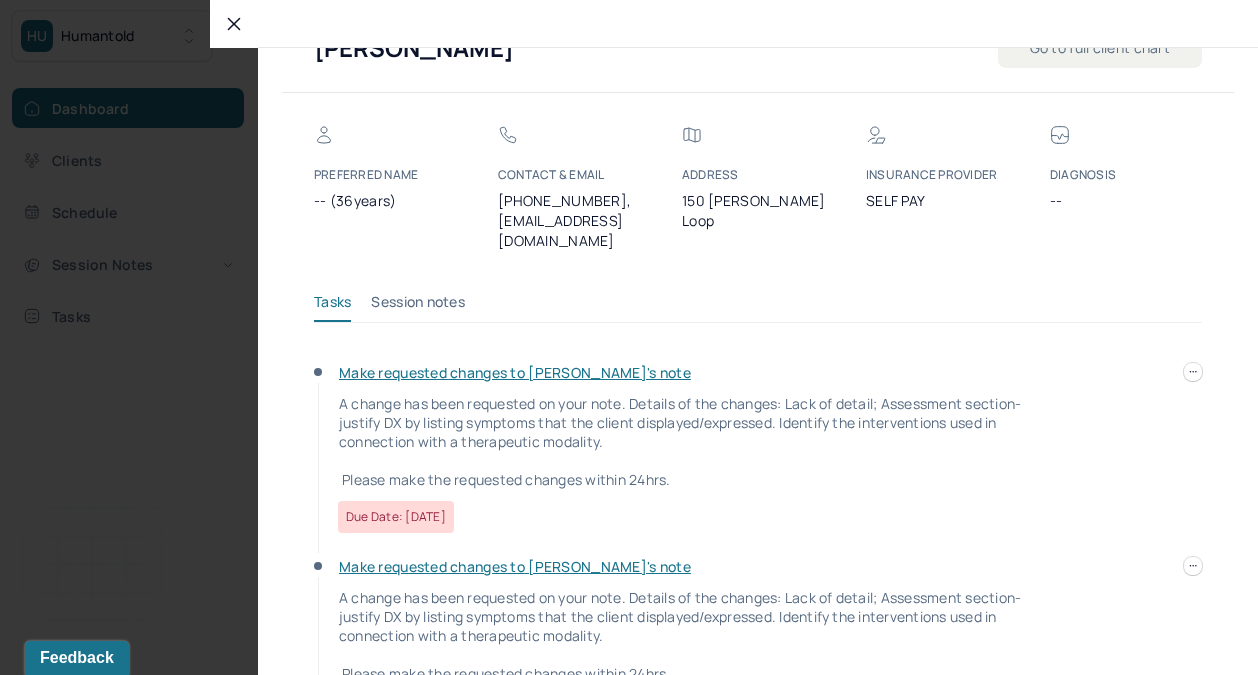 scroll, scrollTop: 100, scrollLeft: 0, axis: vertical 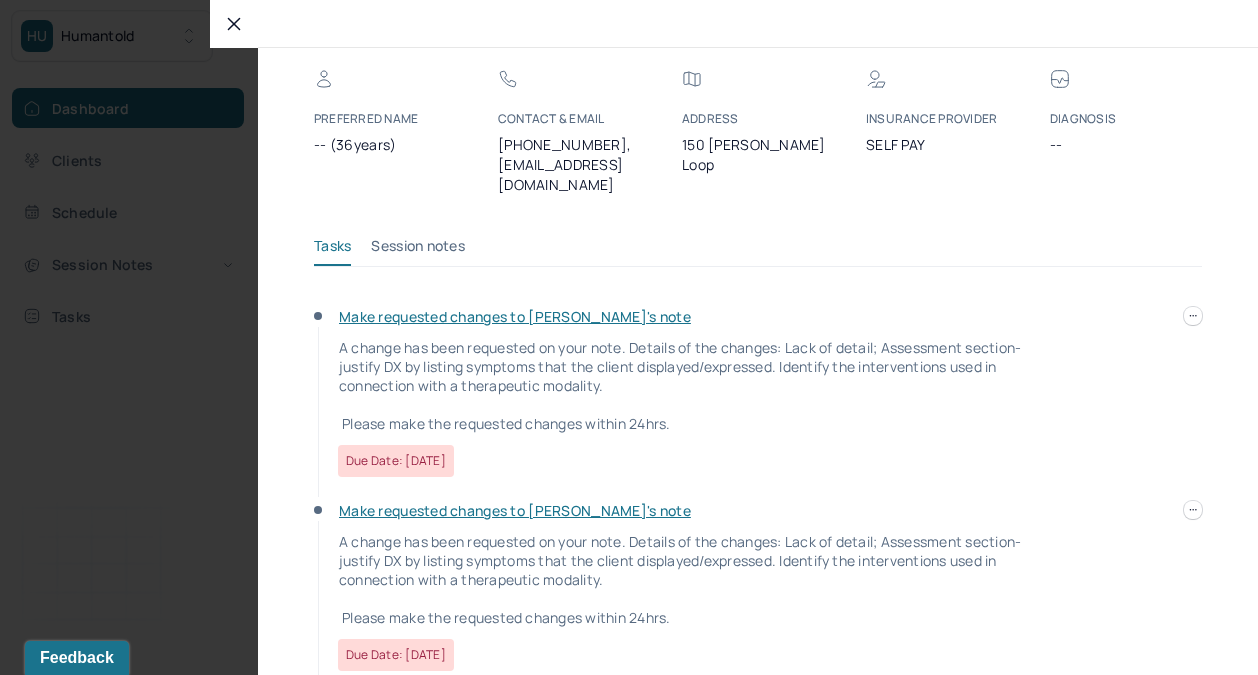 click on "Make requested changes to [PERSON_NAME]'s note" at bounding box center [515, 510] 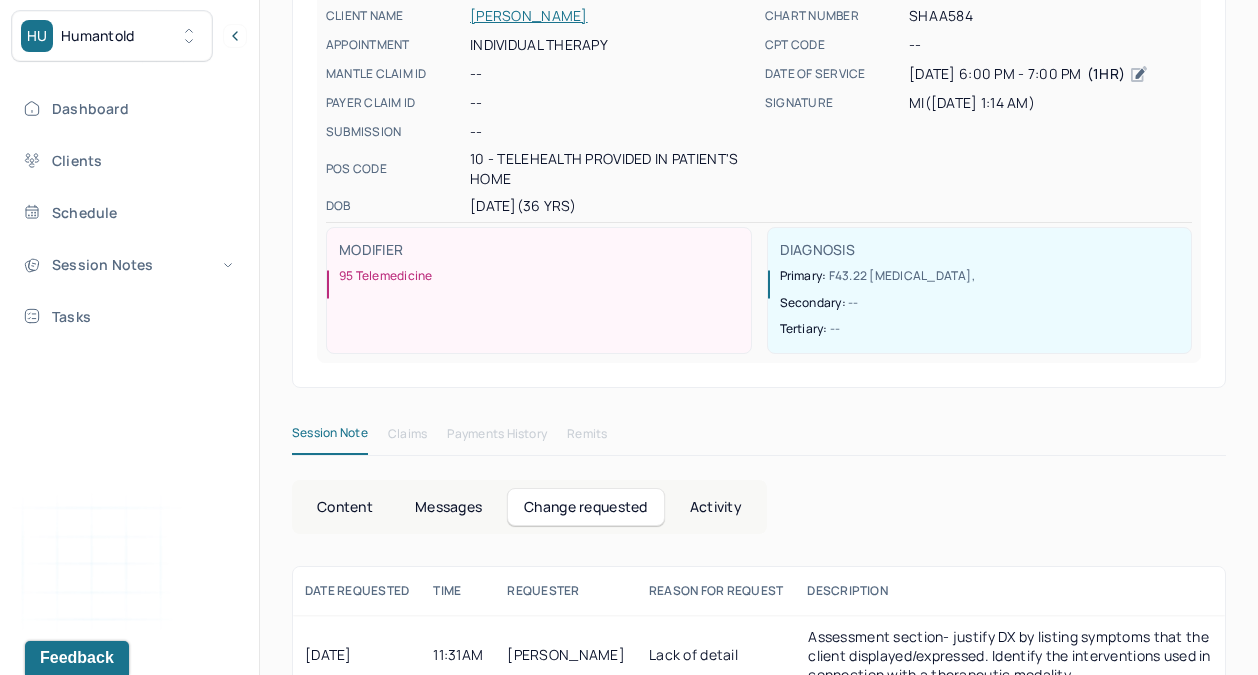 scroll, scrollTop: 275, scrollLeft: 0, axis: vertical 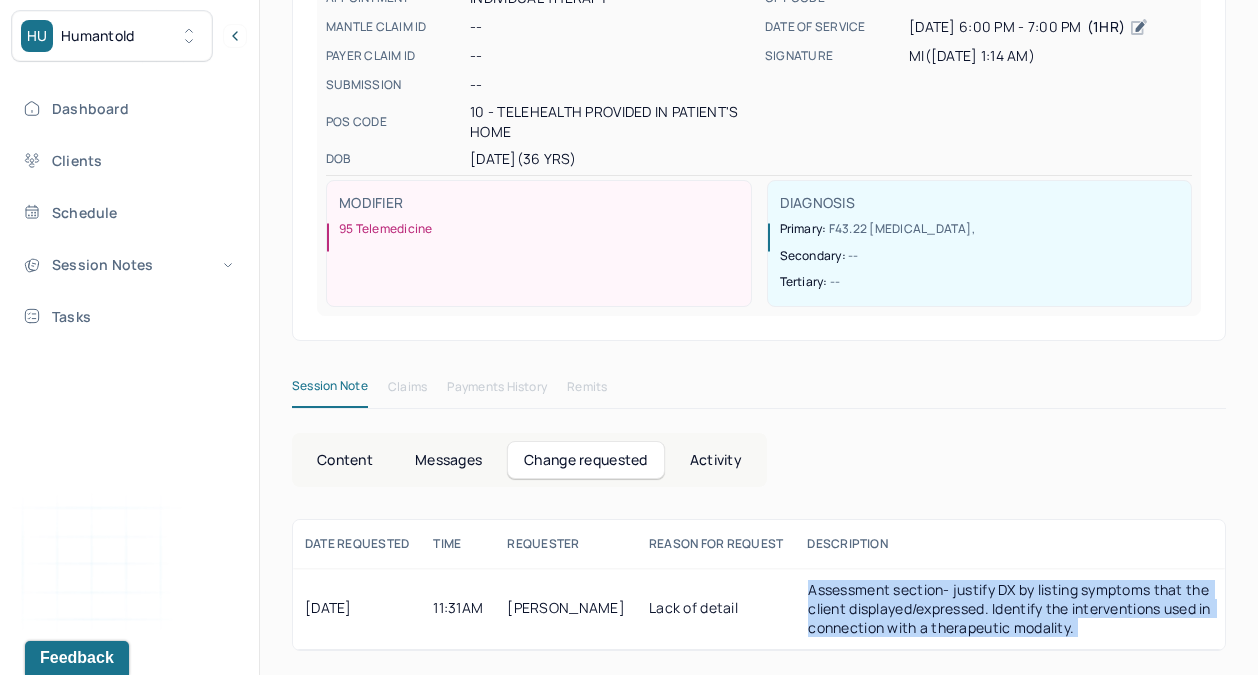 drag, startPoint x: 840, startPoint y: 568, endPoint x: 934, endPoint y: 650, distance: 124.73973 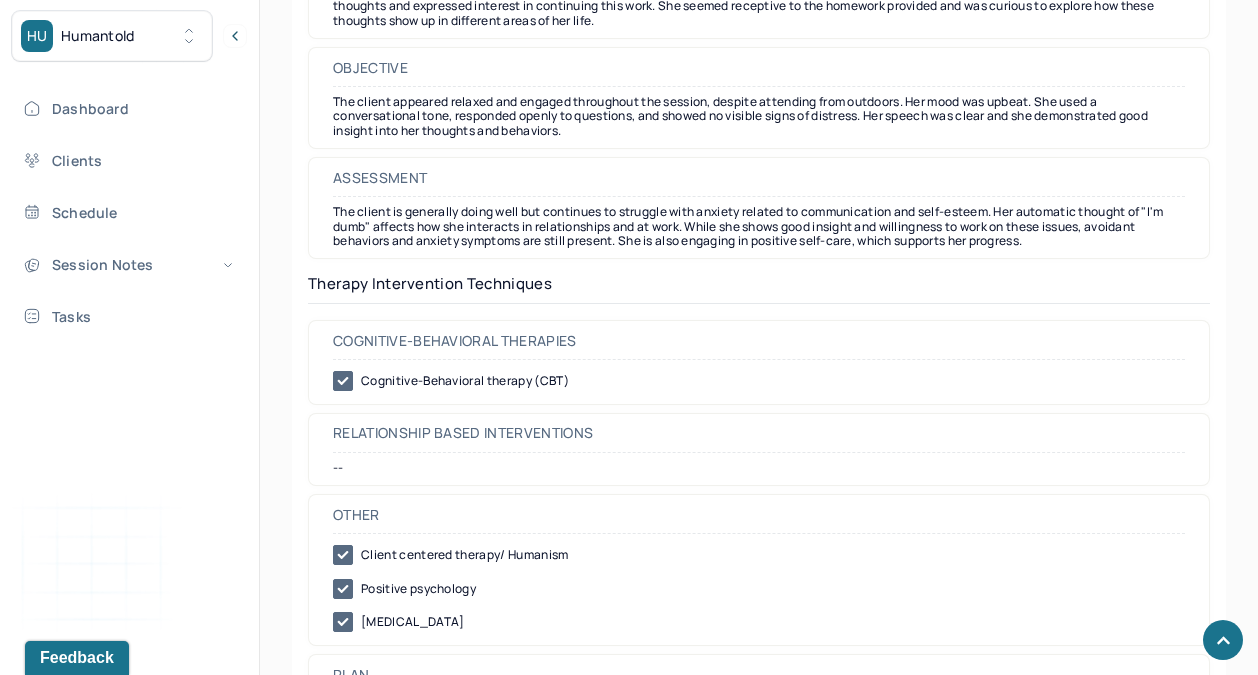 scroll, scrollTop: 1966, scrollLeft: 0, axis: vertical 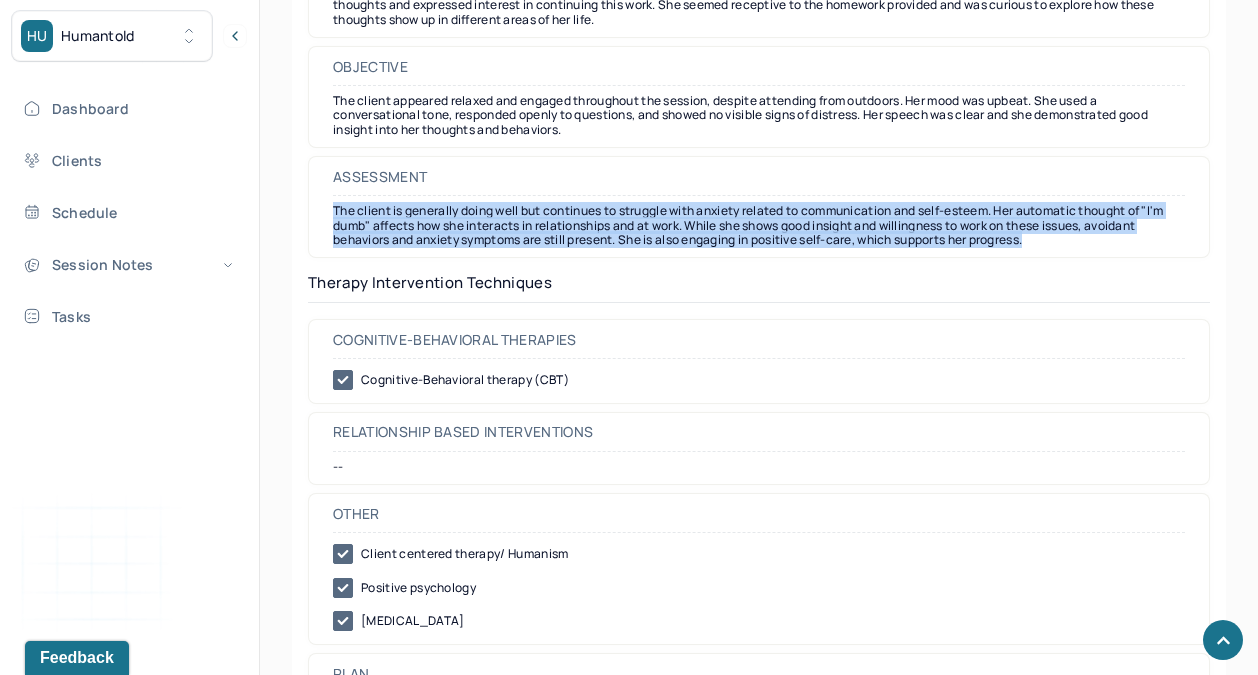 drag, startPoint x: 332, startPoint y: 209, endPoint x: 1106, endPoint y: 251, distance: 775.1387 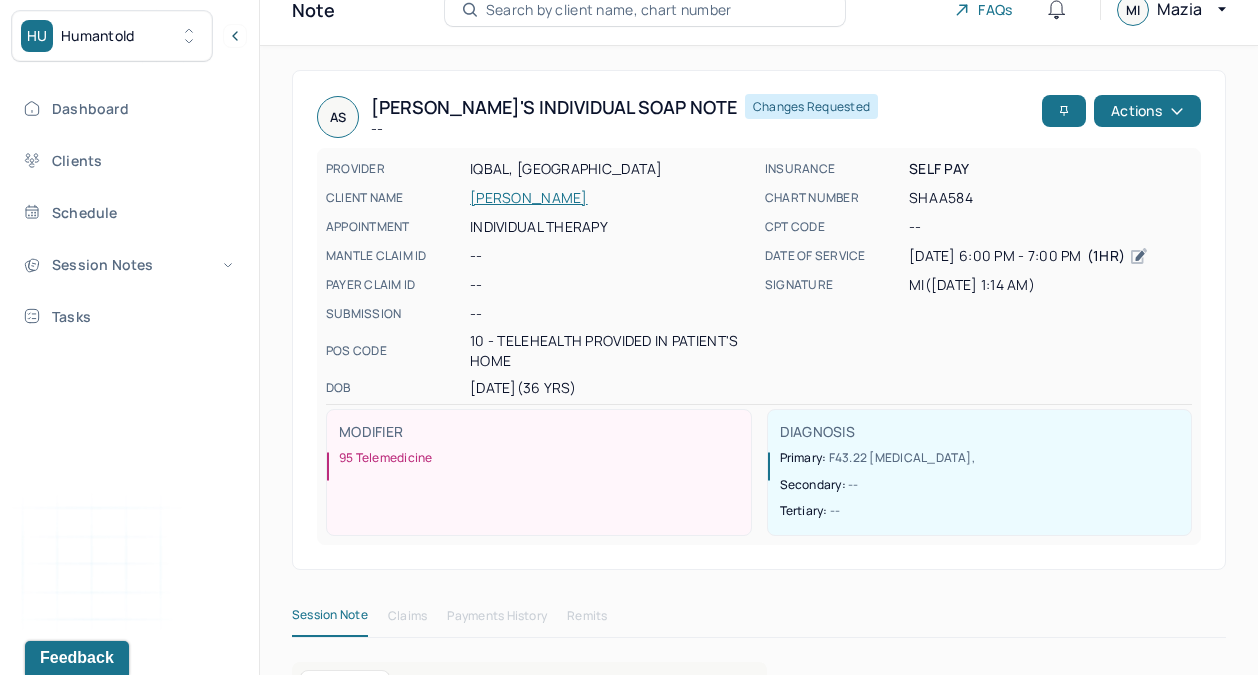 scroll, scrollTop: 0, scrollLeft: 0, axis: both 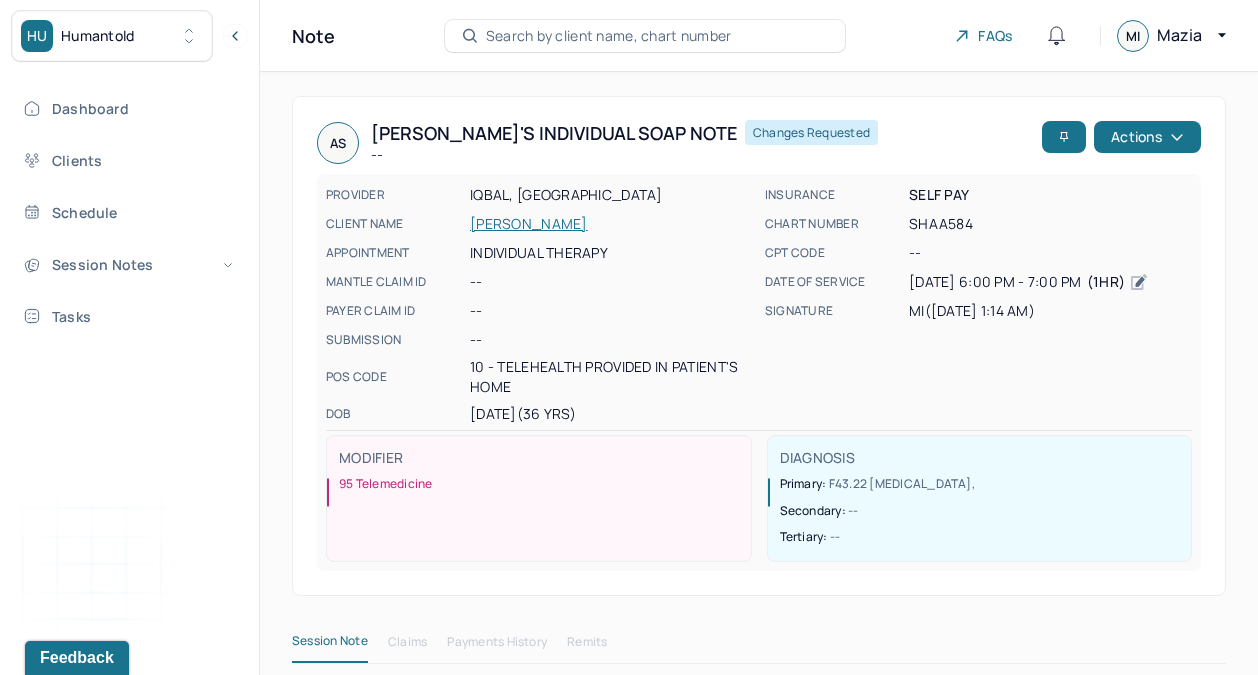 click at bounding box center (759, 167) 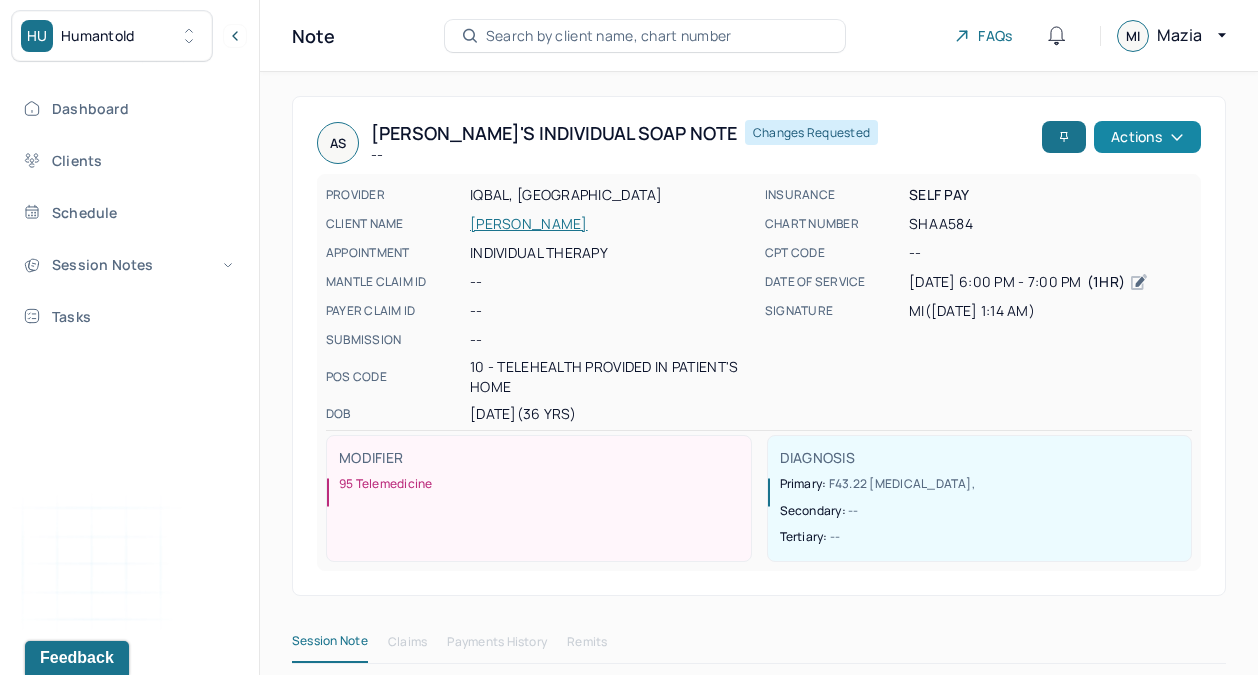 click on "Actions" at bounding box center (1147, 137) 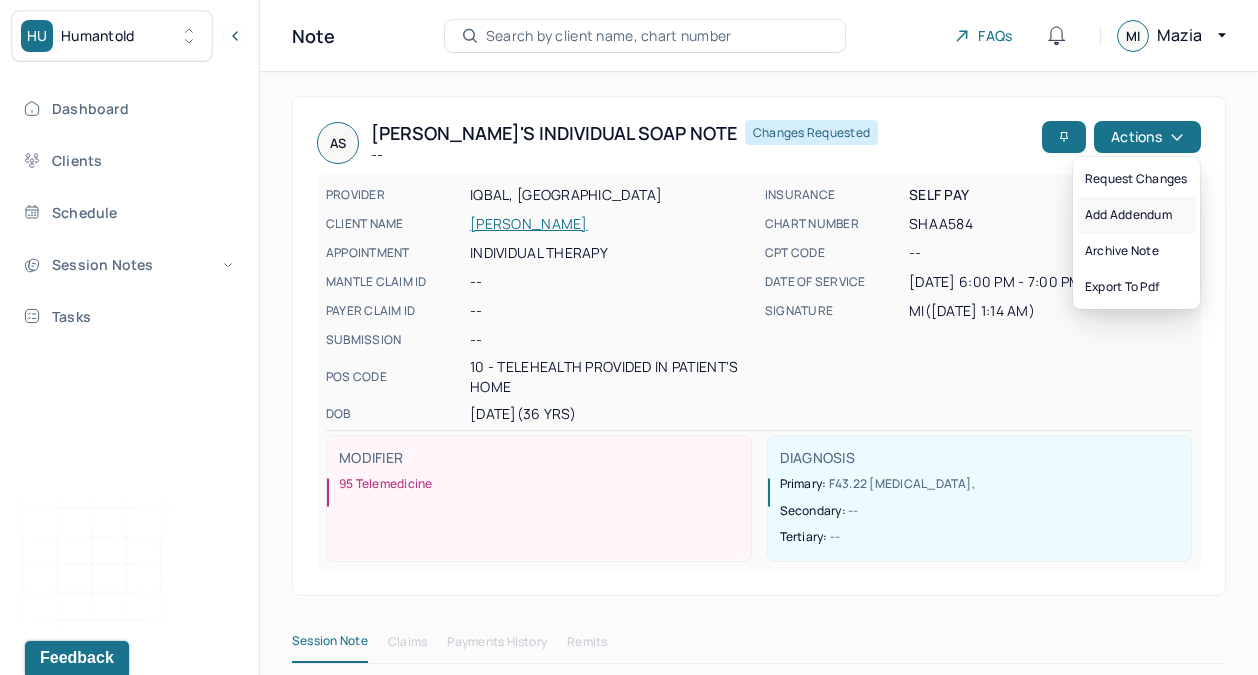 click on "Add addendum" at bounding box center (1136, 215) 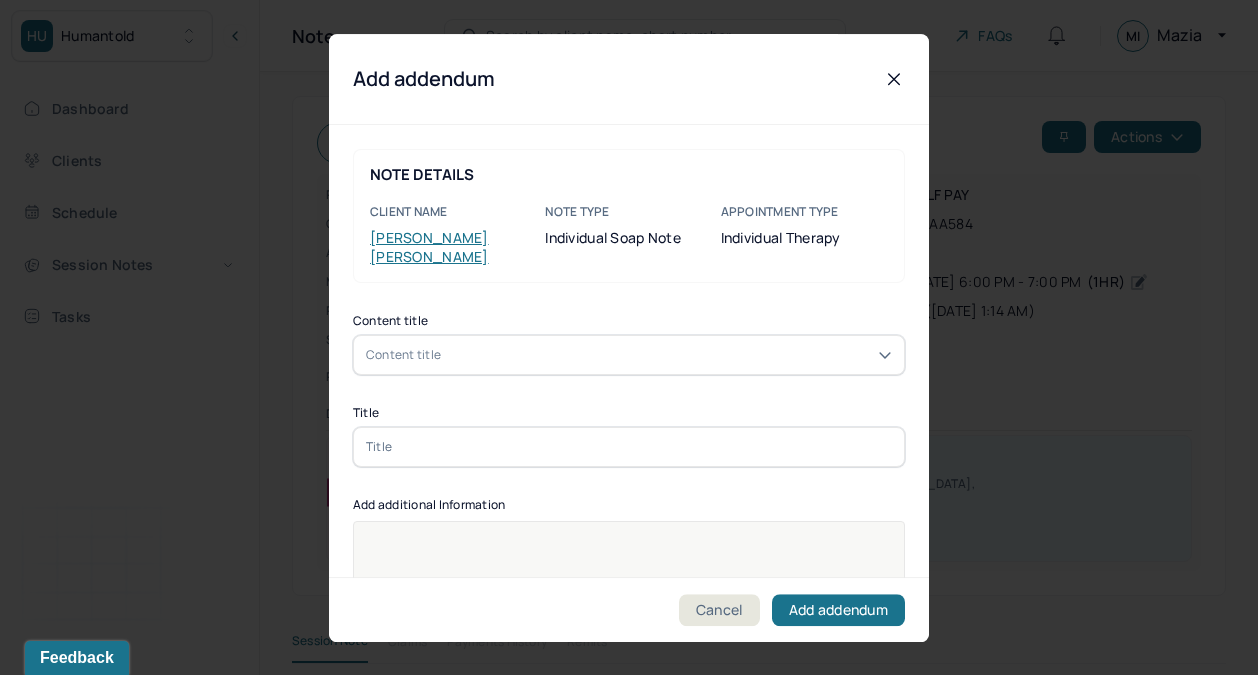 click 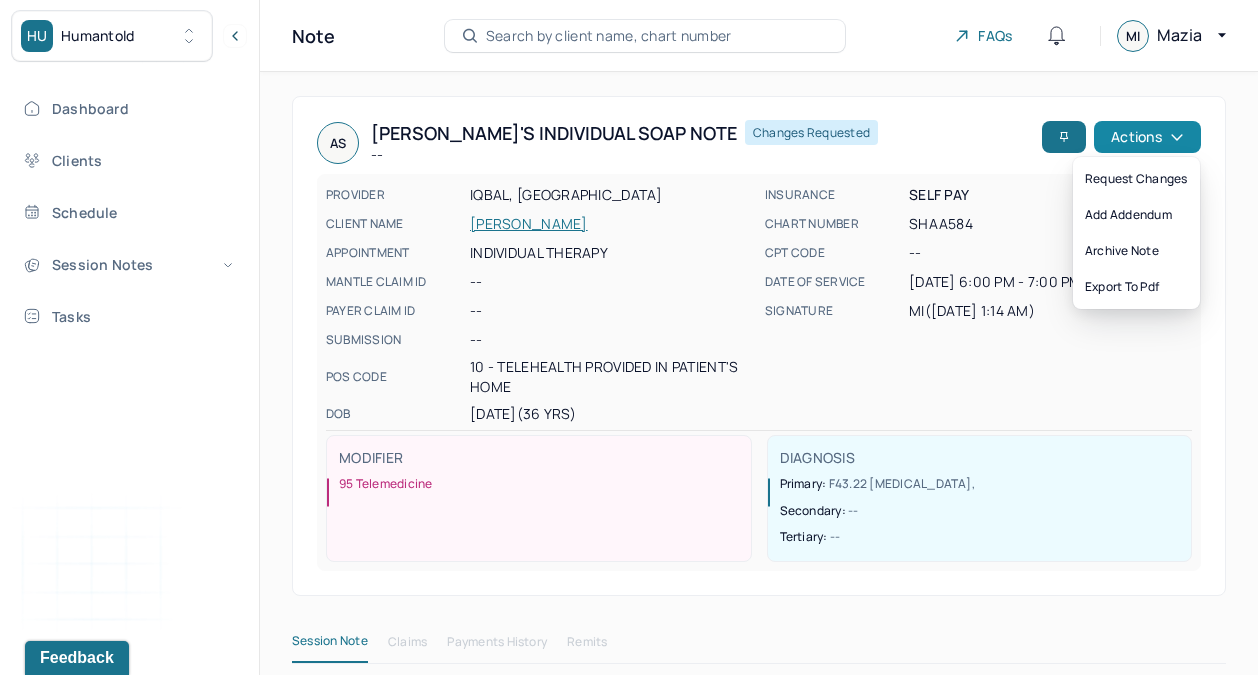 click on "Actions" at bounding box center (1147, 137) 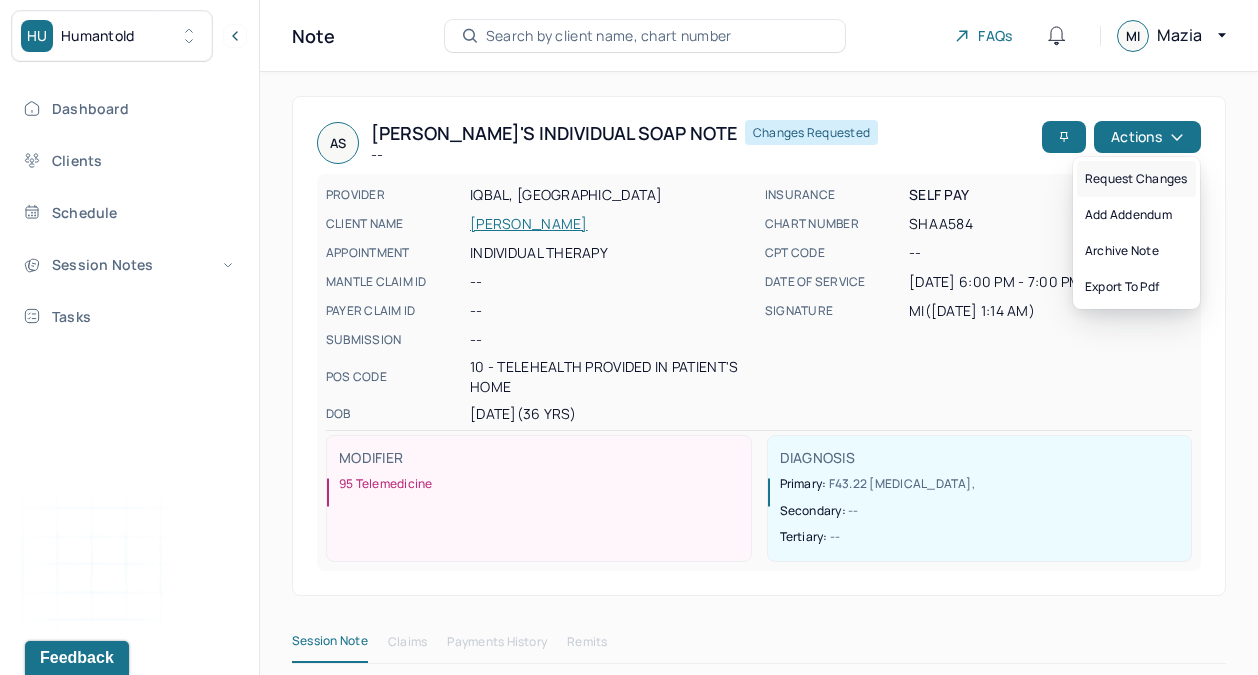 click on "Request changes" at bounding box center [1136, 179] 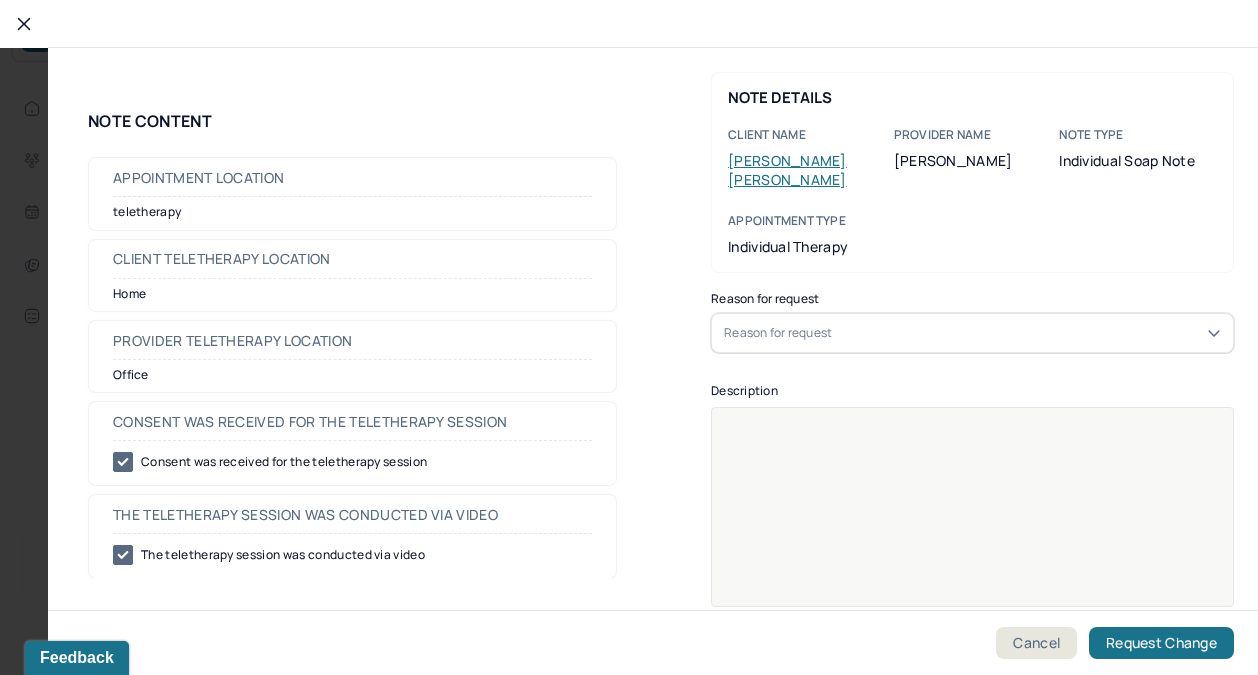 scroll, scrollTop: 25, scrollLeft: 0, axis: vertical 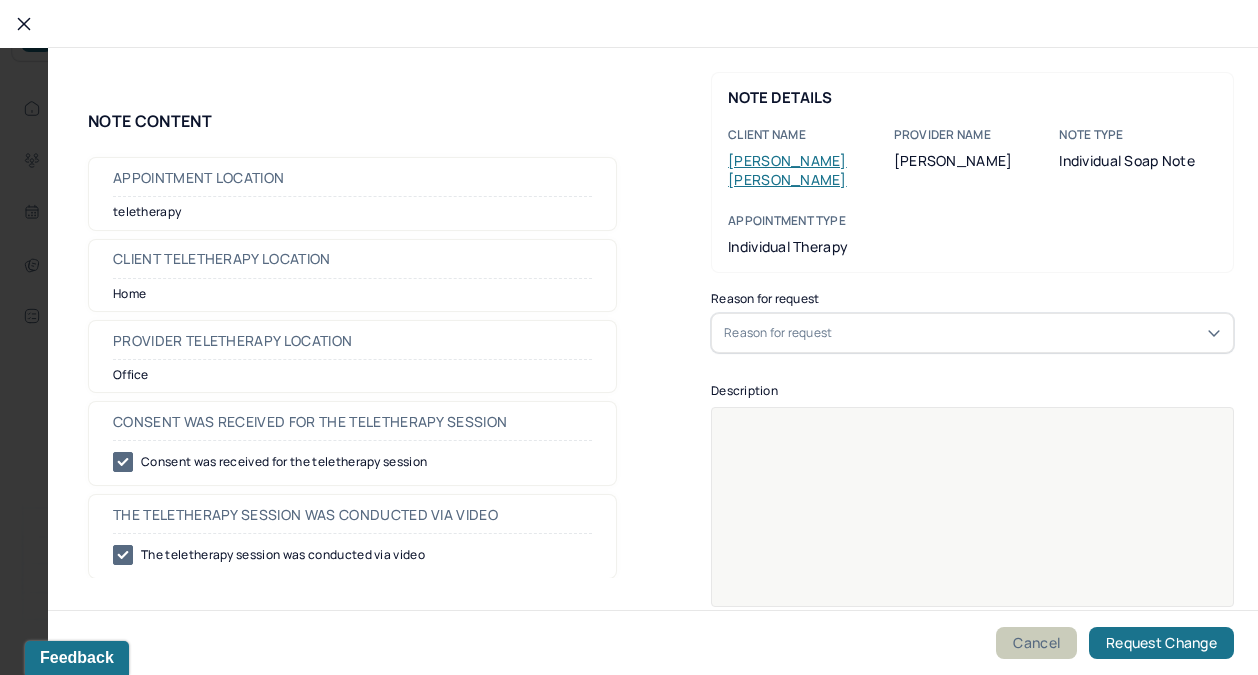 click on "Cancel" at bounding box center [1036, 643] 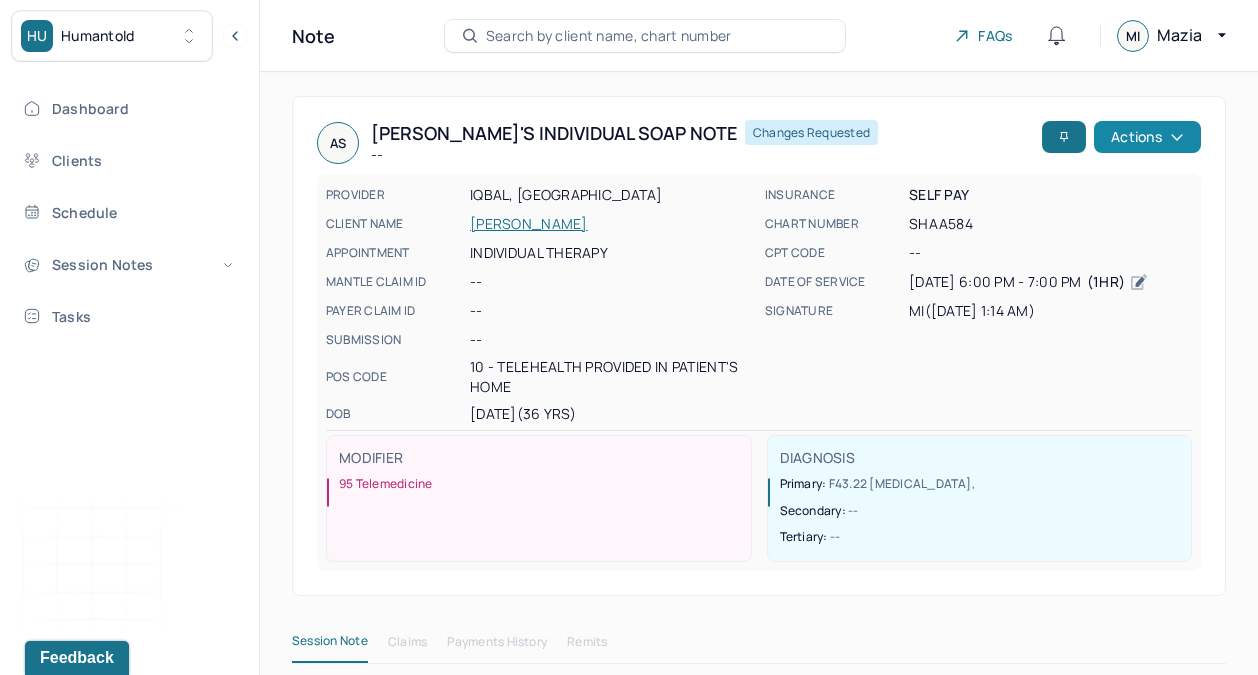 click on "Actions" at bounding box center [1147, 137] 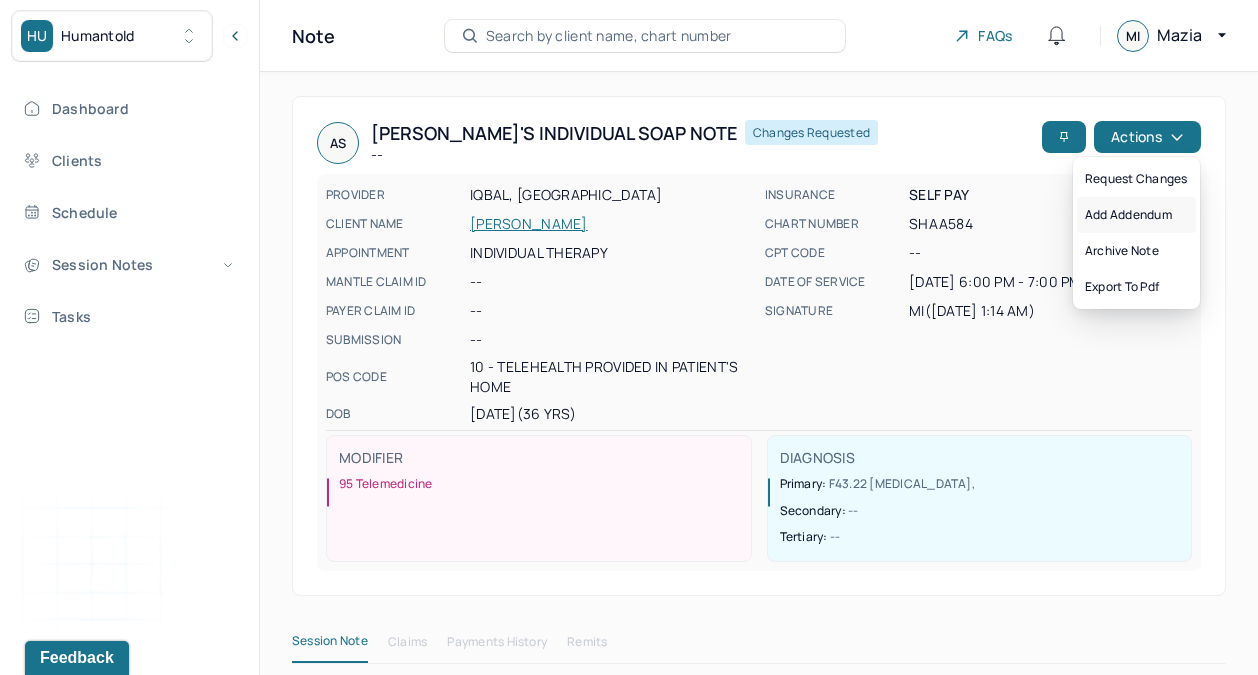 click on "Add addendum" at bounding box center (1136, 215) 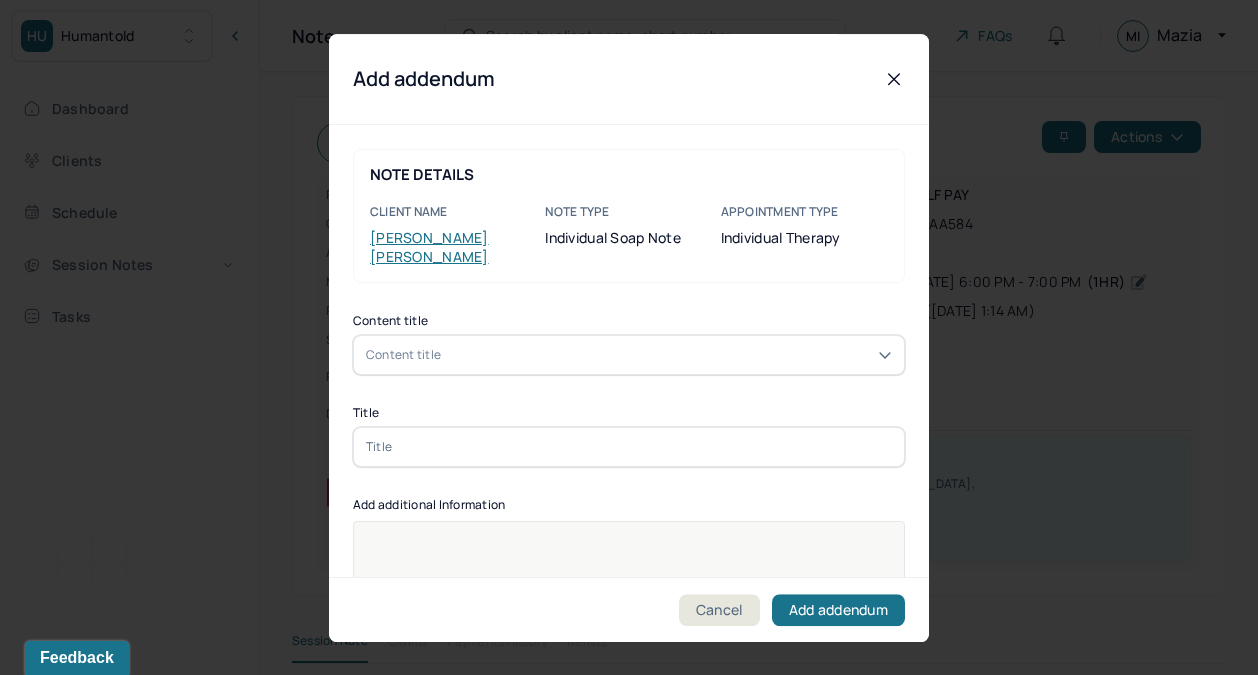 click on "Content title" at bounding box center (629, 355) 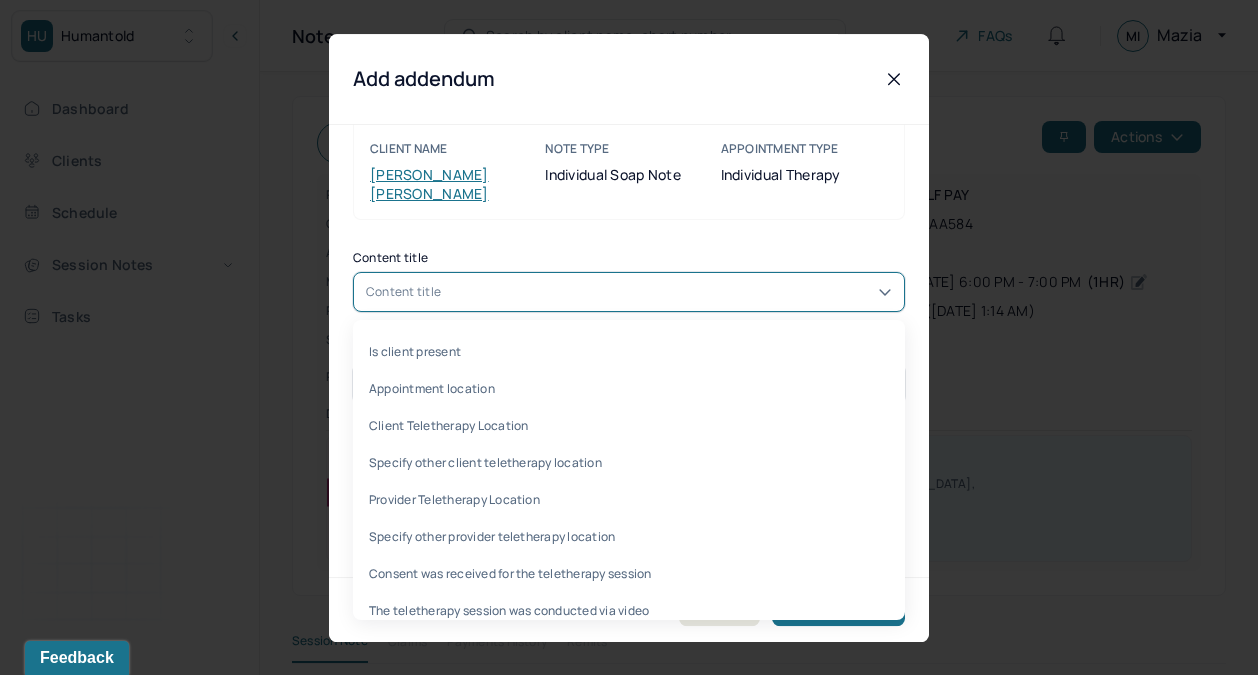 scroll, scrollTop: 64, scrollLeft: 0, axis: vertical 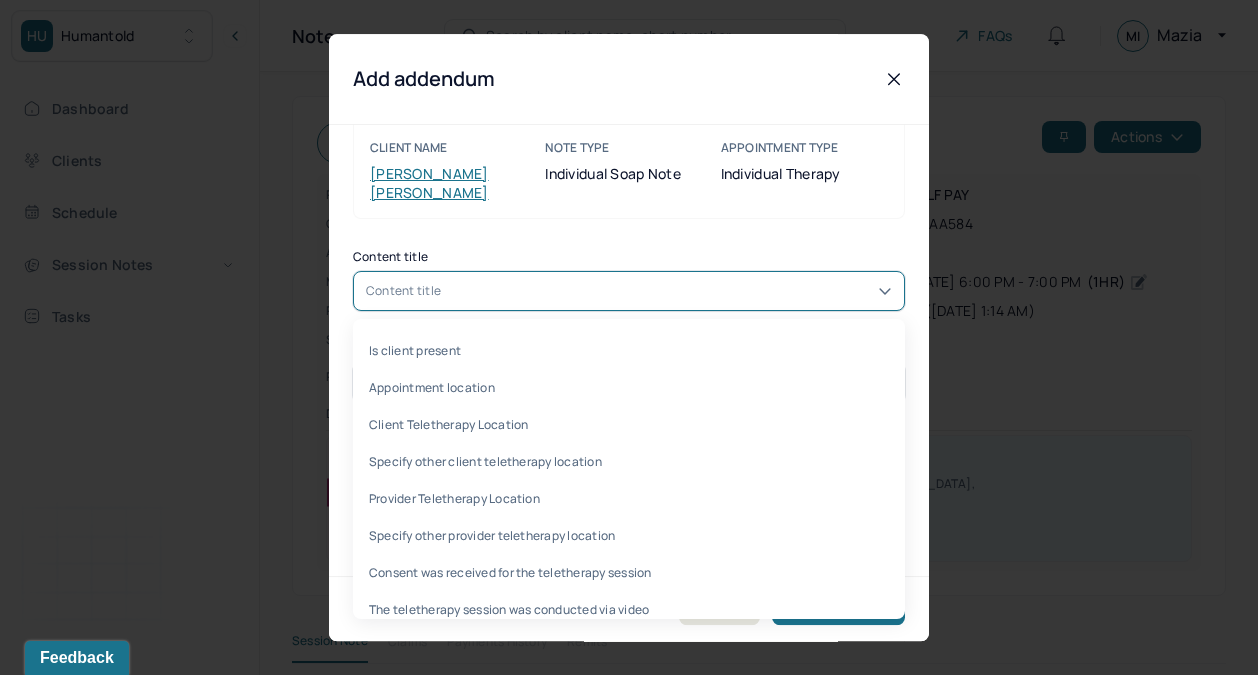click on "NOTE DETAILS Client name [PERSON_NAME] Note type Individual soap note Appointment Type individual therapy Content title Is client present, 1 of 34. 34 results available. Use Up and Down to choose options, press Enter to select the currently focused option, press Escape to exit the menu, press Tab to select the option and exit the menu. Content title Is client present Appointment location Client Teletherapy Location Specify other client teletherapy location Provider Teletherapy Location Specify other provider teletherapy location Consent was received for the teletherapy session The teletherapy session was conducted via video Primary diagnosis Secondary diagnosis Tertiary diagnosis Emotional / Behavioural symptoms demonstrated Causing Intention for Session Subjective Objective Assessment Cognitive-Behavioral therapies Relationship based Interventions Other Plan Frequency of sessions Please specify if other Date of next session Prognosis Client Response Goal one Progress one Goal two Progress two Goal three" at bounding box center [629, 417] 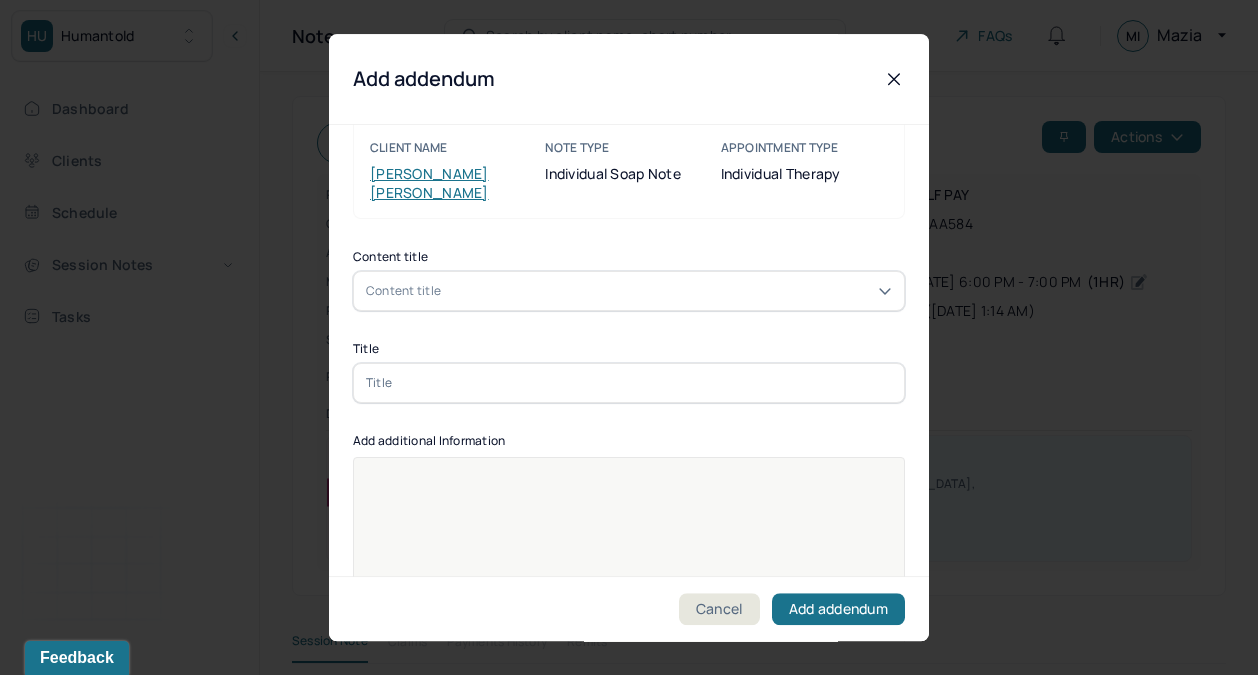 scroll, scrollTop: 0, scrollLeft: 0, axis: both 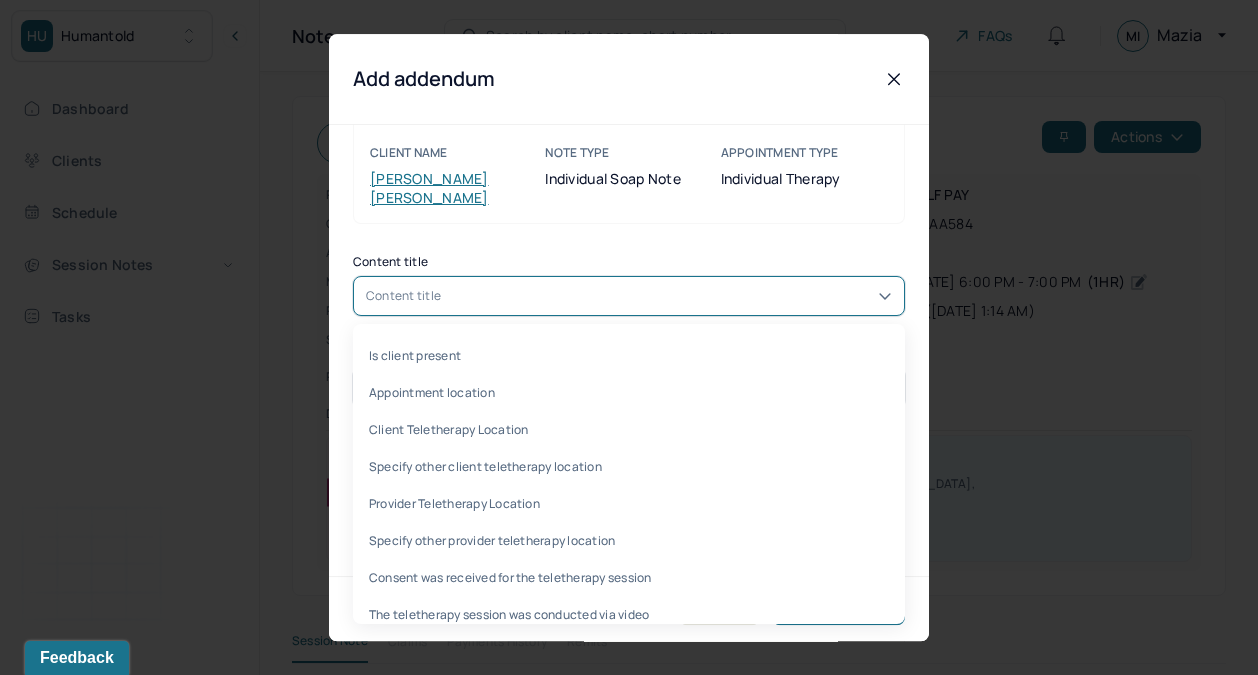 click on "Is client present, 1 of 34. 34 results available. Use Up and Down to choose options, press Enter to select the currently focused option, press Escape to exit the menu, press Tab to select the option and exit the menu. Content title Is client present Appointment location Client Teletherapy Location Specify other client teletherapy location Provider Teletherapy Location Specify other provider teletherapy location Consent was received for the teletherapy session The teletherapy session was conducted via video Primary diagnosis Secondary diagnosis Tertiary diagnosis Emotional / Behavioural symptoms demonstrated Causing Intention for Session Subjective Objective Assessment Cognitive-Behavioral therapies Relationship based Interventions Other Plan Frequency of sessions Please specify if other Date of next session Prognosis Client Response Goal one Progress one Goal two Progress two Goal three Progress three Communication Factors impacting treatment Details around communication factors impacting treatment" at bounding box center [629, 296] 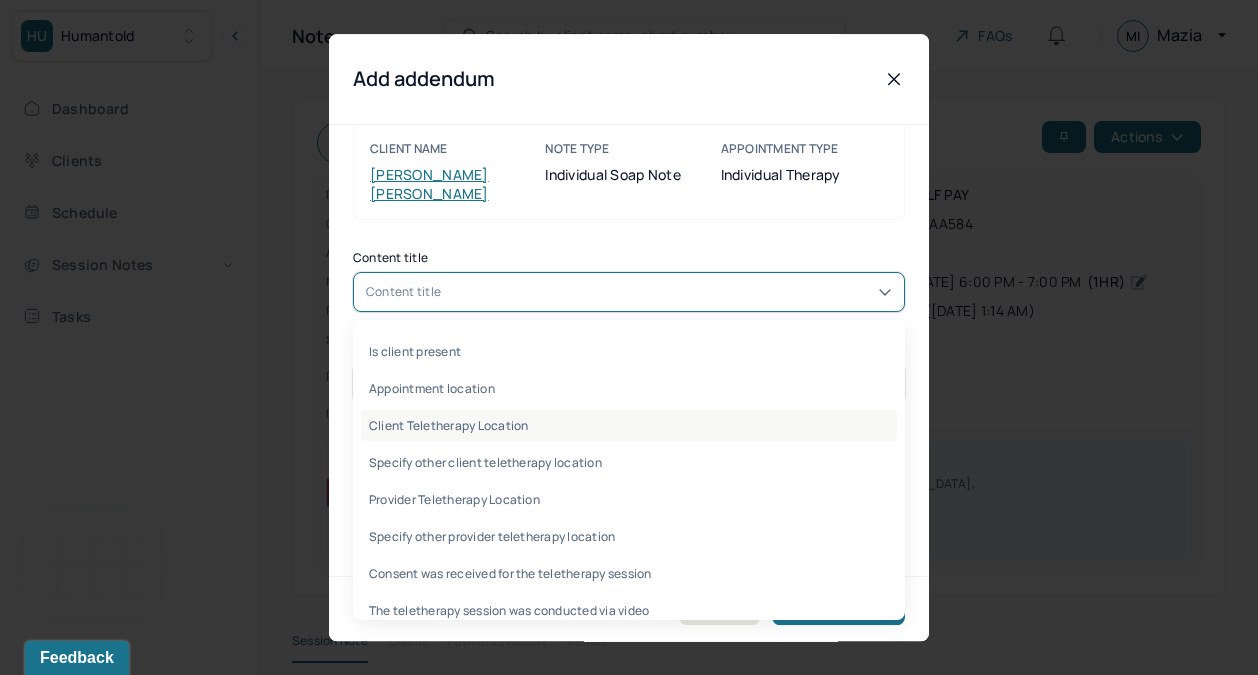 scroll, scrollTop: 64, scrollLeft: 0, axis: vertical 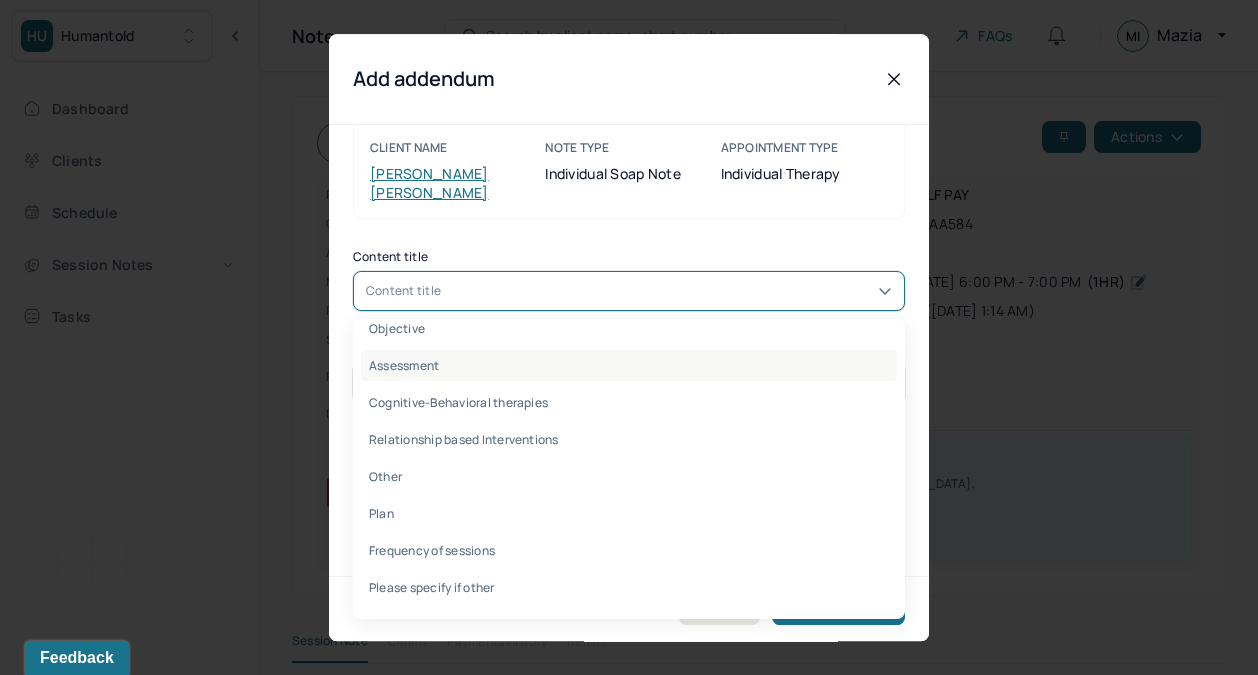 click on "Assessment" at bounding box center [629, 365] 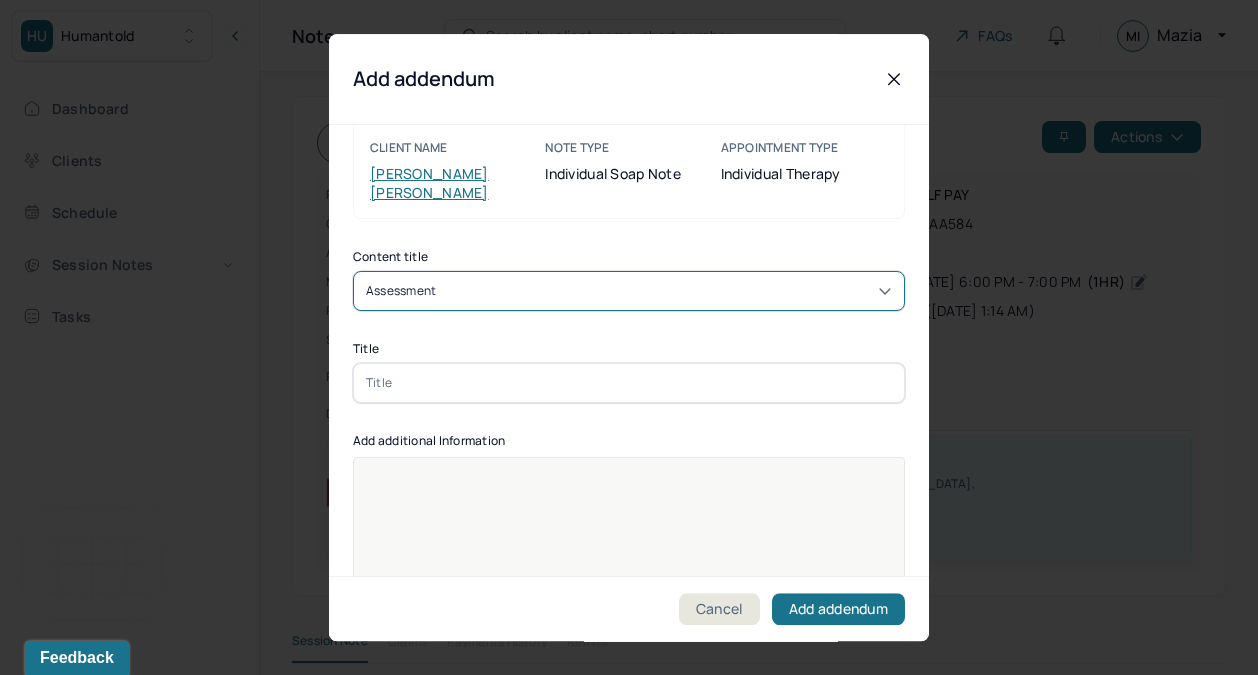 click at bounding box center (629, 383) 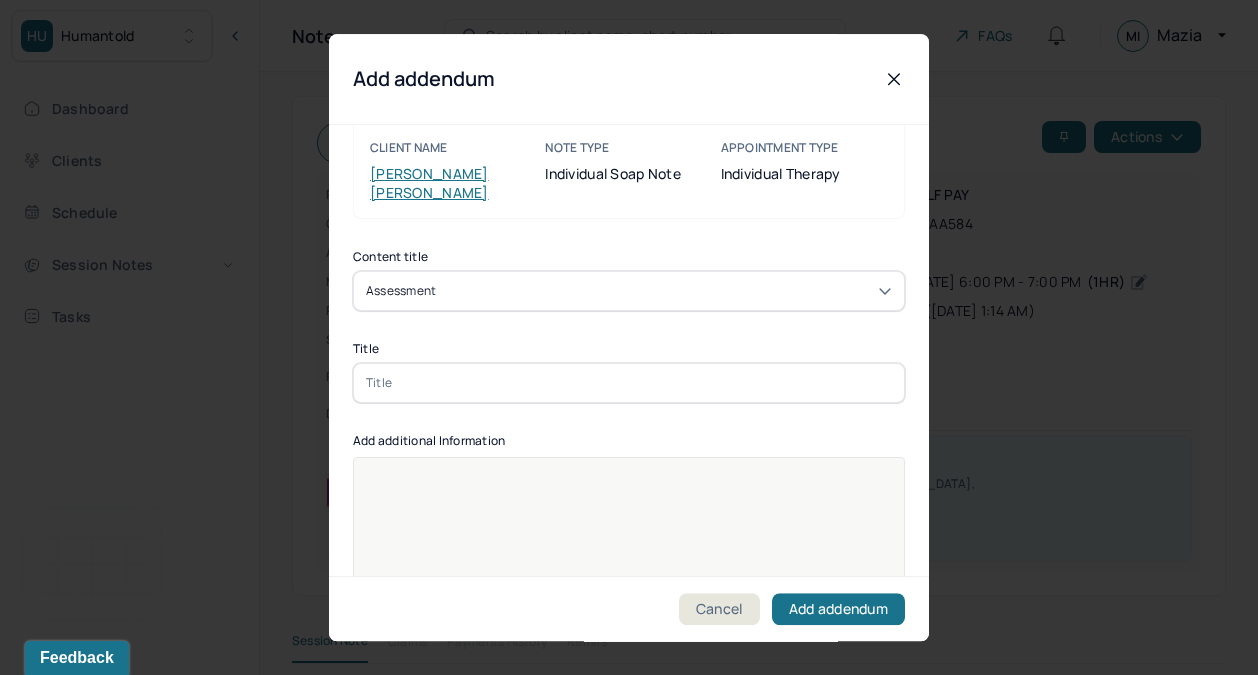 click at bounding box center (629, 383) 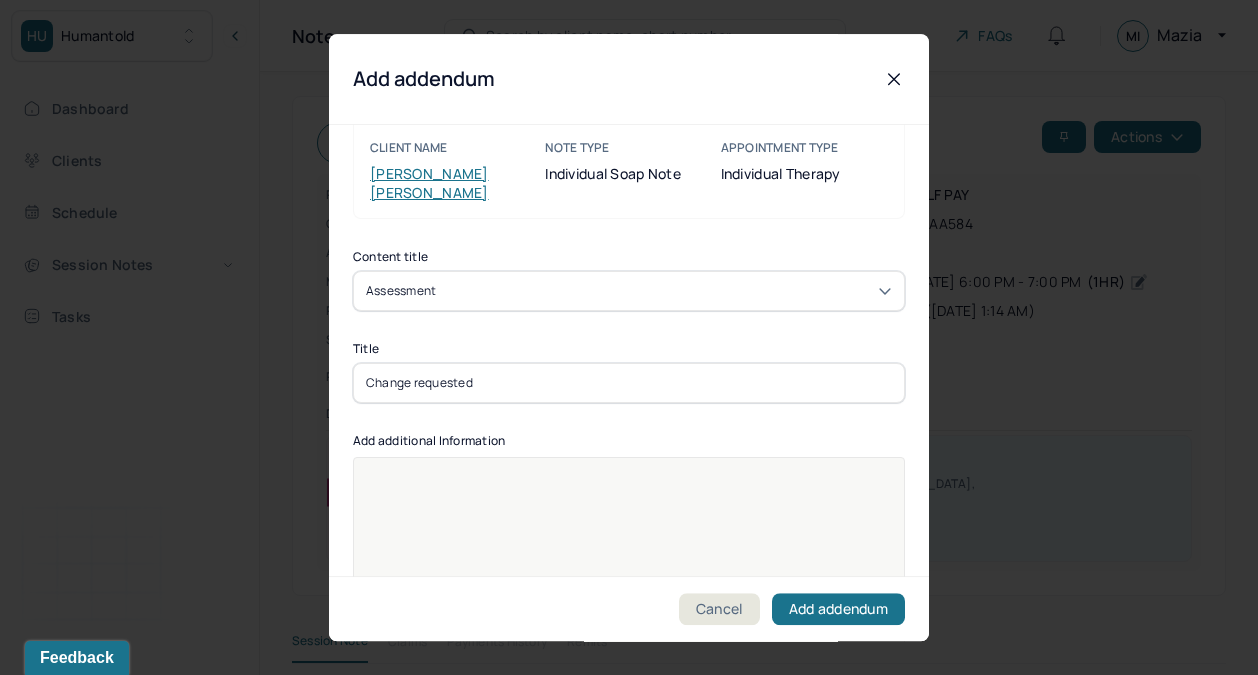 type on "Change requested" 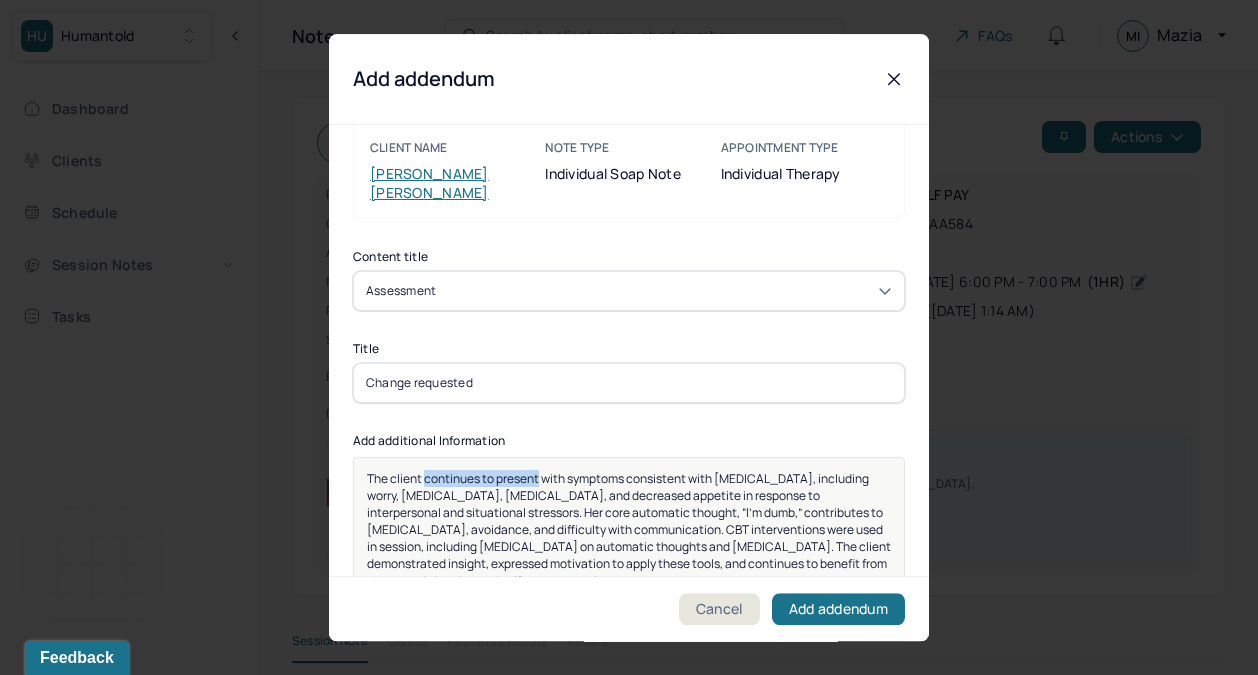 drag, startPoint x: 423, startPoint y: 459, endPoint x: 539, endPoint y: 458, distance: 116.00431 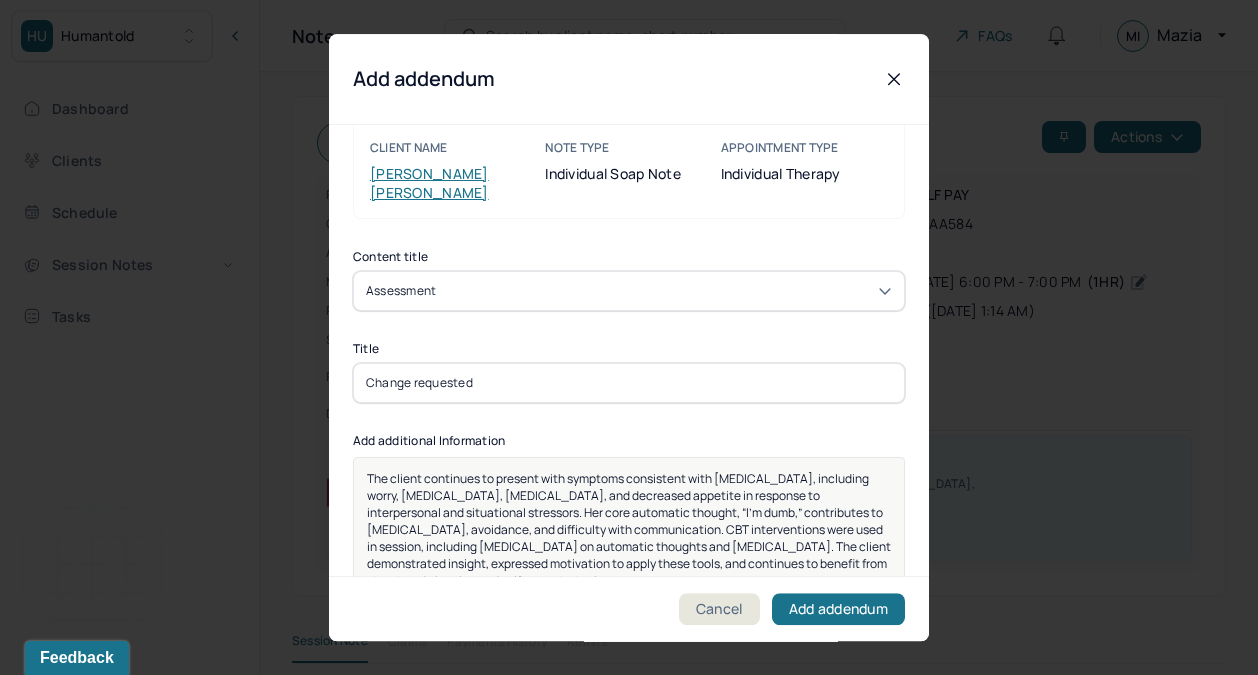 type 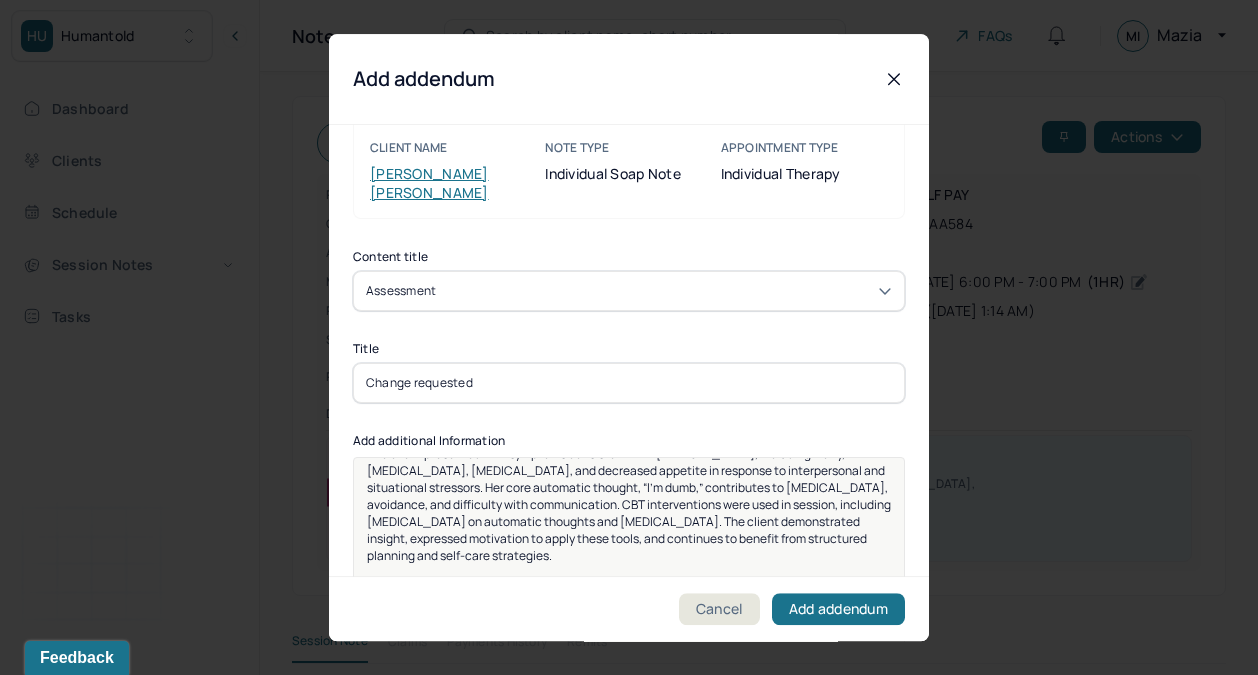 scroll, scrollTop: 0, scrollLeft: 0, axis: both 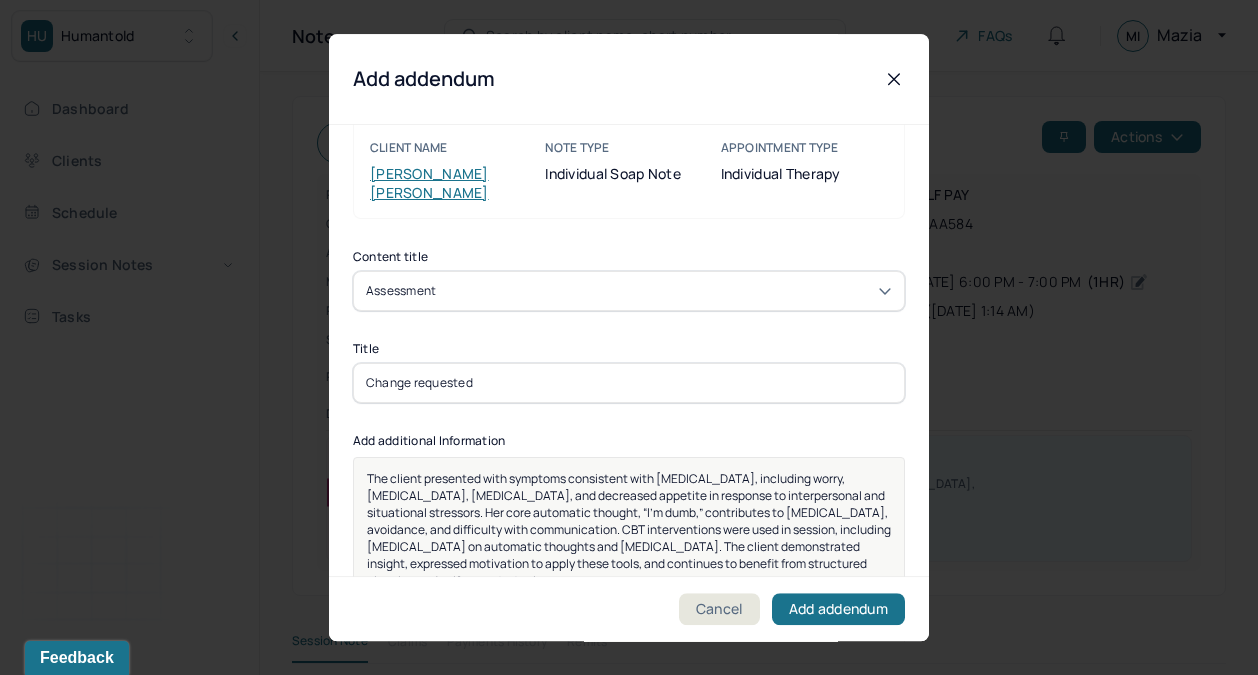 click on "The client presented with symptoms consistent with [MEDICAL_DATA], including worry, [MEDICAL_DATA], [MEDICAL_DATA], and decreased appetite in response to interpersonal and situational stressors. Her core automatic thought, “I’m dumb,” contributes to [MEDICAL_DATA], avoidance, and difficulty with communication. CBT interventions were used in session, including [MEDICAL_DATA] on automatic thoughts and [MEDICAL_DATA]. The client demonstrated insight, expressed motivation to apply these tools, and continues to benefit from structured planning and self-care strategies." at bounding box center (630, 529) 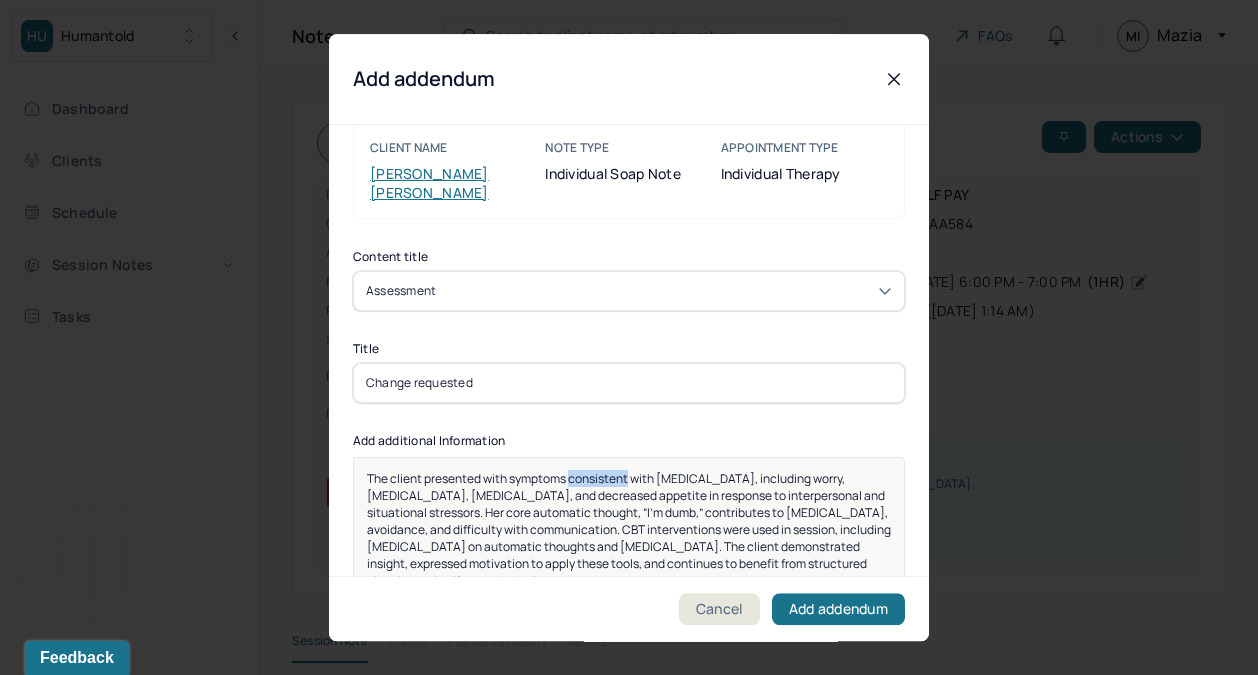 click on "The client presented with symptoms consistent with [MEDICAL_DATA], including worry, [MEDICAL_DATA], [MEDICAL_DATA], and decreased appetite in response to interpersonal and situational stressors. Her core automatic thought, “I’m dumb,” contributes to [MEDICAL_DATA], avoidance, and difficulty with communication. CBT interventions were used in session, including [MEDICAL_DATA] on automatic thoughts and [MEDICAL_DATA]. The client demonstrated insight, expressed motivation to apply these tools, and continues to benefit from structured planning and self-care strategies." at bounding box center [630, 529] 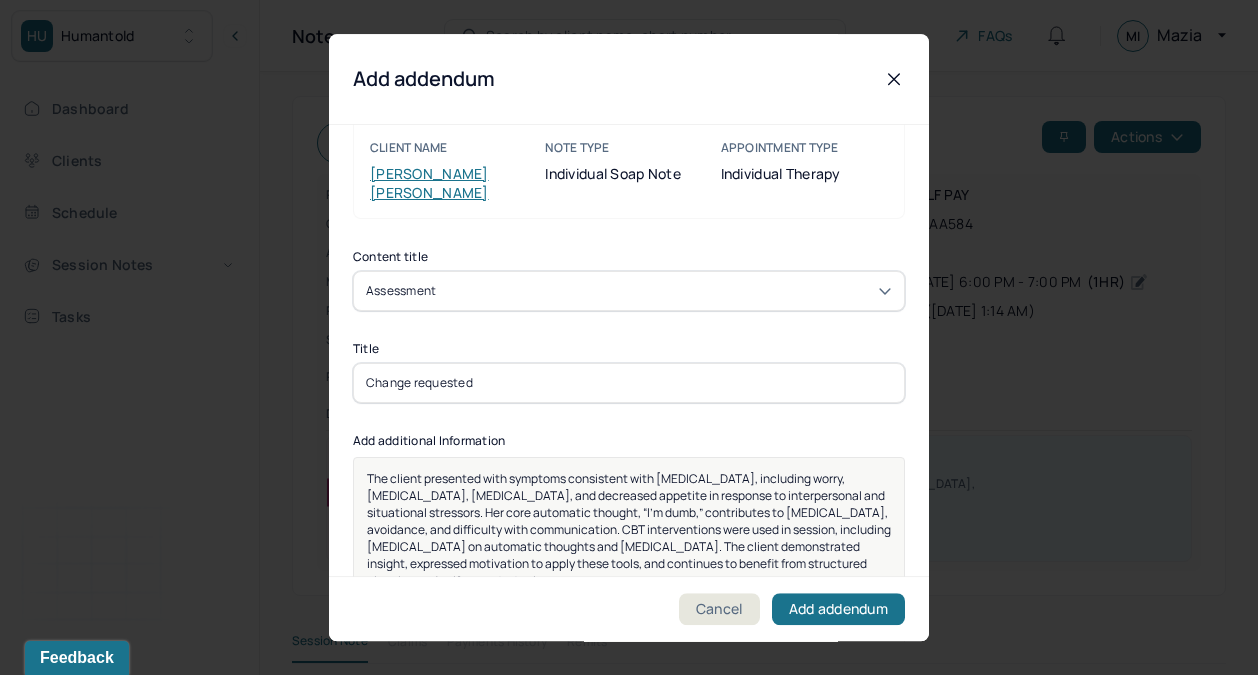 click on "The client presented with symptoms consistent with [MEDICAL_DATA], including worry, [MEDICAL_DATA], [MEDICAL_DATA], and decreased appetite in response to interpersonal and situational stressors. Her core automatic thought, “I’m dumb,” contributes to [MEDICAL_DATA], avoidance, and difficulty with communication. CBT interventions were used in session, including [MEDICAL_DATA] on automatic thoughts and [MEDICAL_DATA]. The client demonstrated insight, expressed motivation to apply these tools, and continues to benefit from structured planning and self-care strategies." at bounding box center (630, 529) 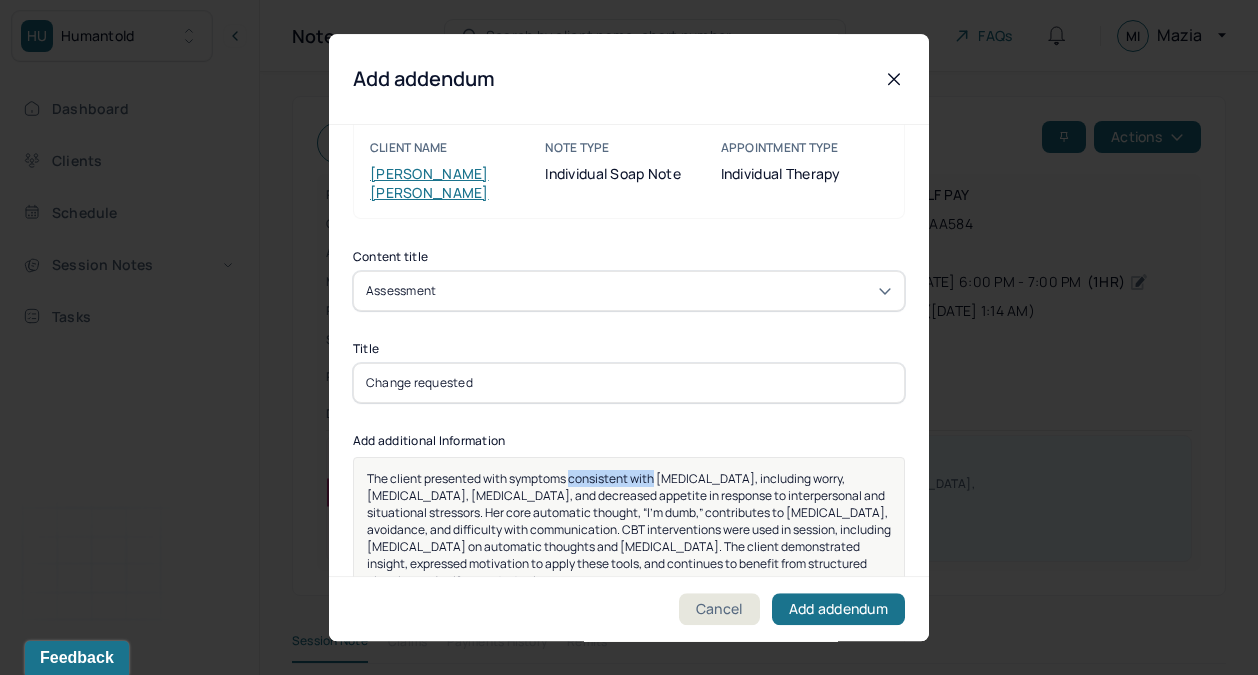 drag, startPoint x: 570, startPoint y: 458, endPoint x: 656, endPoint y: 462, distance: 86.09297 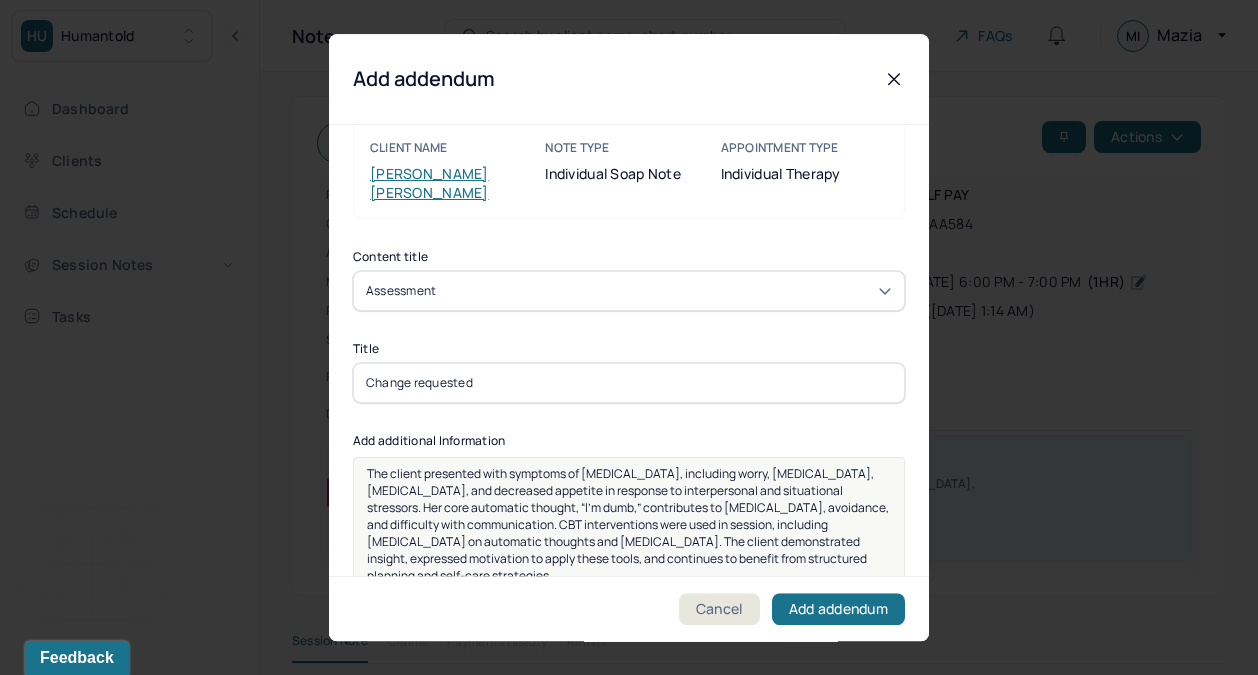 scroll, scrollTop: 2, scrollLeft: 0, axis: vertical 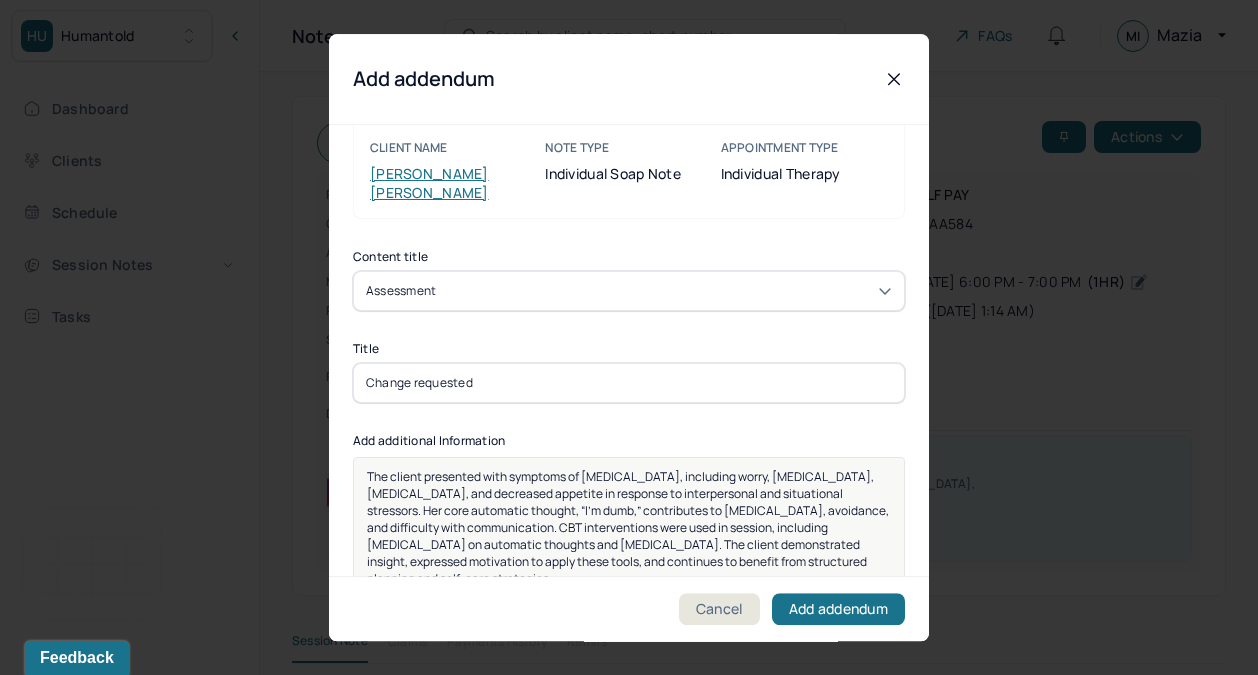 click on "The client presented with symptoms of [MEDICAL_DATA], including worry, [MEDICAL_DATA], [MEDICAL_DATA], and decreased appetite in response to interpersonal and situational stressors. Her core automatic thought, “I’m dumb,” contributes to [MEDICAL_DATA], avoidance, and difficulty with communication. CBT interventions were used in session, including [MEDICAL_DATA] on automatic thoughts and [MEDICAL_DATA]. The client demonstrated insight, expressed motivation to apply these tools, and continues to benefit from structured planning and self-care strategies." at bounding box center (629, 527) 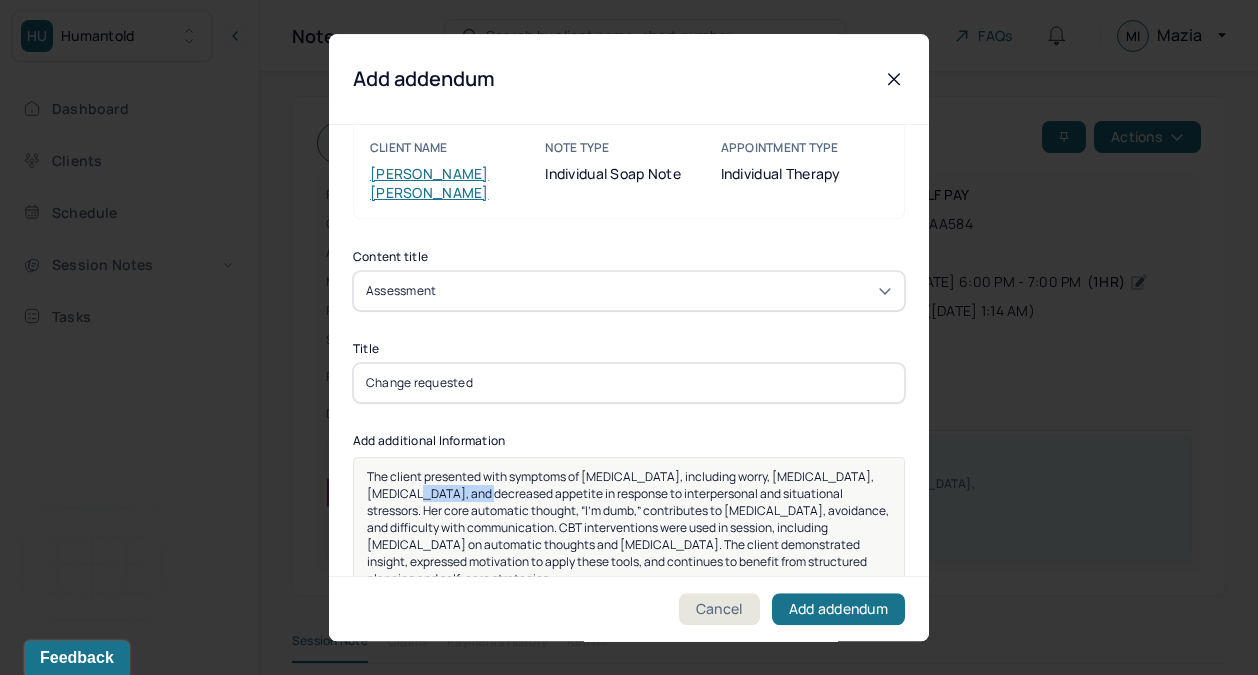 click on "The client presented with symptoms of [MEDICAL_DATA], including worry, [MEDICAL_DATA], [MEDICAL_DATA], and decreased appetite in response to interpersonal and situational stressors. Her core automatic thought, “I’m dumb,” contributes to [MEDICAL_DATA], avoidance, and difficulty with communication. CBT interventions were used in session, including [MEDICAL_DATA] on automatic thoughts and [MEDICAL_DATA]. The client demonstrated insight, expressed motivation to apply these tools, and continues to benefit from structured planning and self-care strategies." at bounding box center [629, 527] 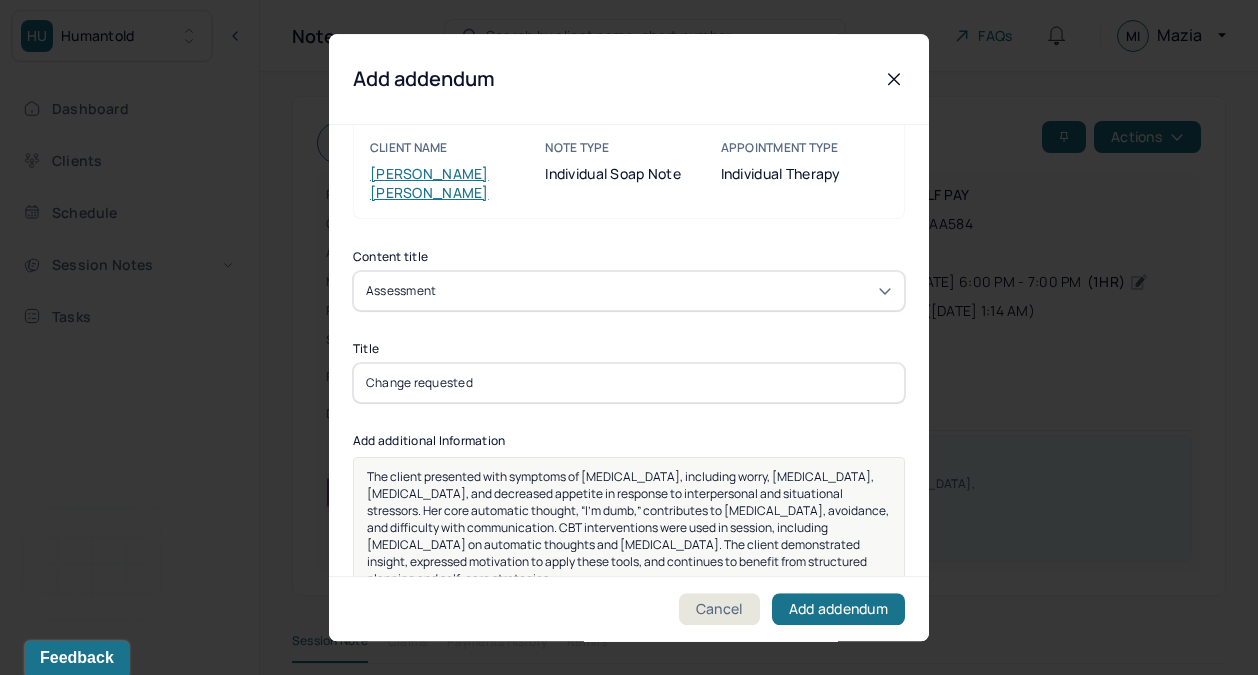 click on "The client presented with symptoms of [MEDICAL_DATA], including worry, [MEDICAL_DATA], [MEDICAL_DATA], and decreased appetite in response to interpersonal and situational stressors. Her core automatic thought, “I’m dumb,” contributes to [MEDICAL_DATA], avoidance, and difficulty with communication. CBT interventions were used in session, including [MEDICAL_DATA] on automatic thoughts and [MEDICAL_DATA]. The client demonstrated insight, expressed motivation to apply these tools, and continues to benefit from structured planning and self-care strategies." at bounding box center [629, 527] 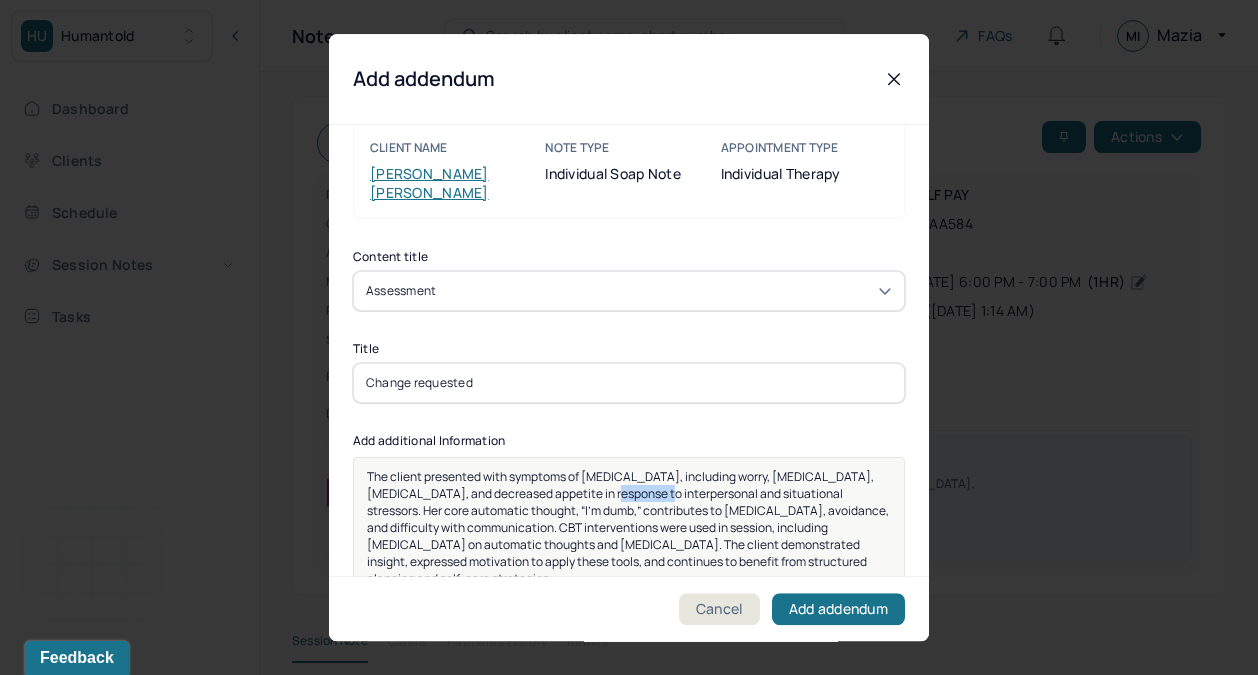 click on "The client presented with symptoms of [MEDICAL_DATA], including worry, [MEDICAL_DATA], [MEDICAL_DATA], and decreased appetite in response to interpersonal and situational stressors. Her core automatic thought, “I’m dumb,” contributes to [MEDICAL_DATA], avoidance, and difficulty with communication. CBT interventions were used in session, including [MEDICAL_DATA] on automatic thoughts and [MEDICAL_DATA]. The client demonstrated insight, expressed motivation to apply these tools, and continues to benefit from structured planning and self-care strategies." at bounding box center (629, 527) 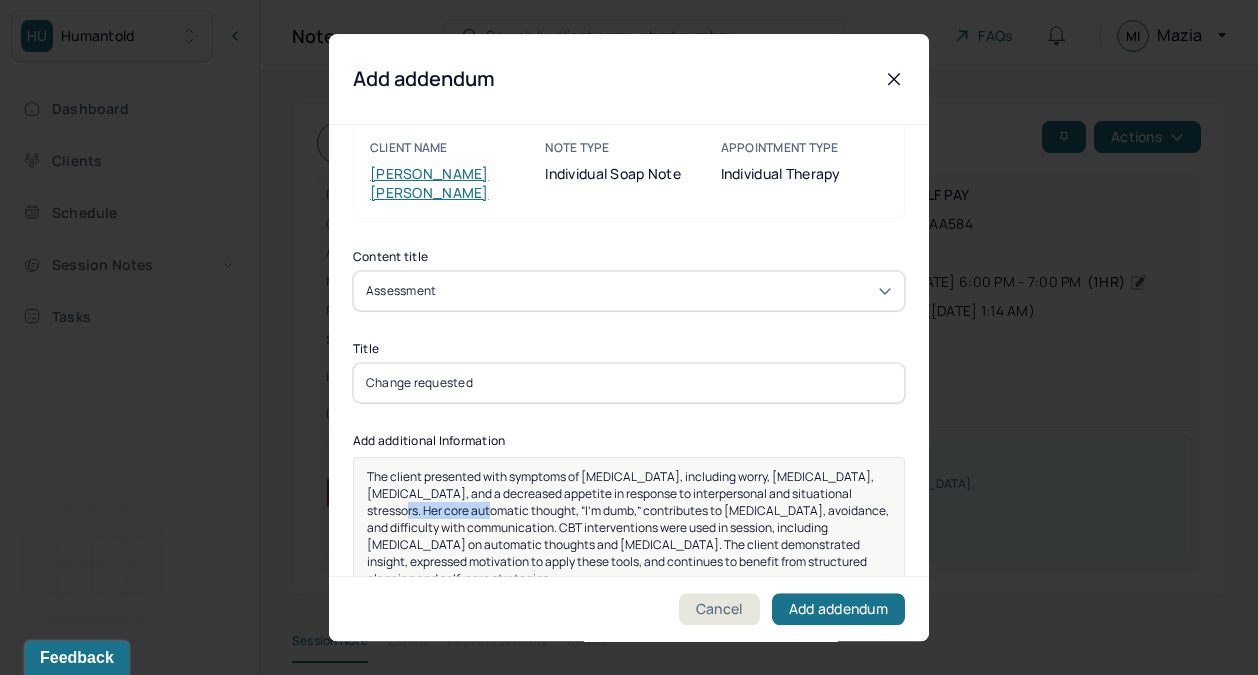 drag, startPoint x: 840, startPoint y: 475, endPoint x: 427, endPoint y: 484, distance: 413.09805 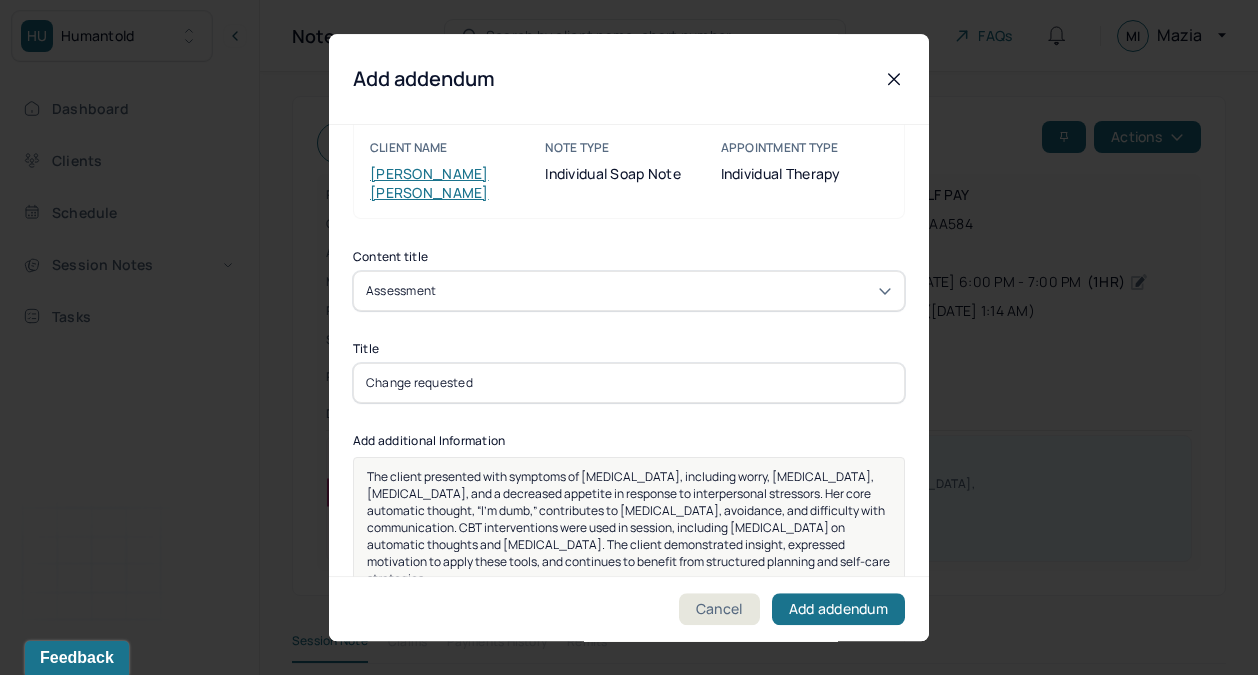 click on "The client presented with symptoms of [MEDICAL_DATA], including worry, [MEDICAL_DATA], [MEDICAL_DATA], and a decreased appetite in response to interpersonal stressors. Her core automatic thought, “I’m dumb,” contributes to [MEDICAL_DATA], avoidance, and difficulty with communication. CBT interventions were used in session, including [MEDICAL_DATA] on automatic thoughts and [MEDICAL_DATA]. The client demonstrated insight, expressed motivation to apply these tools, and continues to benefit from structured planning and self-care strategies." at bounding box center [629, 527] 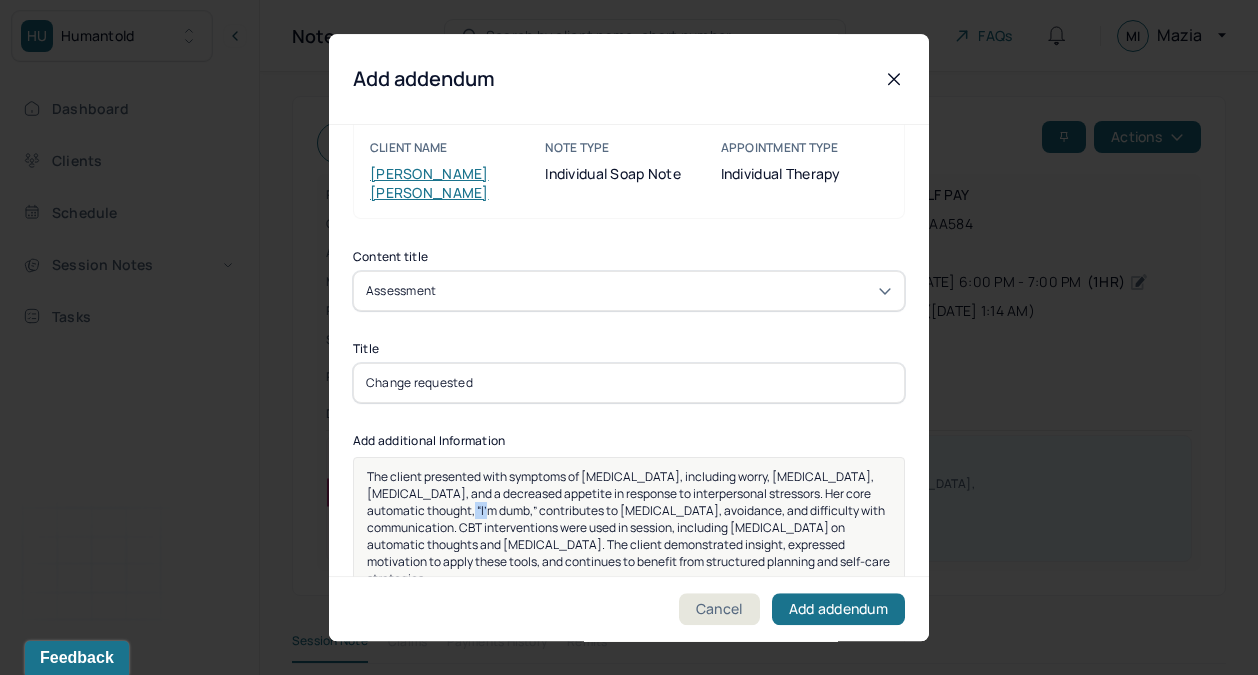 click on "The client presented with symptoms of [MEDICAL_DATA], including worry, [MEDICAL_DATA], [MEDICAL_DATA], and a decreased appetite in response to interpersonal stressors. Her core automatic thought, “I’m dumb,” contributes to [MEDICAL_DATA], avoidance, and difficulty with communication. CBT interventions were used in session, including [MEDICAL_DATA] on automatic thoughts and [MEDICAL_DATA]. The client demonstrated insight, expressed motivation to apply these tools, and continues to benefit from structured planning and self-care strategies." at bounding box center [629, 527] 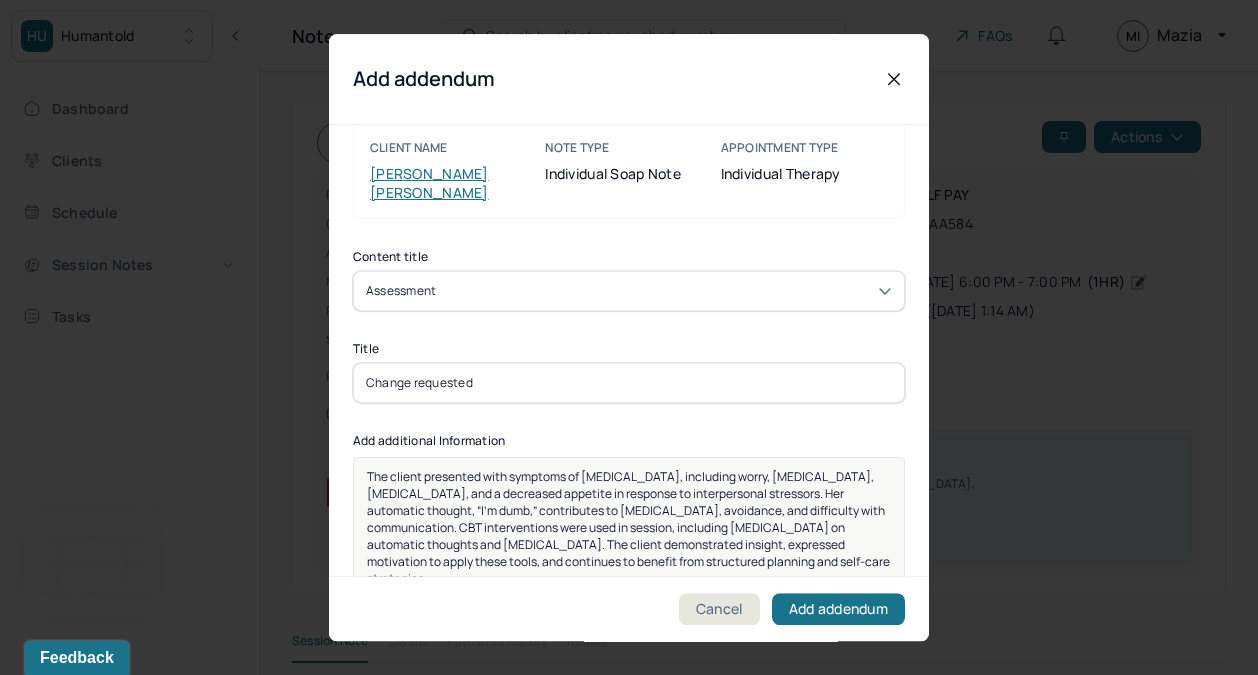 scroll, scrollTop: 23, scrollLeft: 0, axis: vertical 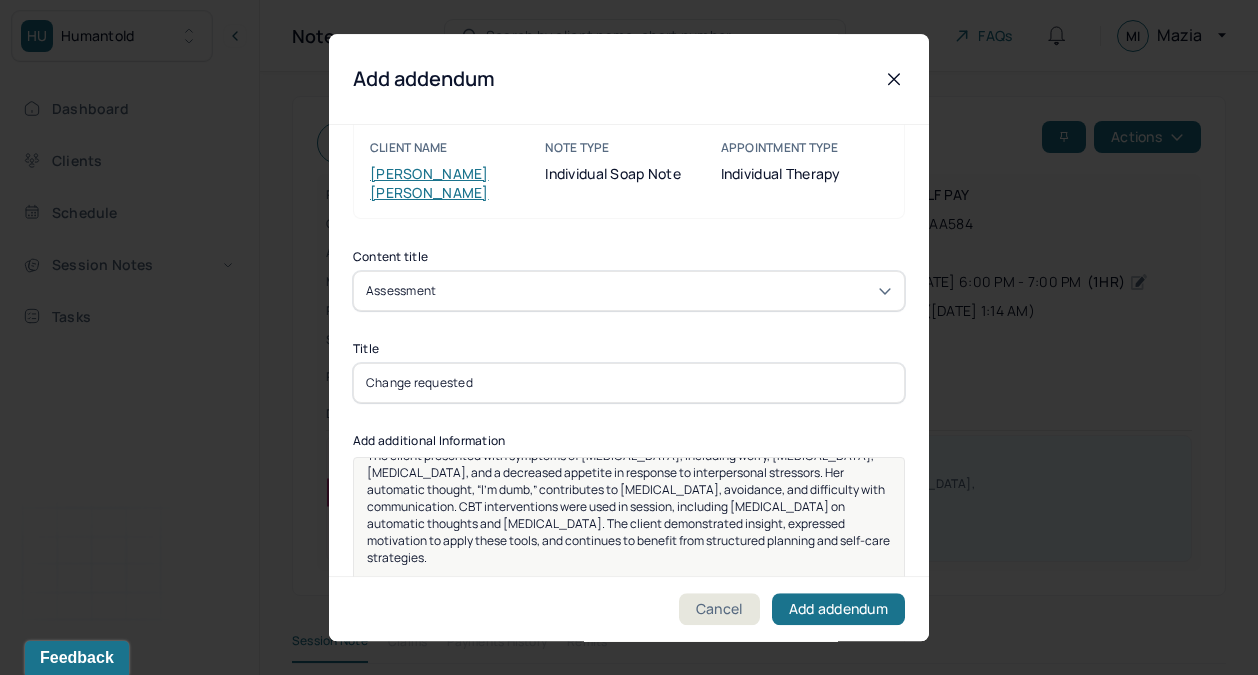 click on "The client presented with symptoms of [MEDICAL_DATA], including worry, [MEDICAL_DATA], [MEDICAL_DATA], and a decreased appetite in response to interpersonal stressors. Her automatic thought, “I’m dumb,” contributes to [MEDICAL_DATA], avoidance, and difficulty with communication. CBT interventions were used in session, including [MEDICAL_DATA] on automatic thoughts and [MEDICAL_DATA]. The client demonstrated insight, expressed motivation to apply these tools, and continues to benefit from structured planning and self-care strategies." at bounding box center (629, 506) 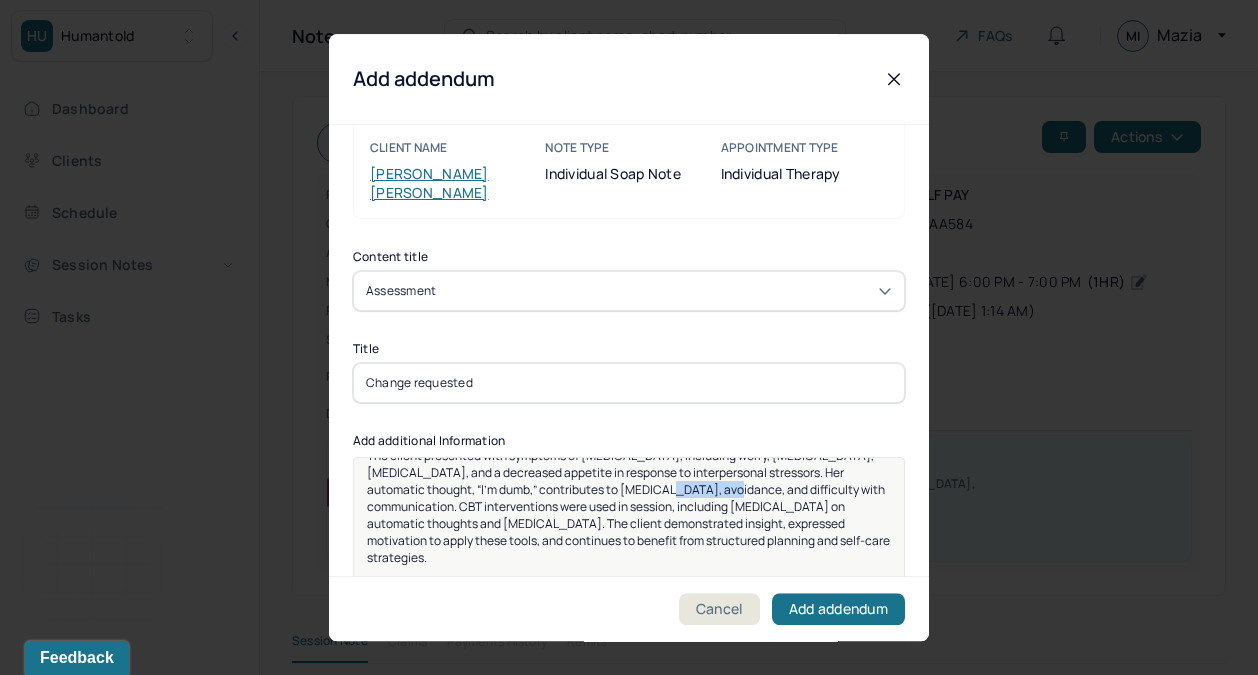 click on "The client presented with symptoms of [MEDICAL_DATA], including worry, [MEDICAL_DATA], [MEDICAL_DATA], and a decreased appetite in response to interpersonal stressors. Her automatic thought, “I’m dumb,” contributes to [MEDICAL_DATA], avoidance, and difficulty with communication. CBT interventions were used in session, including [MEDICAL_DATA] on automatic thoughts and [MEDICAL_DATA]. The client demonstrated insight, expressed motivation to apply these tools, and continues to benefit from structured planning and self-care strategies." at bounding box center (629, 506) 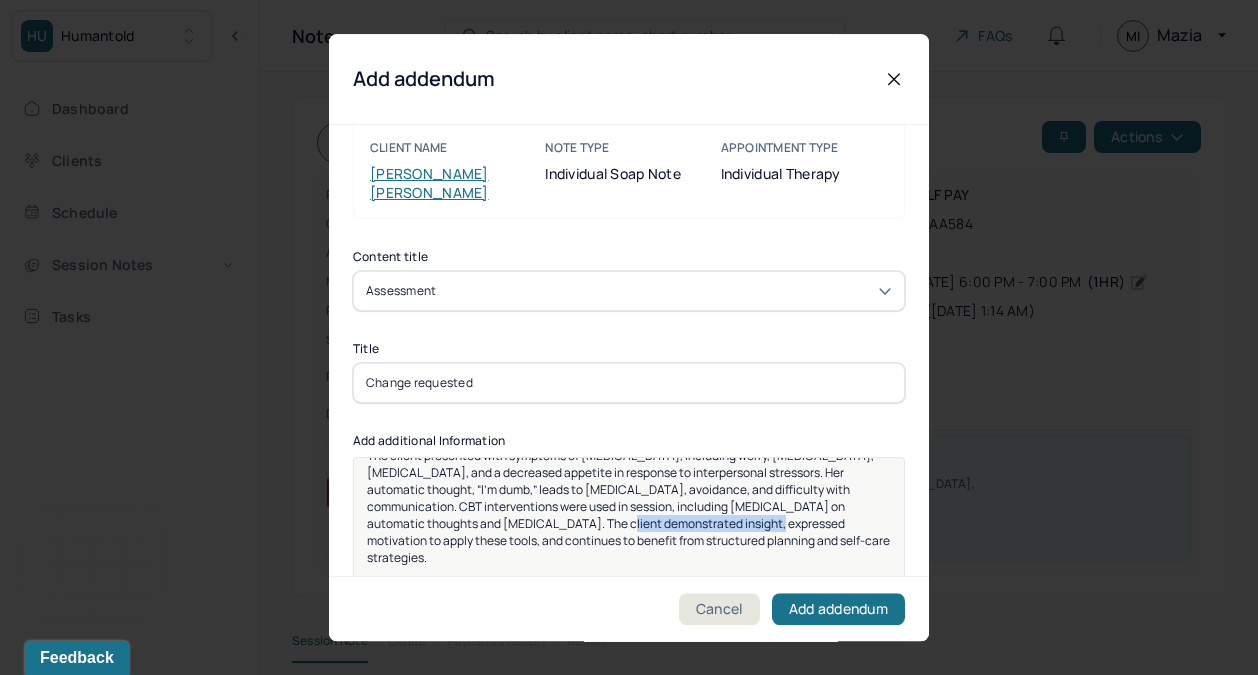 drag, startPoint x: 595, startPoint y: 503, endPoint x: 743, endPoint y: 503, distance: 148 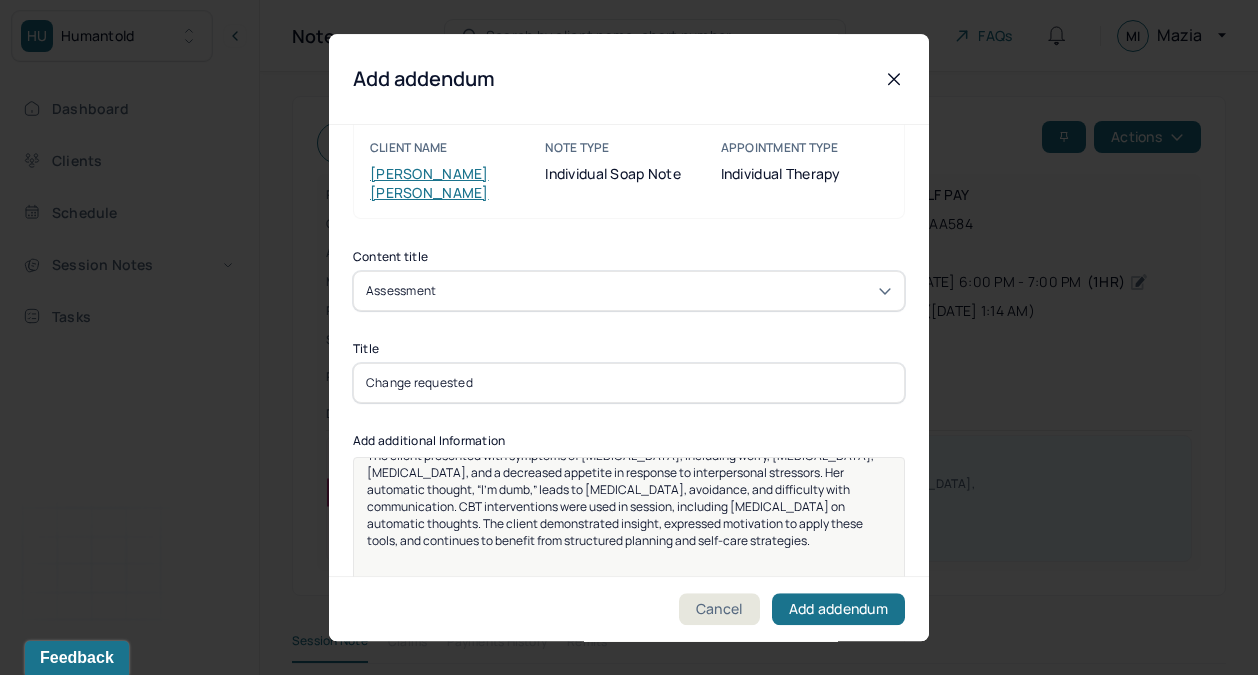 click on "The client presented with symptoms of [MEDICAL_DATA], including worry, [MEDICAL_DATA], [MEDICAL_DATA], and a decreased appetite in response to interpersonal stressors. Her automatic thought, “I’m dumb,” leads to [MEDICAL_DATA], avoidance, and difficulty with communication. CBT interventions were used in session, including [MEDICAL_DATA] on automatic thoughts. The client demonstrated insight, expressed motivation to apply these tools, and continues to benefit from structured planning and self-care strategies." at bounding box center (629, 498) 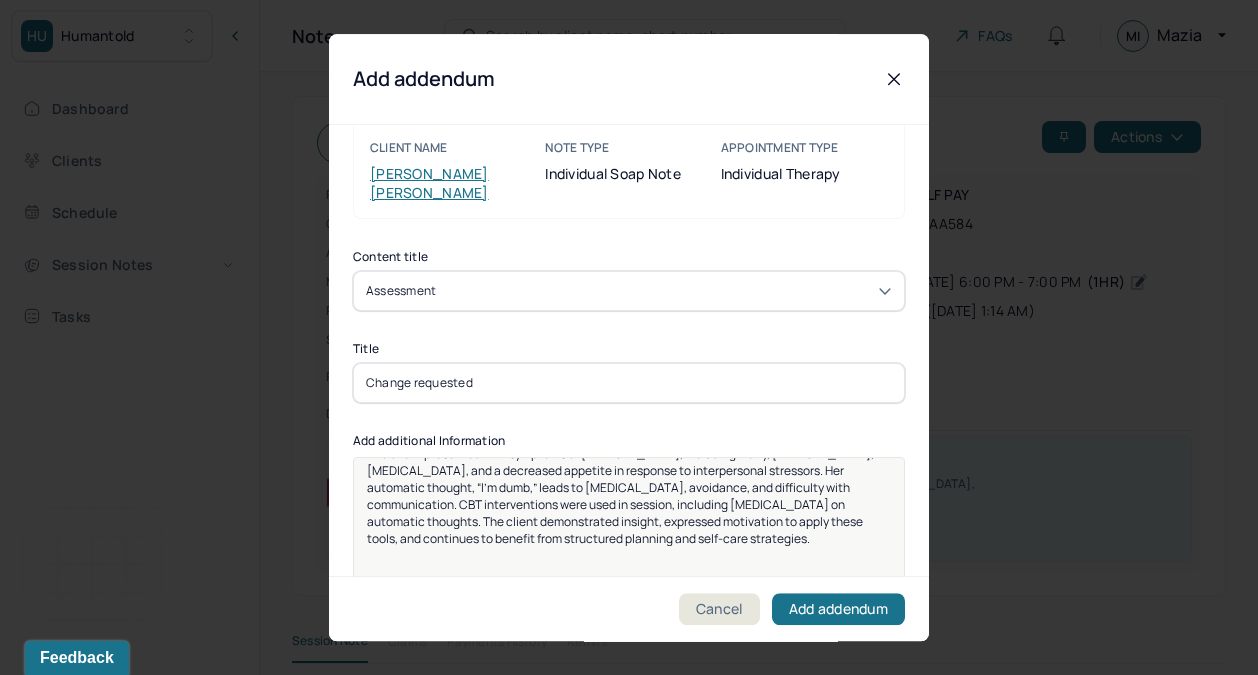 scroll, scrollTop: 24, scrollLeft: 0, axis: vertical 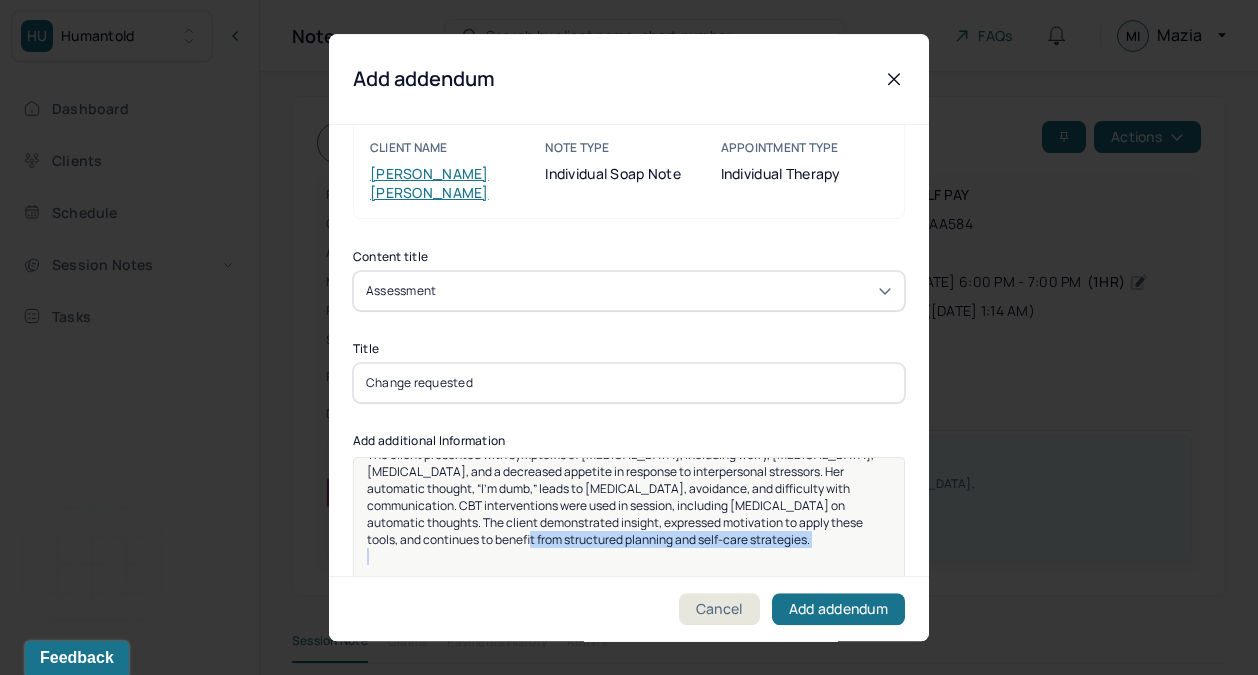 drag, startPoint x: 536, startPoint y: 522, endPoint x: 556, endPoint y: 571, distance: 52.924473 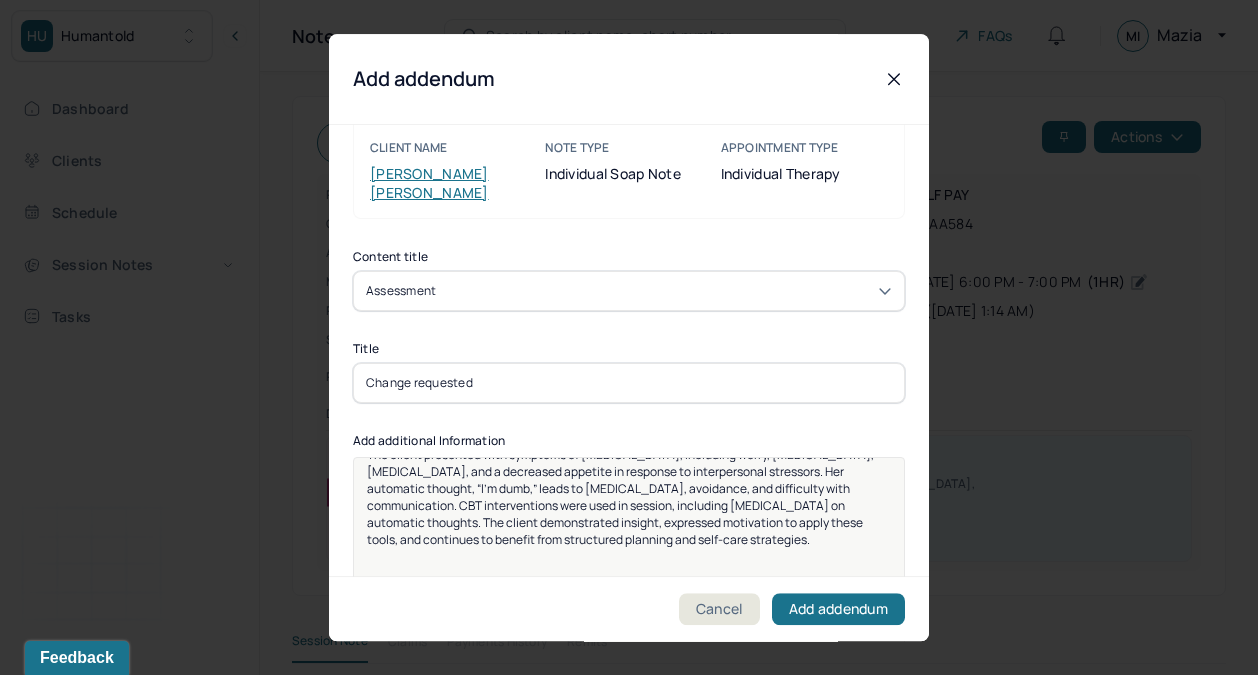 click on "The client presented with symptoms of [MEDICAL_DATA], including worry, [MEDICAL_DATA], [MEDICAL_DATA], and a decreased appetite in response to interpersonal stressors. Her automatic thought, “I’m dumb,” leads to [MEDICAL_DATA], avoidance, and difficulty with communication. CBT interventions were used in session, including [MEDICAL_DATA] on automatic thoughts. The client demonstrated insight, expressed motivation to apply these tools, and continues to benefit from structured planning and self-care strategies." at bounding box center (621, 497) 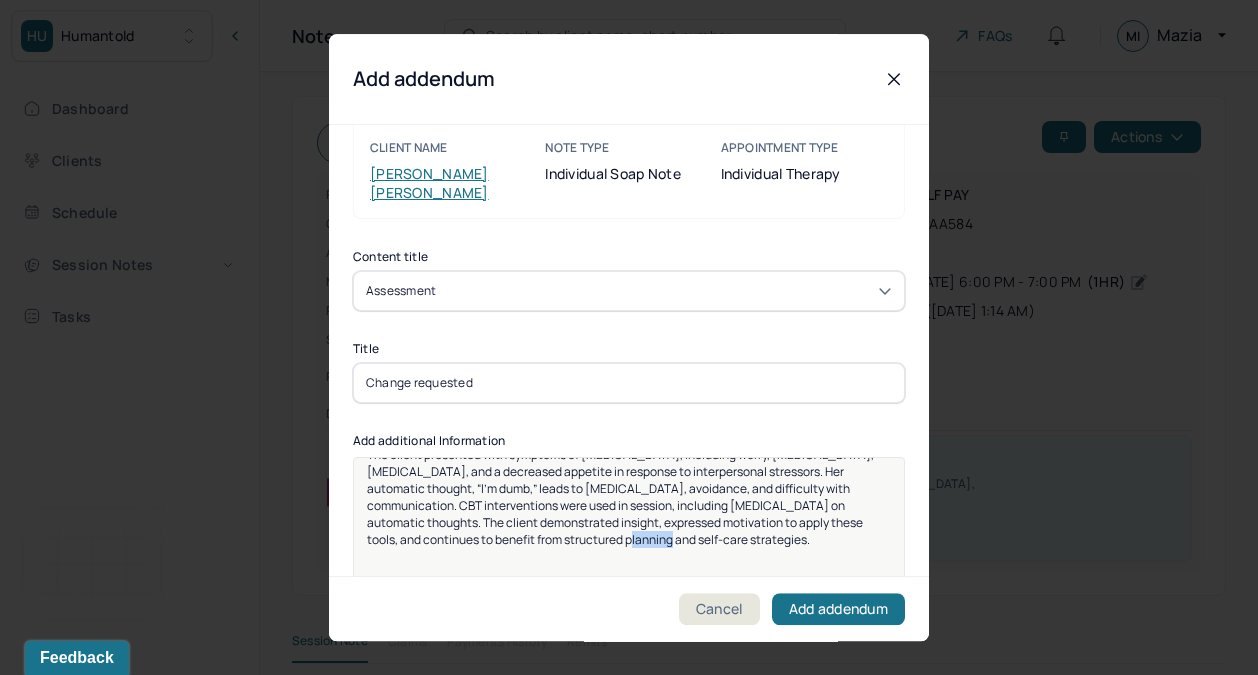 click on "The client presented with symptoms of [MEDICAL_DATA], including worry, [MEDICAL_DATA], [MEDICAL_DATA], and a decreased appetite in response to interpersonal stressors. Her automatic thought, “I’m dumb,” leads to [MEDICAL_DATA], avoidance, and difficulty with communication. CBT interventions were used in session, including [MEDICAL_DATA] on automatic thoughts. The client demonstrated insight, expressed motivation to apply these tools, and continues to benefit from structured planning and self-care strategies." at bounding box center (621, 497) 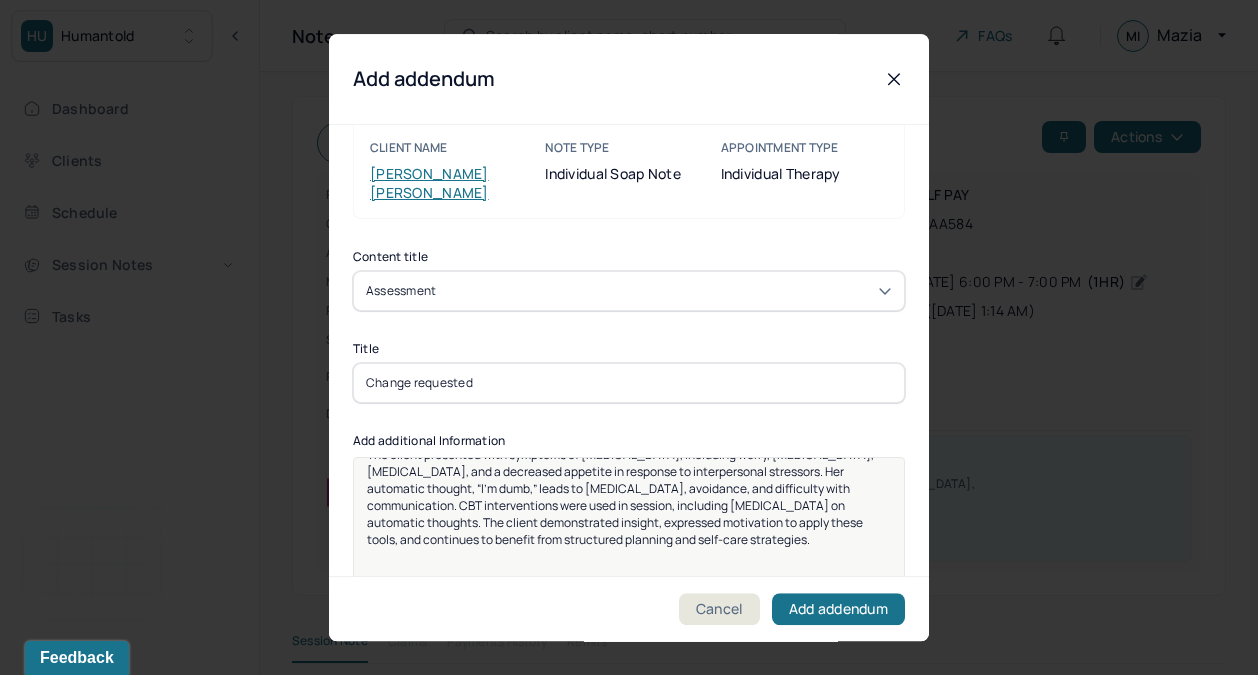 drag, startPoint x: 450, startPoint y: 534, endPoint x: 389, endPoint y: 533, distance: 61.008198 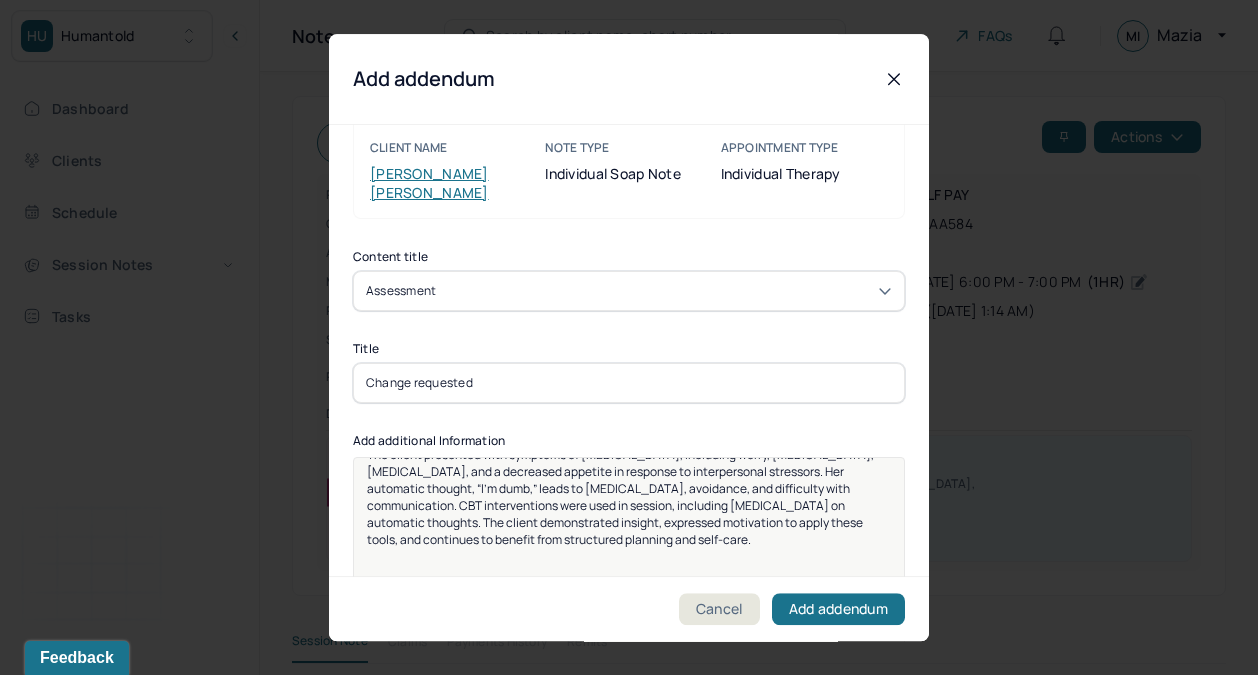 scroll, scrollTop: 0, scrollLeft: 0, axis: both 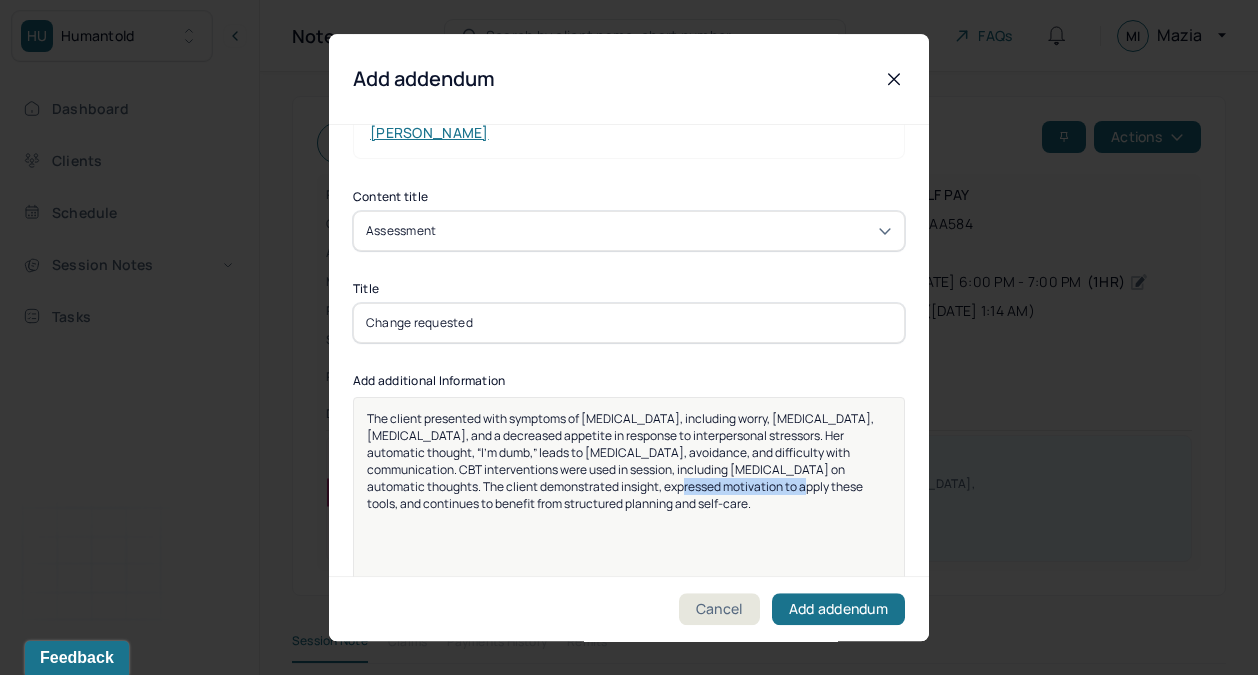 drag, startPoint x: 780, startPoint y: 466, endPoint x: 657, endPoint y: 469, distance: 123.03658 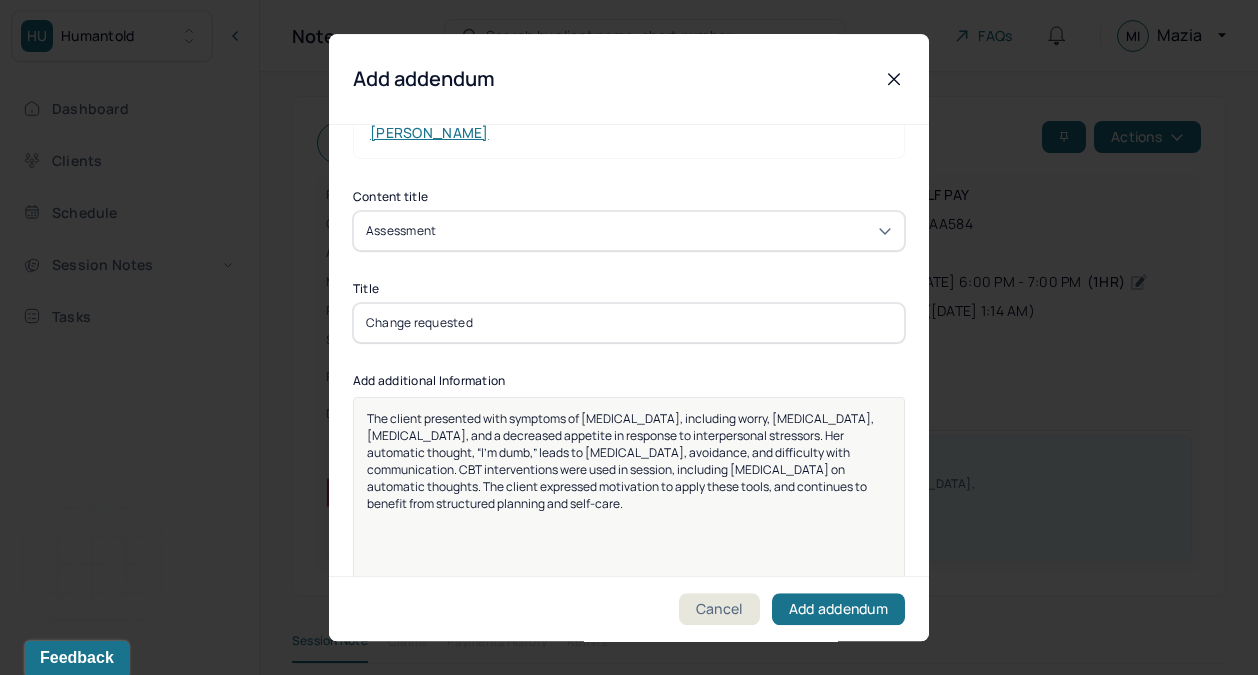 click on "The client presented with symptoms of [MEDICAL_DATA], including worry, [MEDICAL_DATA], [MEDICAL_DATA], and a decreased appetite in response to interpersonal stressors. Her automatic thought, “I’m dumb,” leads to [MEDICAL_DATA], avoidance, and difficulty with communication. CBT interventions were used in session, including [MEDICAL_DATA] on automatic thoughts. The client expressed motivation to apply these tools, and continues to benefit from structured planning and self-care." at bounding box center [629, 461] 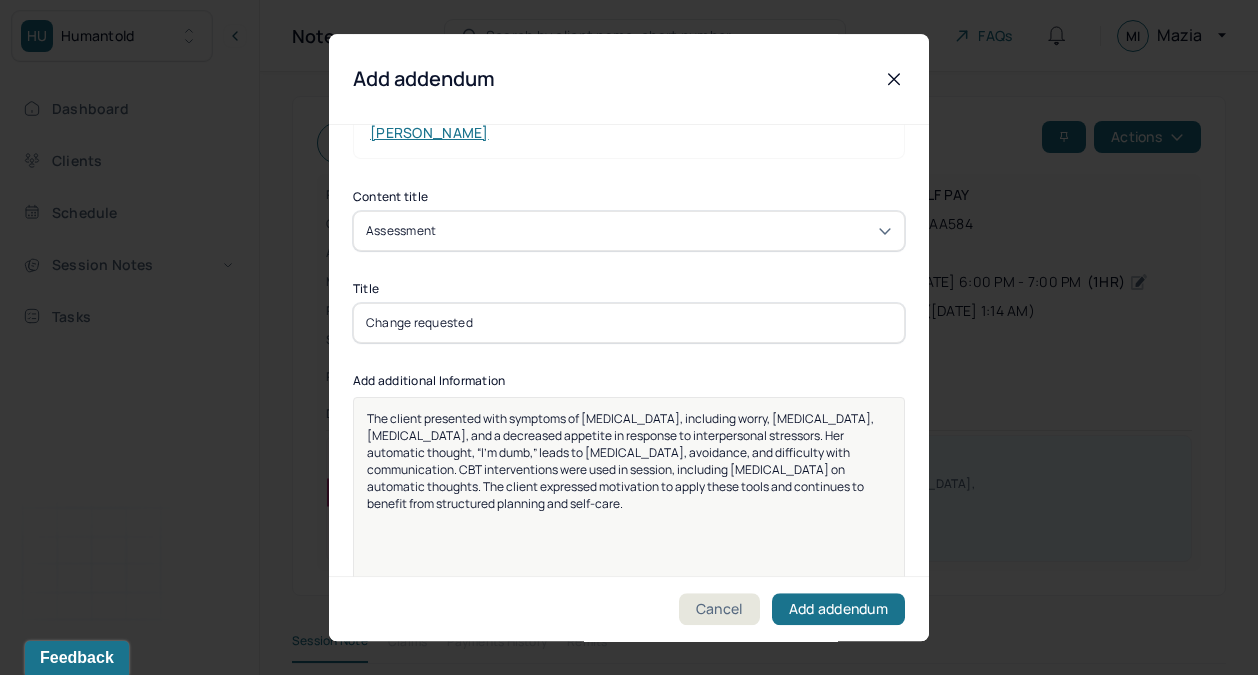 scroll, scrollTop: 0, scrollLeft: 0, axis: both 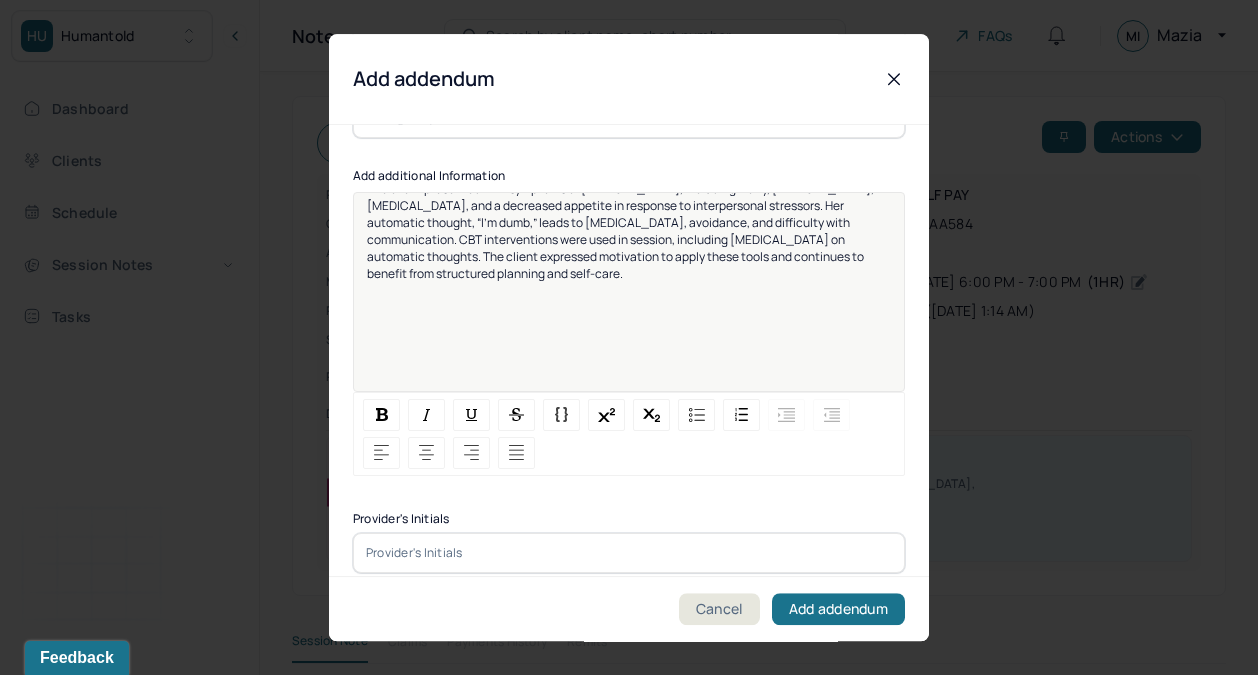 click at bounding box center (629, 553) 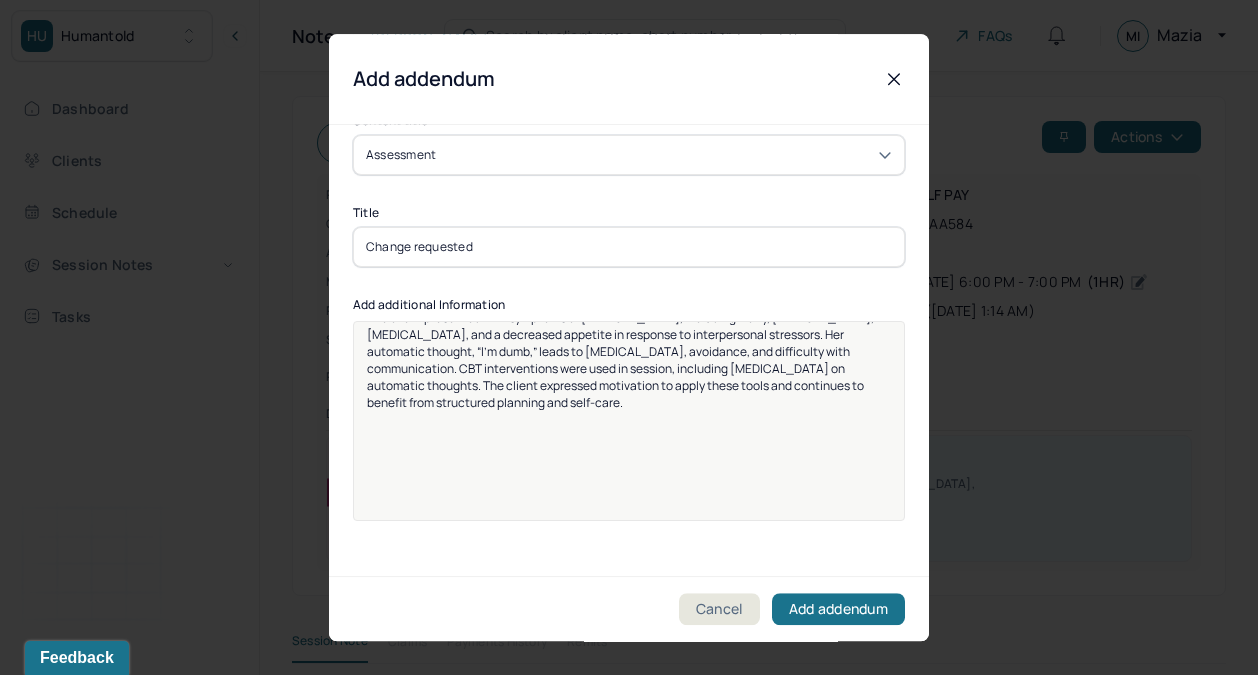 scroll, scrollTop: 198, scrollLeft: 0, axis: vertical 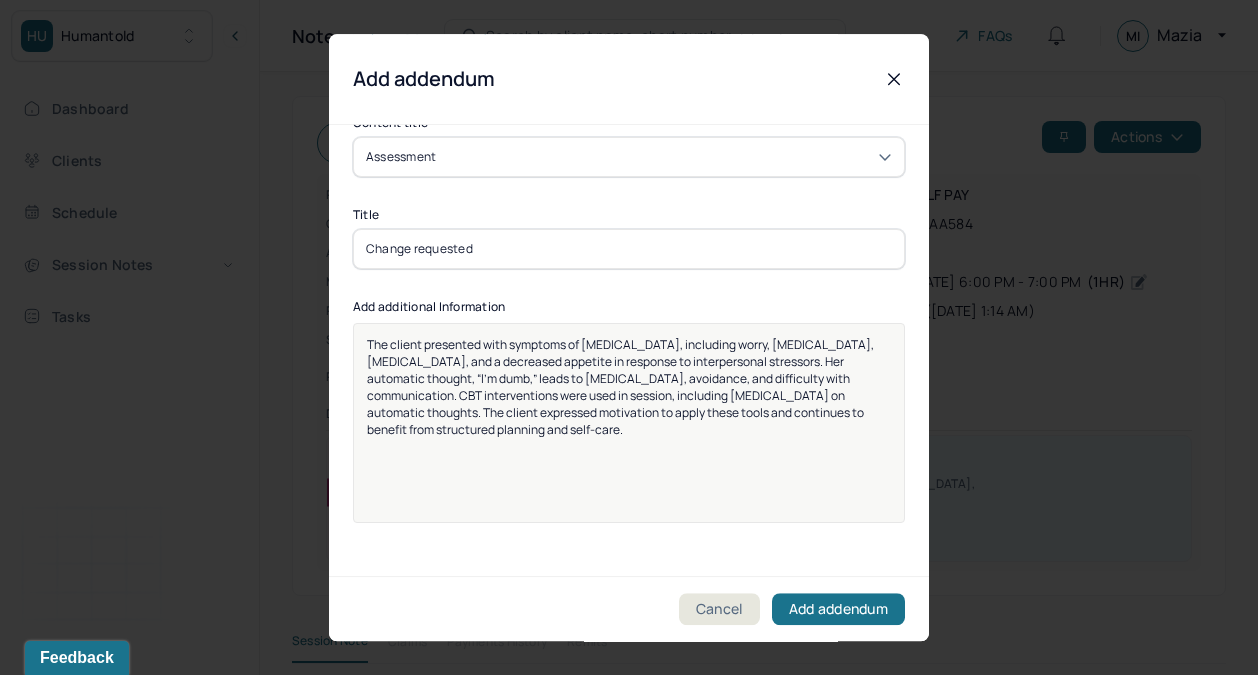 type on "MI" 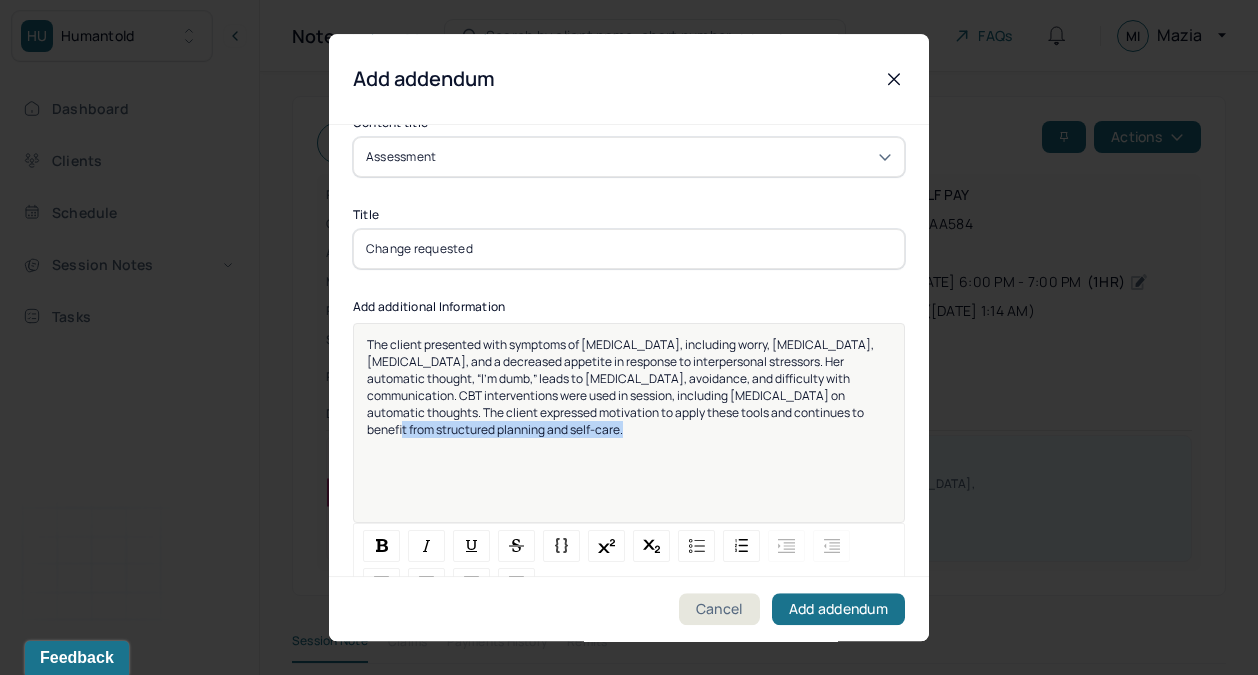 drag, startPoint x: 796, startPoint y: 422, endPoint x: 880, endPoint y: 389, distance: 90.24966 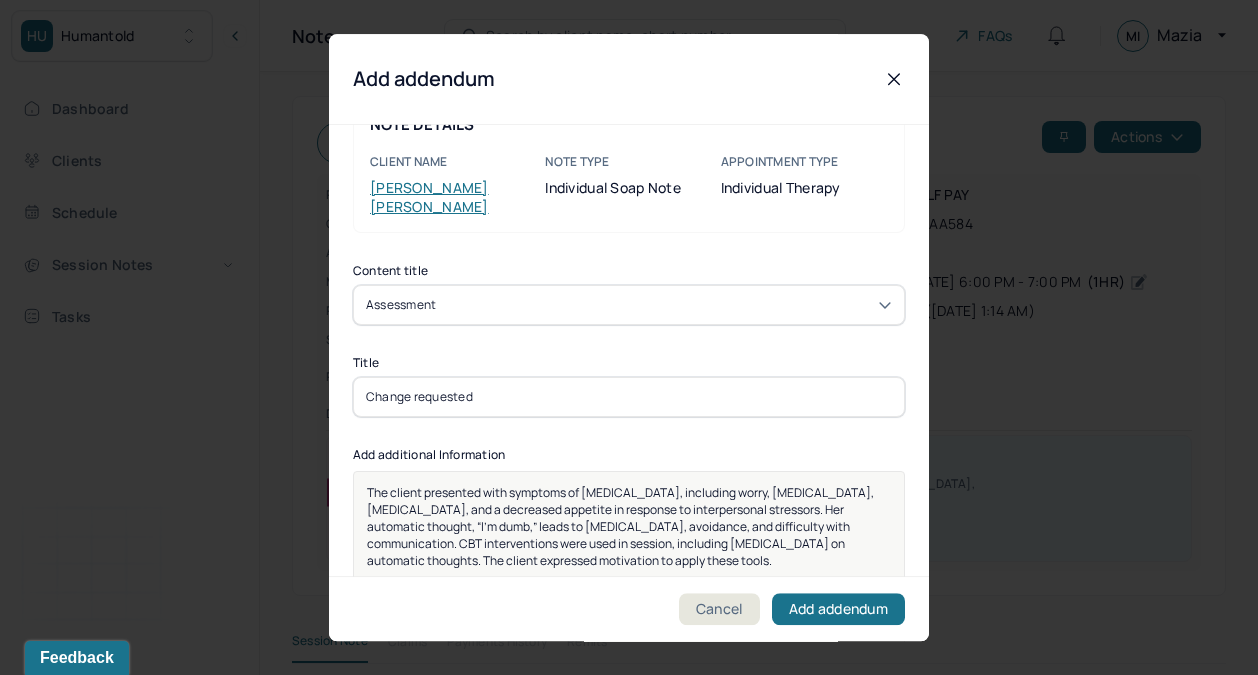 scroll, scrollTop: 7, scrollLeft: 0, axis: vertical 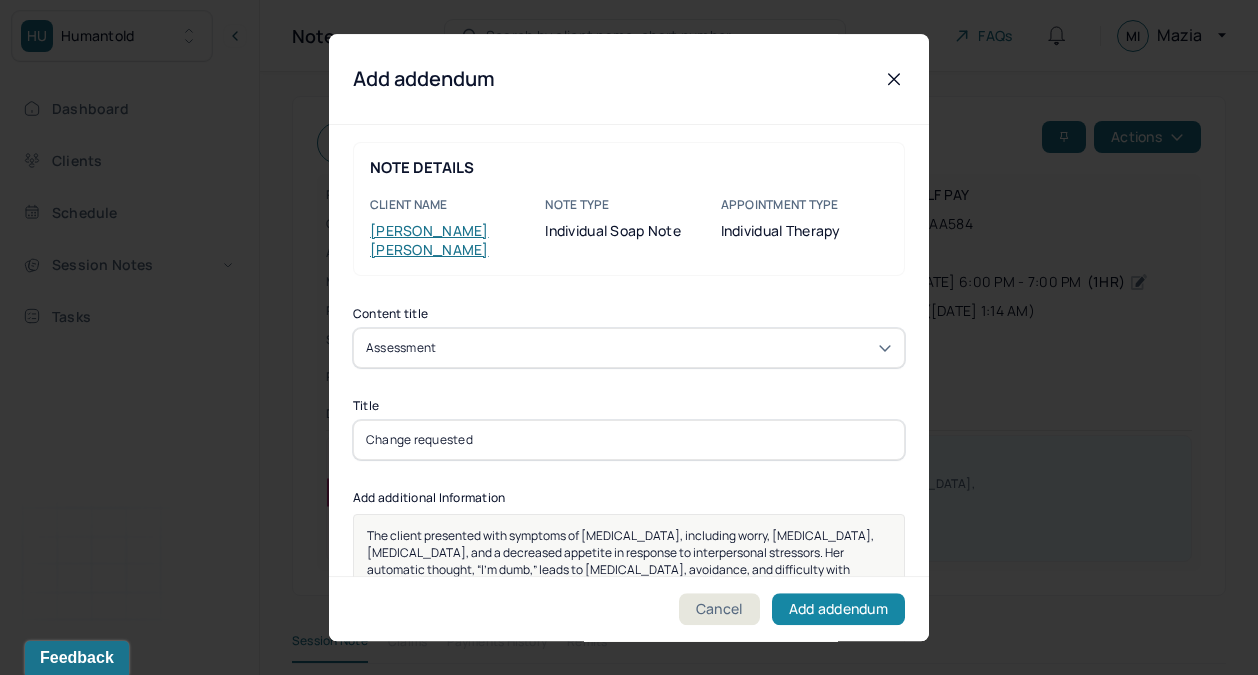 click on "Add addendum" at bounding box center [838, 609] 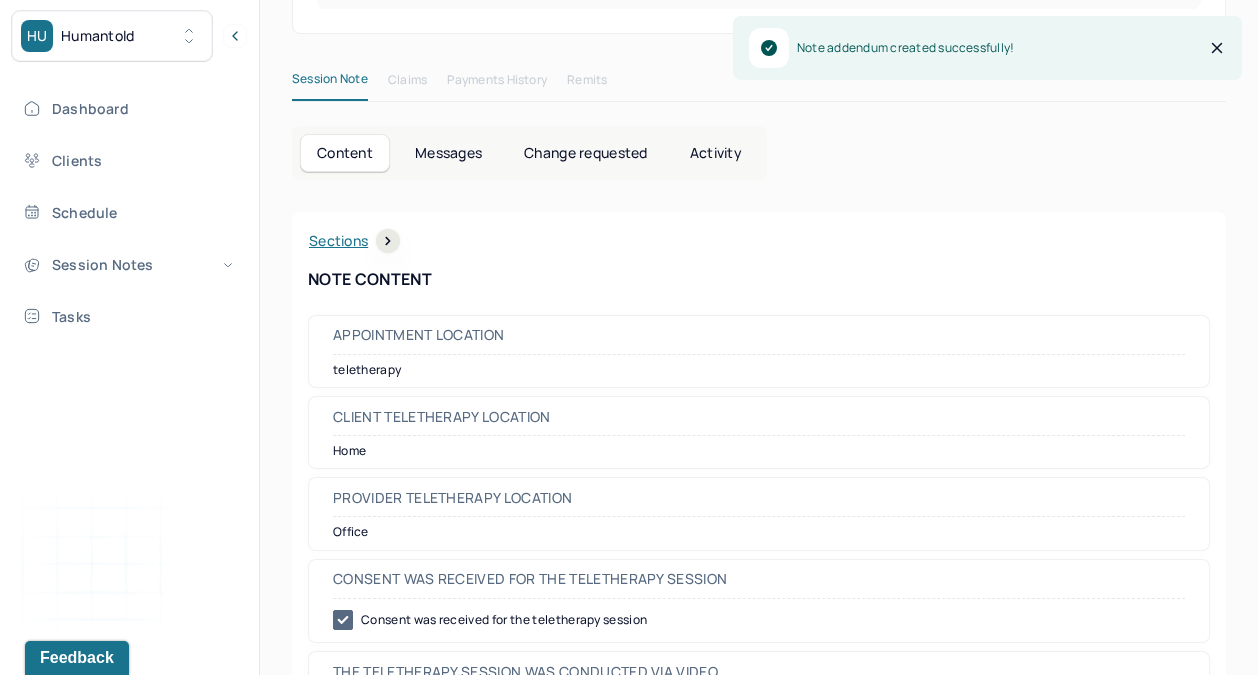 scroll, scrollTop: 604, scrollLeft: 0, axis: vertical 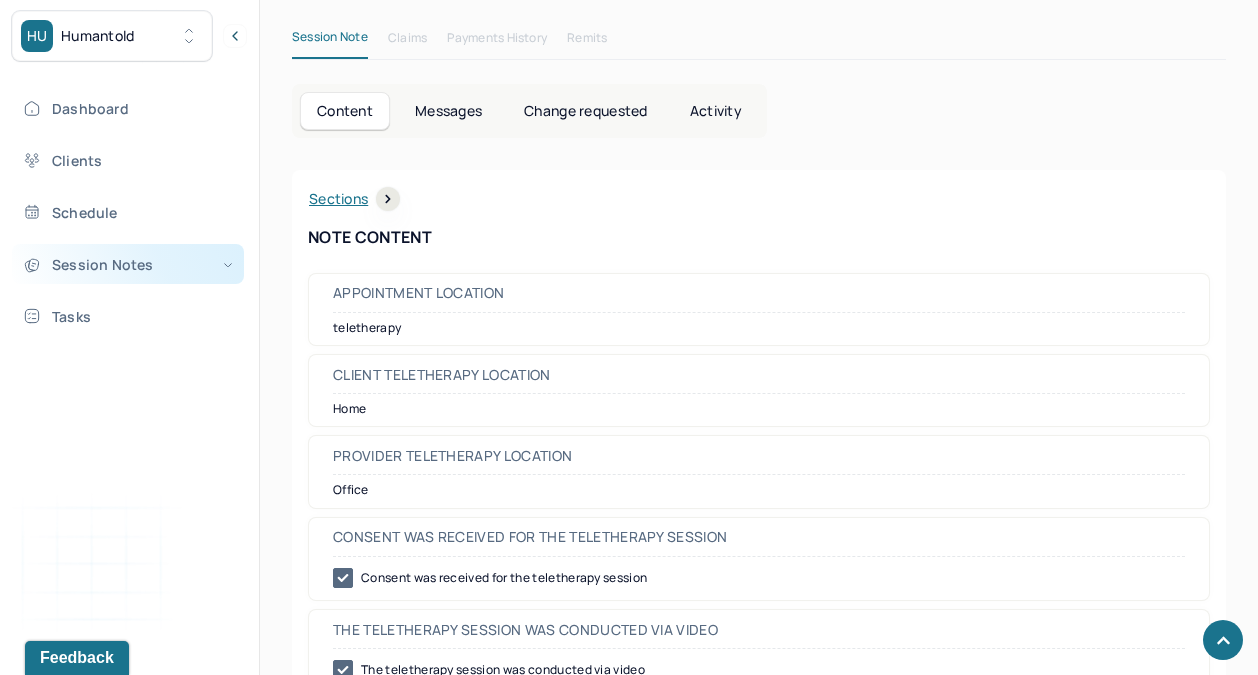 click on "Session Notes" at bounding box center [128, 264] 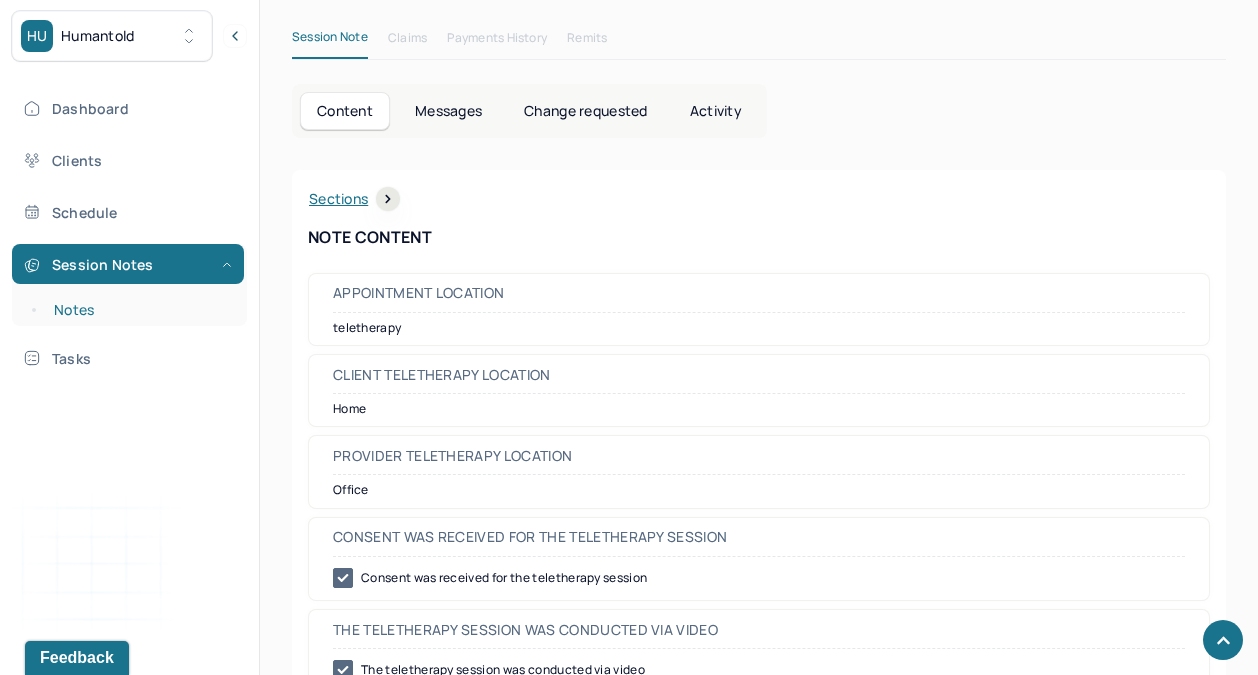 click on "Notes" at bounding box center (139, 310) 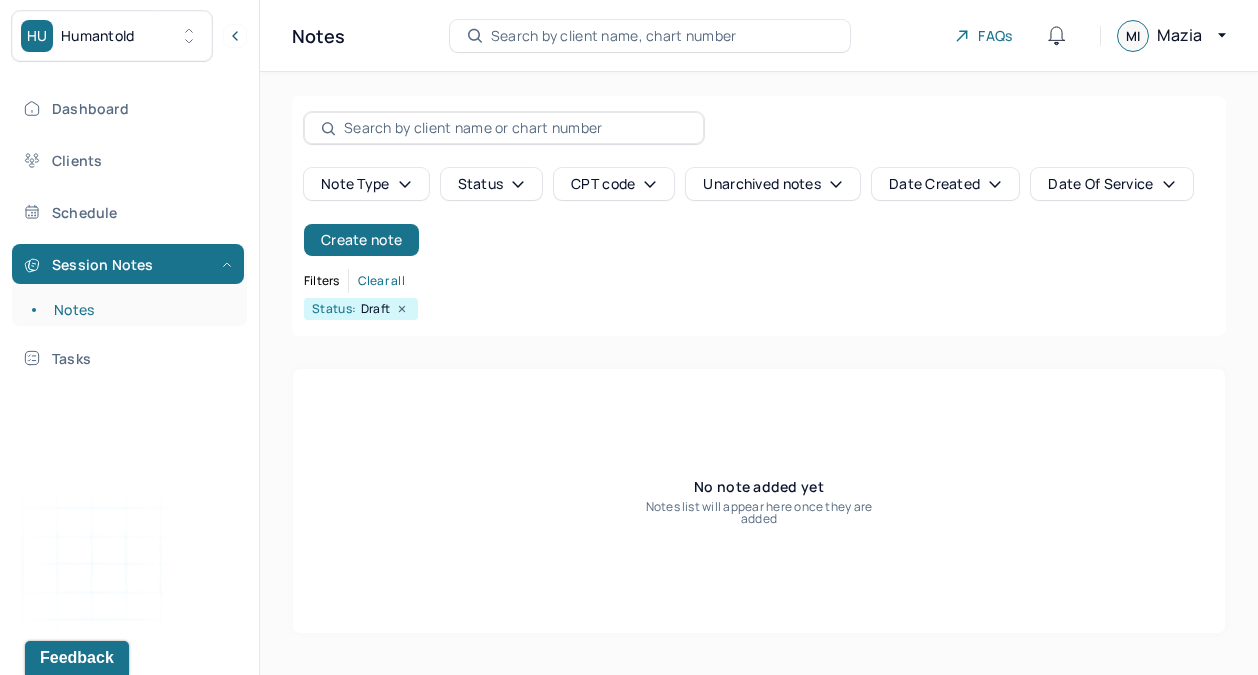 scroll, scrollTop: 0, scrollLeft: 0, axis: both 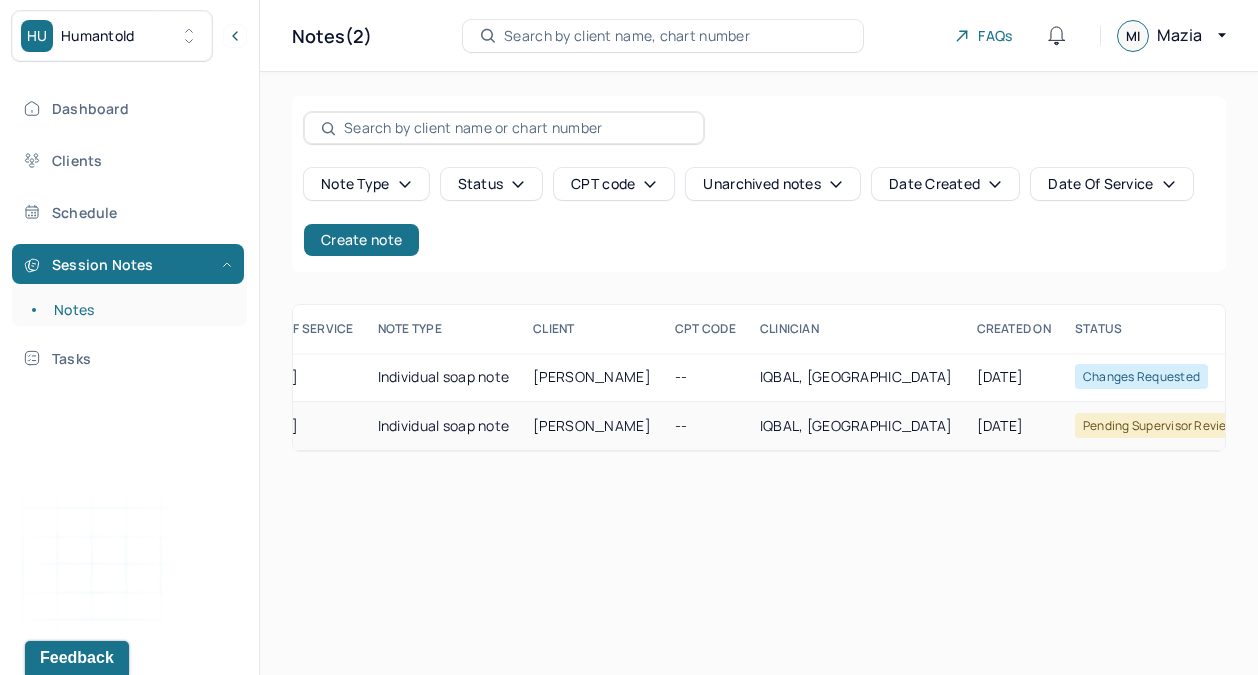 click on "[PERSON_NAME]" at bounding box center [592, 426] 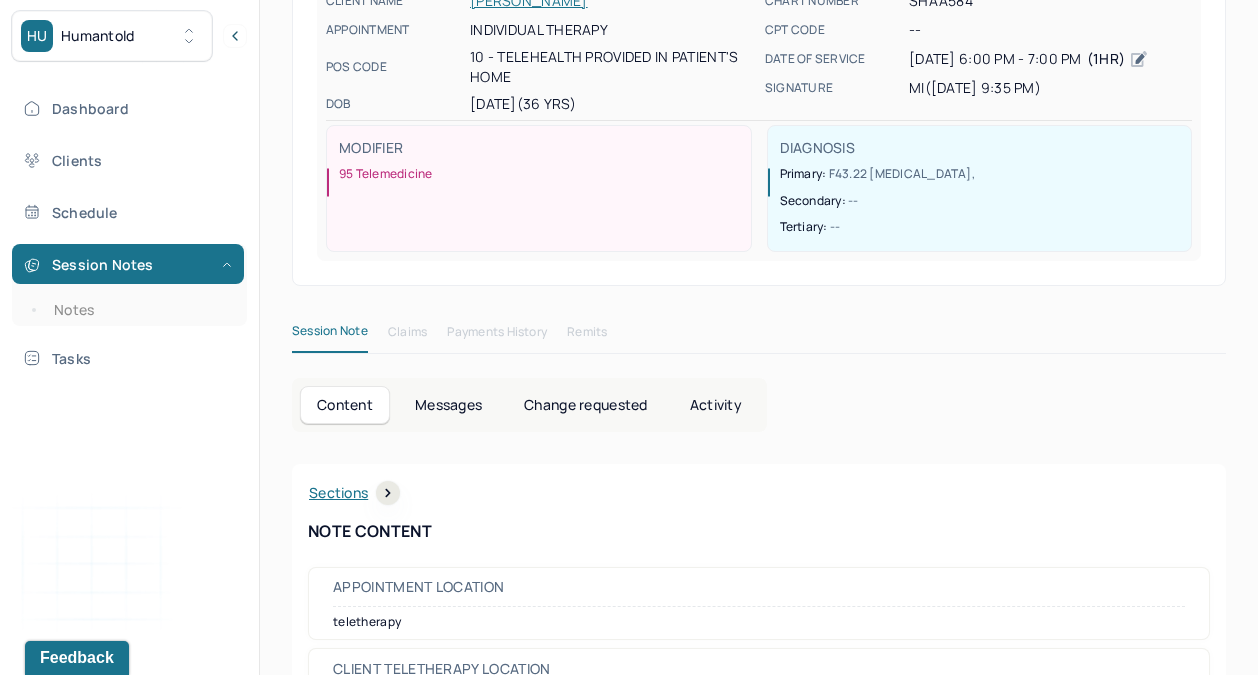 click on "Change requested" at bounding box center [585, 405] 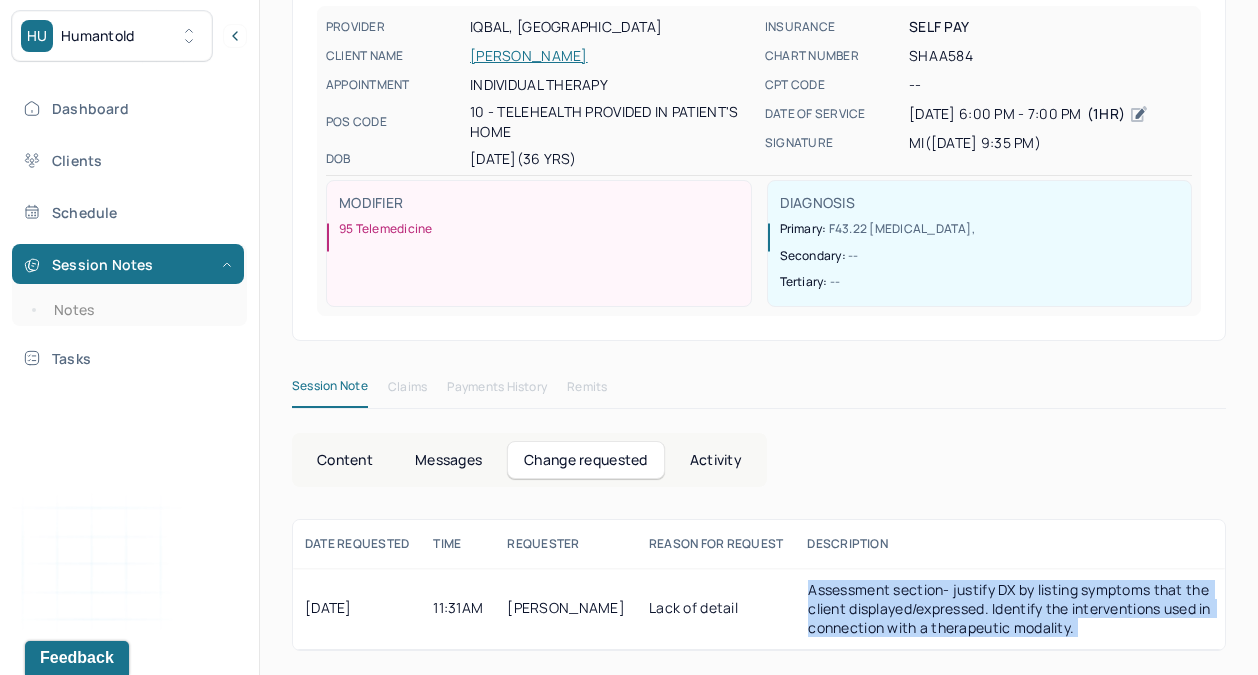 drag, startPoint x: 844, startPoint y: 567, endPoint x: 918, endPoint y: 625, distance: 94.02127 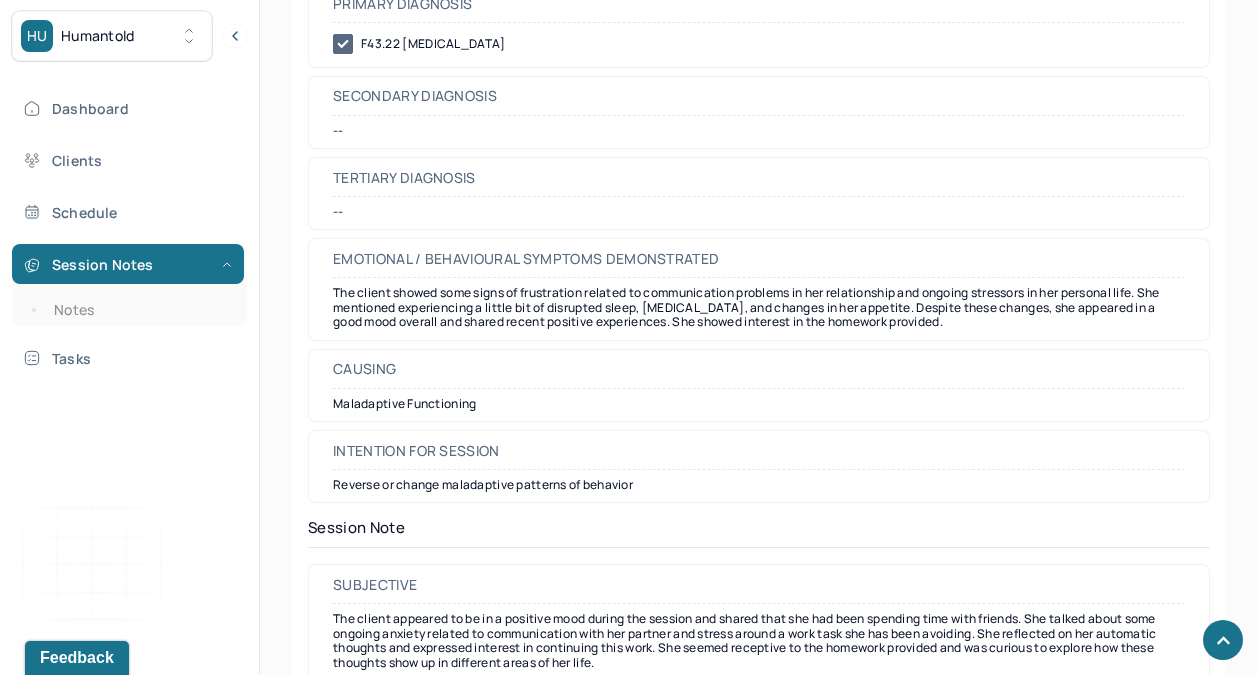 scroll, scrollTop: 1312, scrollLeft: 0, axis: vertical 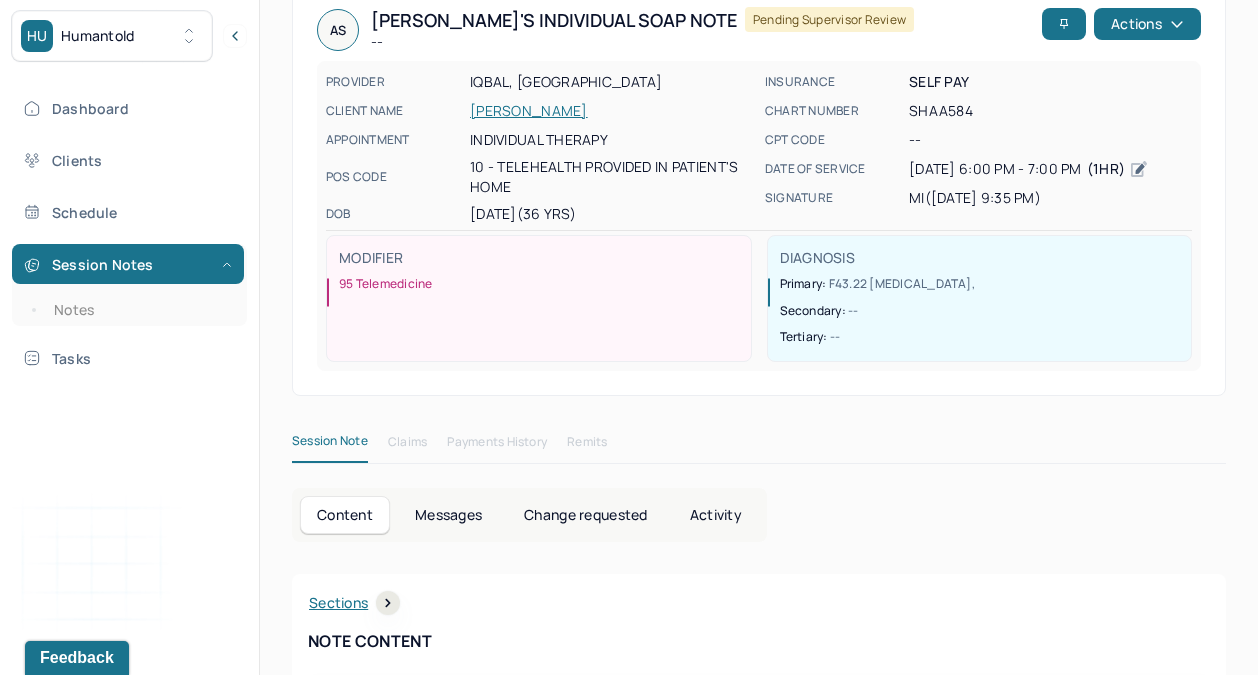 click on "Messages" at bounding box center (448, 515) 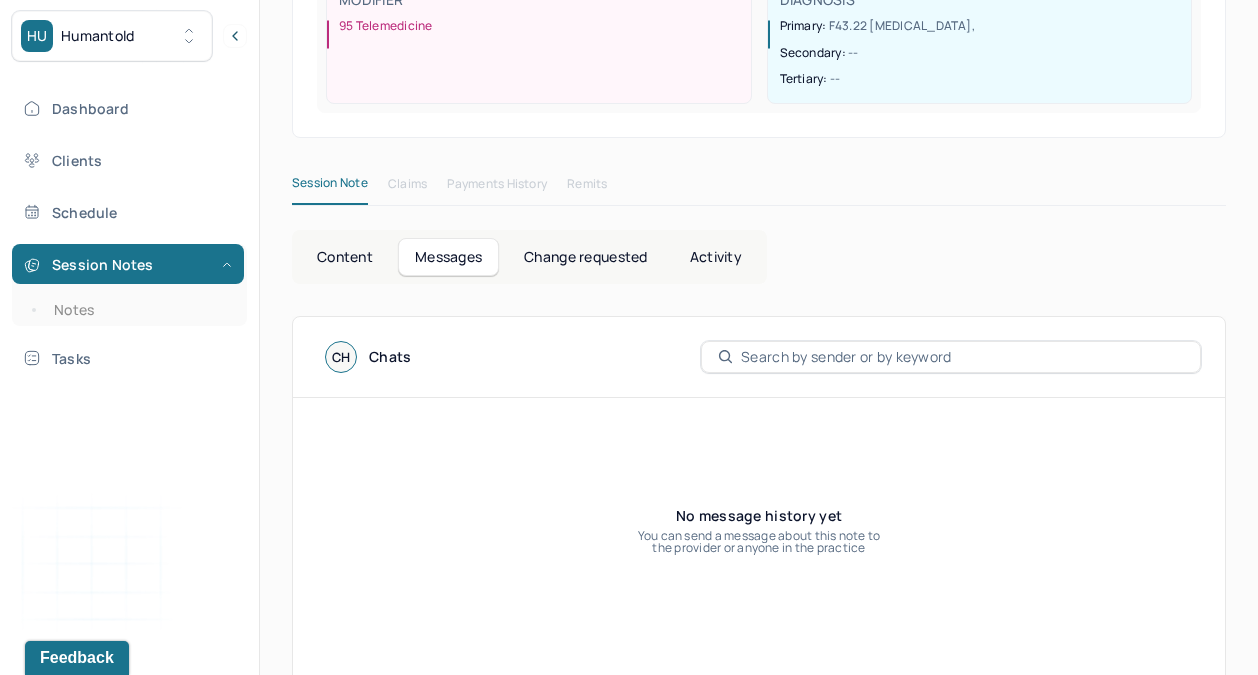 scroll, scrollTop: 379, scrollLeft: 0, axis: vertical 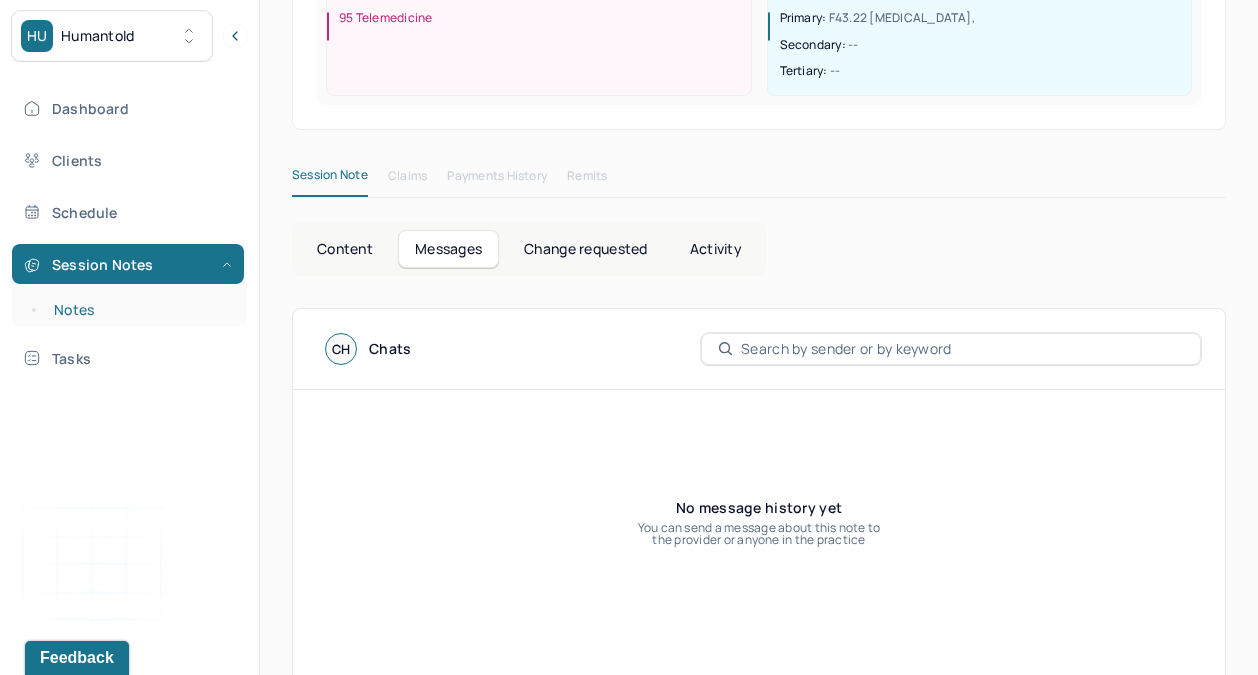click on "Notes" at bounding box center (139, 310) 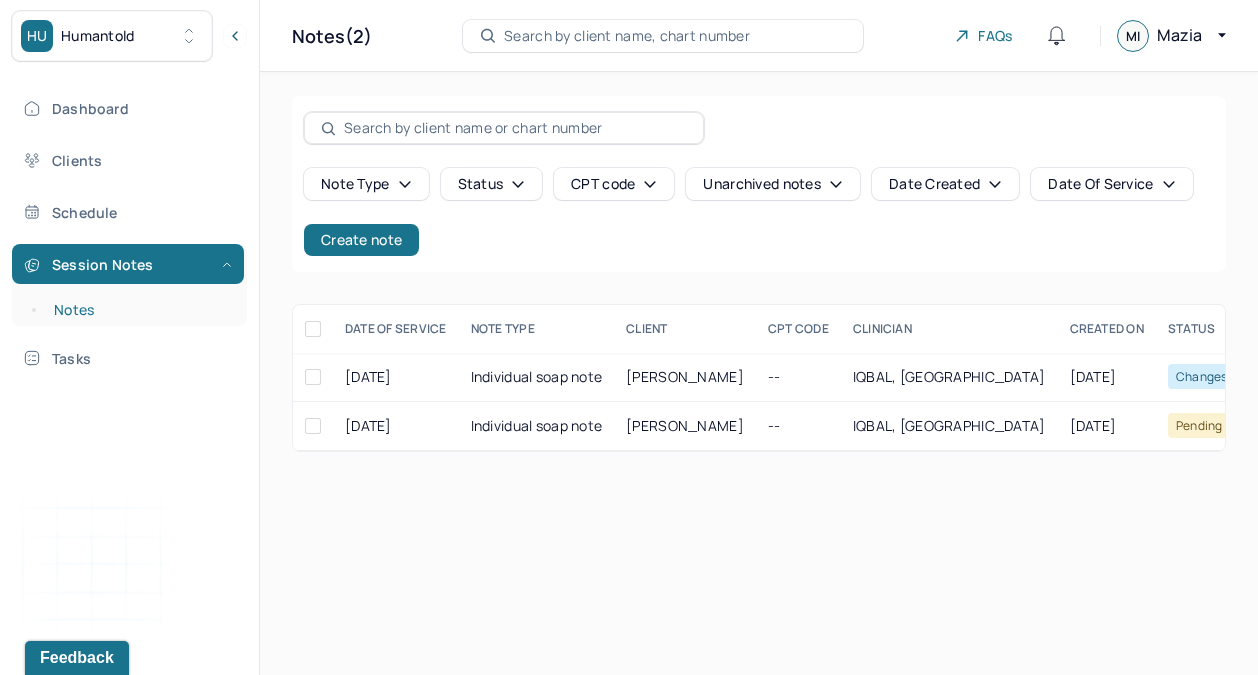 scroll, scrollTop: 0, scrollLeft: 0, axis: both 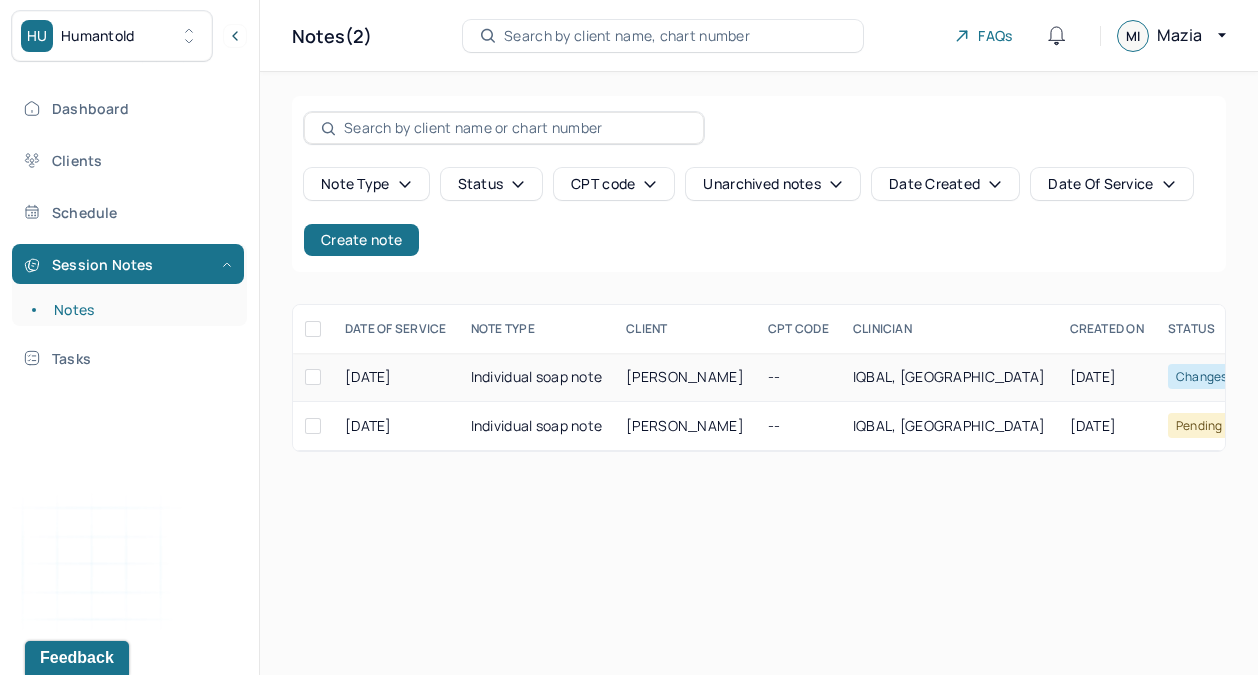 click on "[DATE]" at bounding box center [1107, 377] 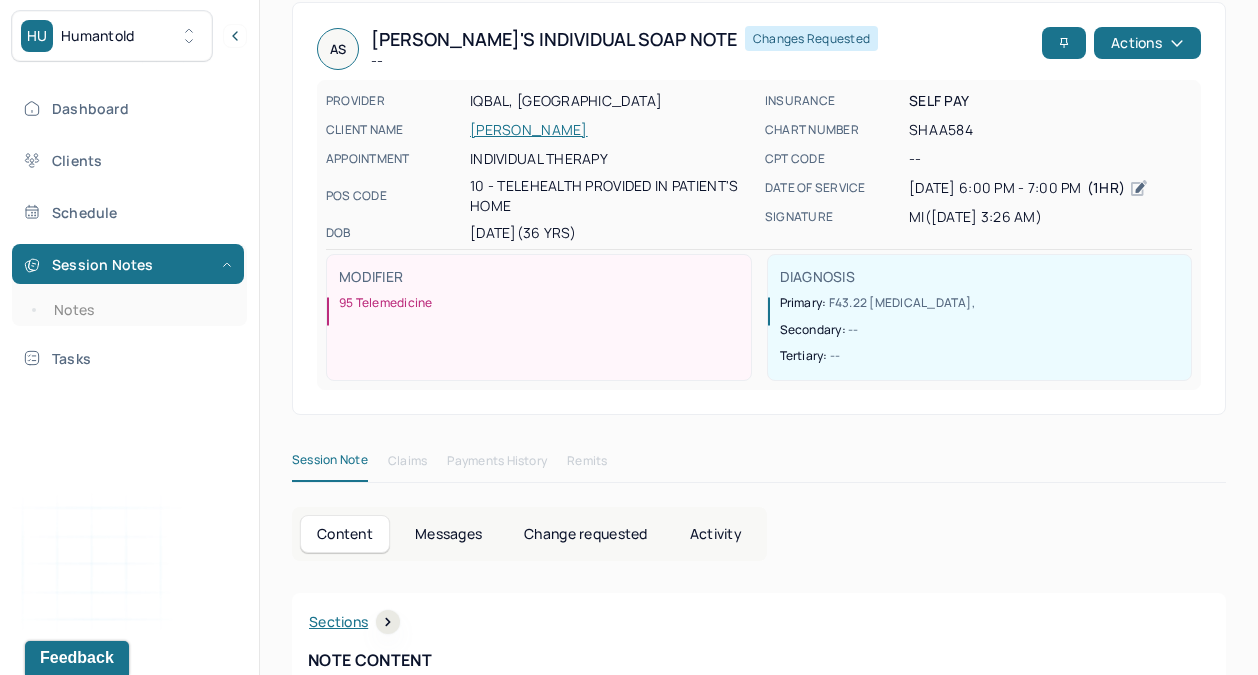 scroll, scrollTop: 88, scrollLeft: 0, axis: vertical 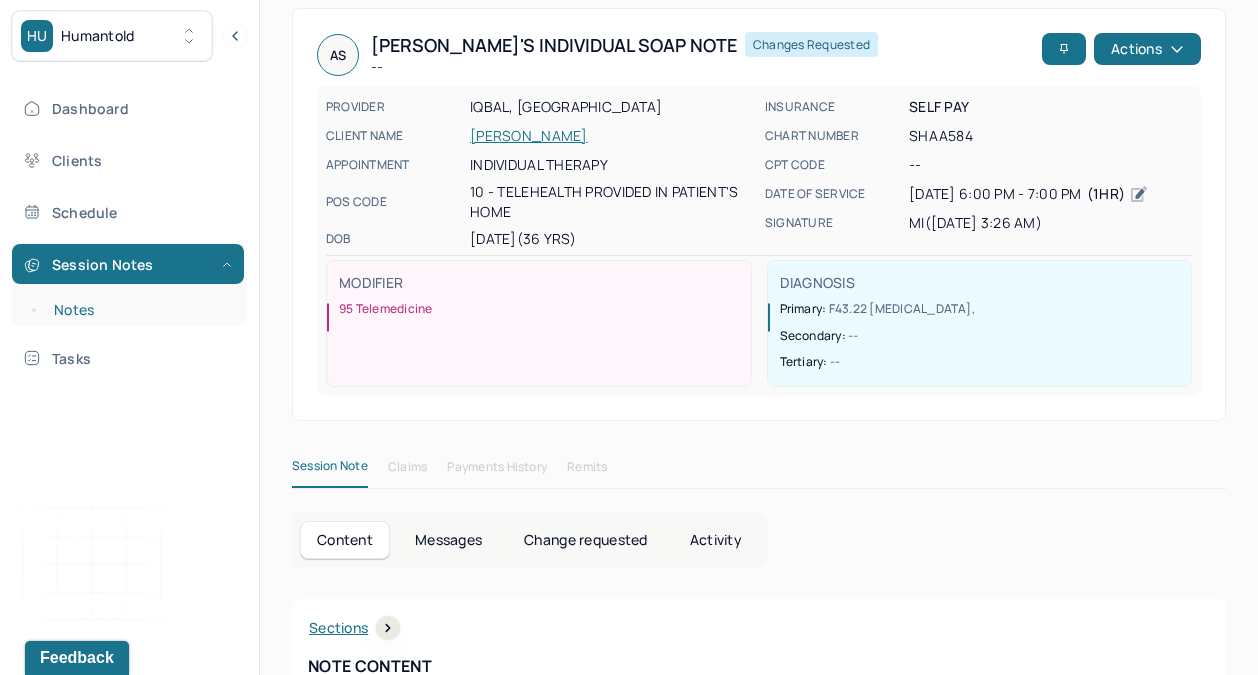 click on "Notes" at bounding box center (139, 310) 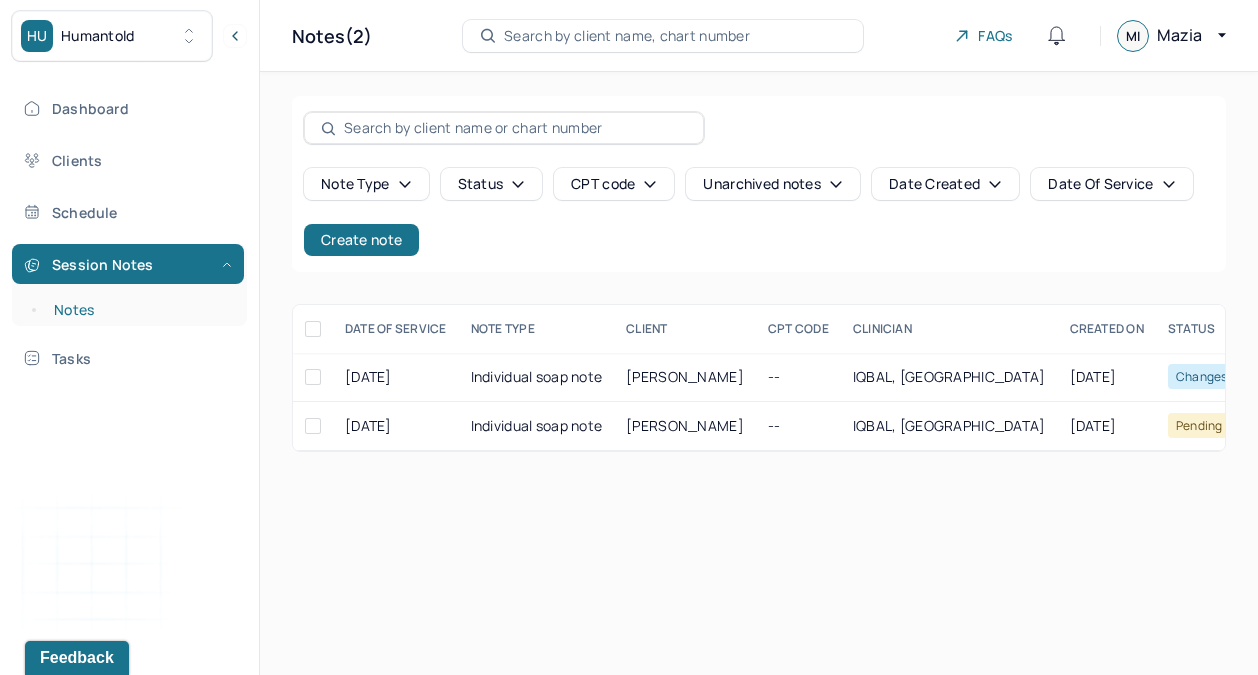scroll, scrollTop: 0, scrollLeft: 0, axis: both 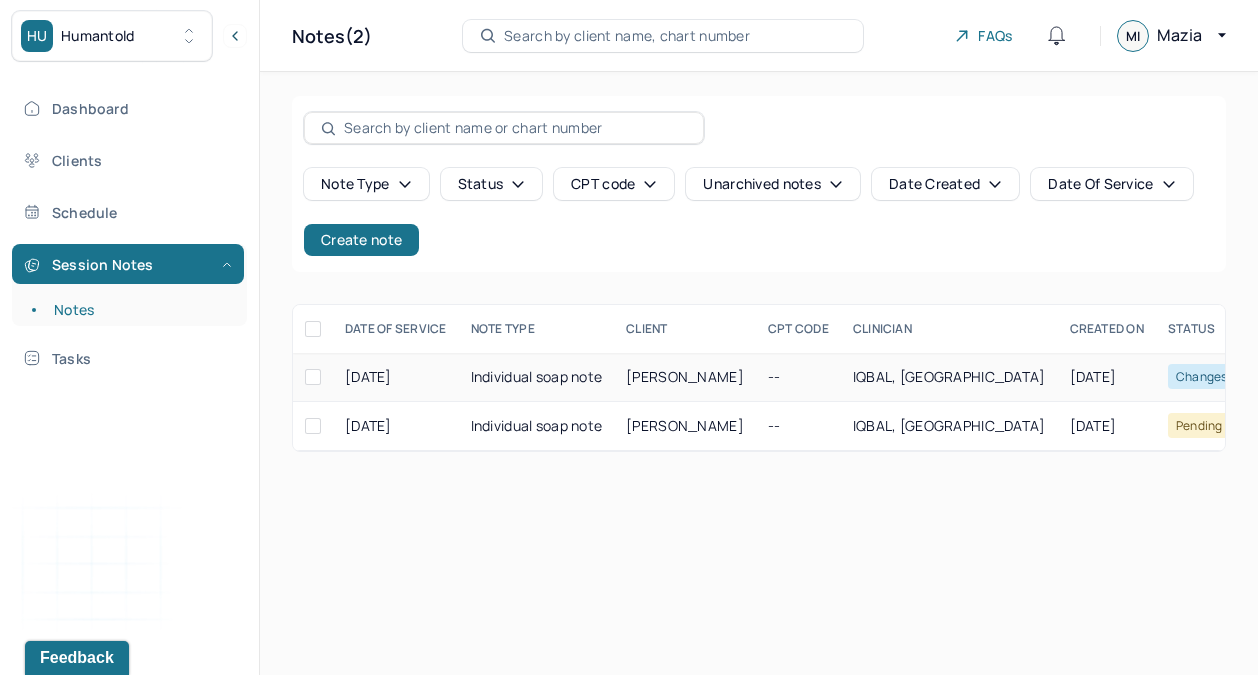 click on "Individual soap note" at bounding box center (537, 377) 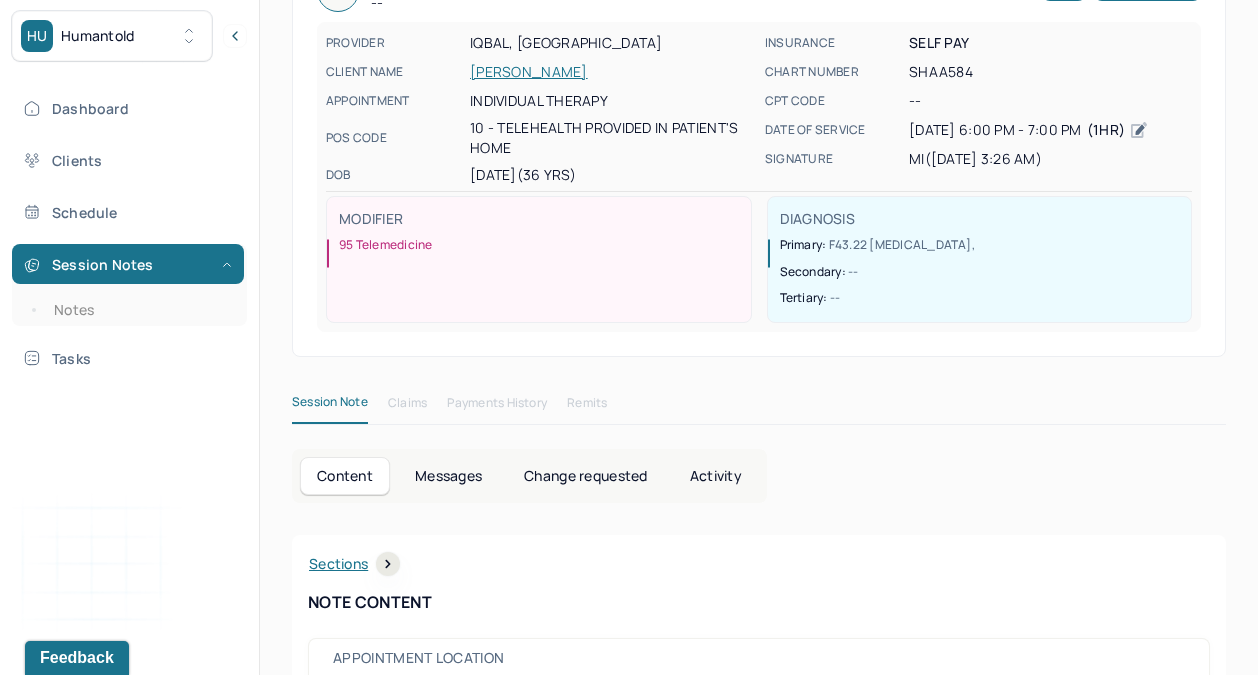 scroll, scrollTop: 0, scrollLeft: 0, axis: both 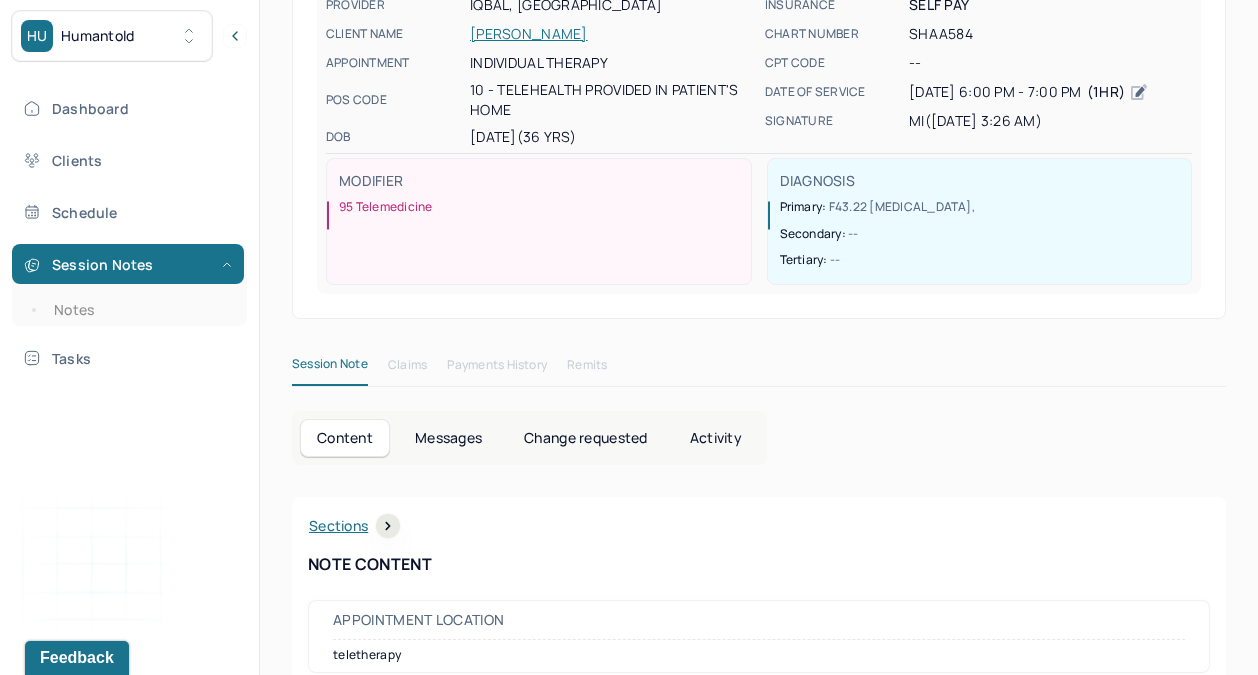 click on "Change requested" at bounding box center (585, 438) 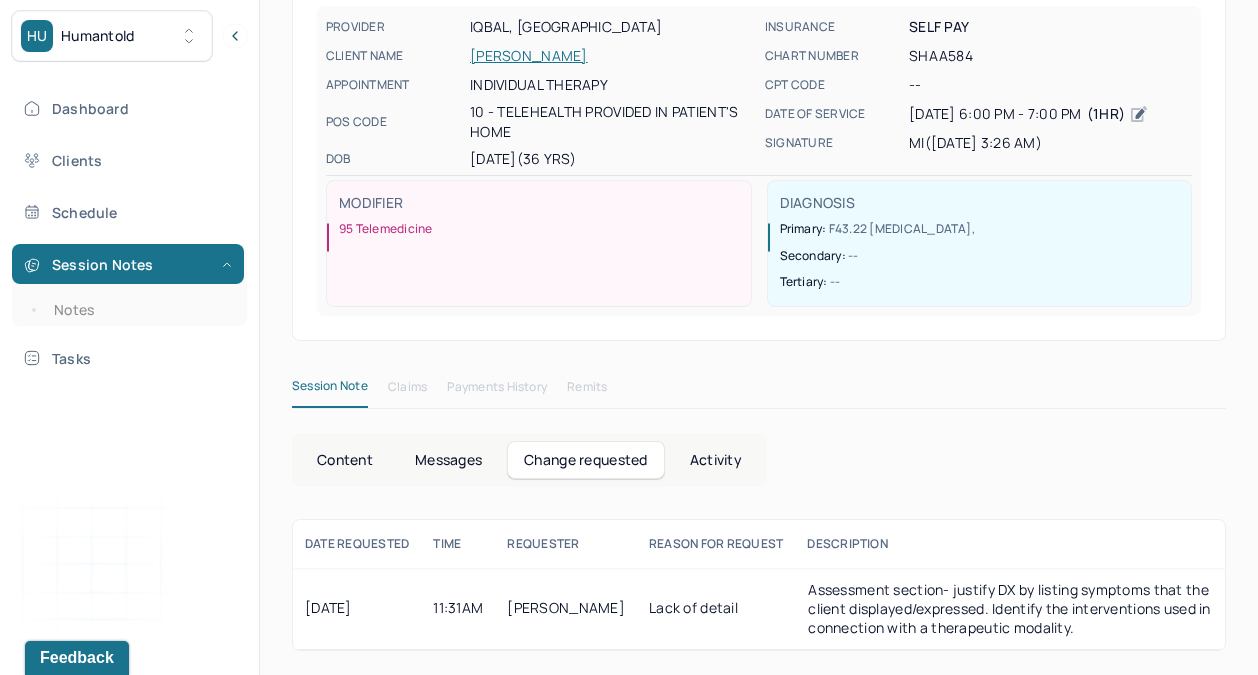 scroll, scrollTop: 188, scrollLeft: 0, axis: vertical 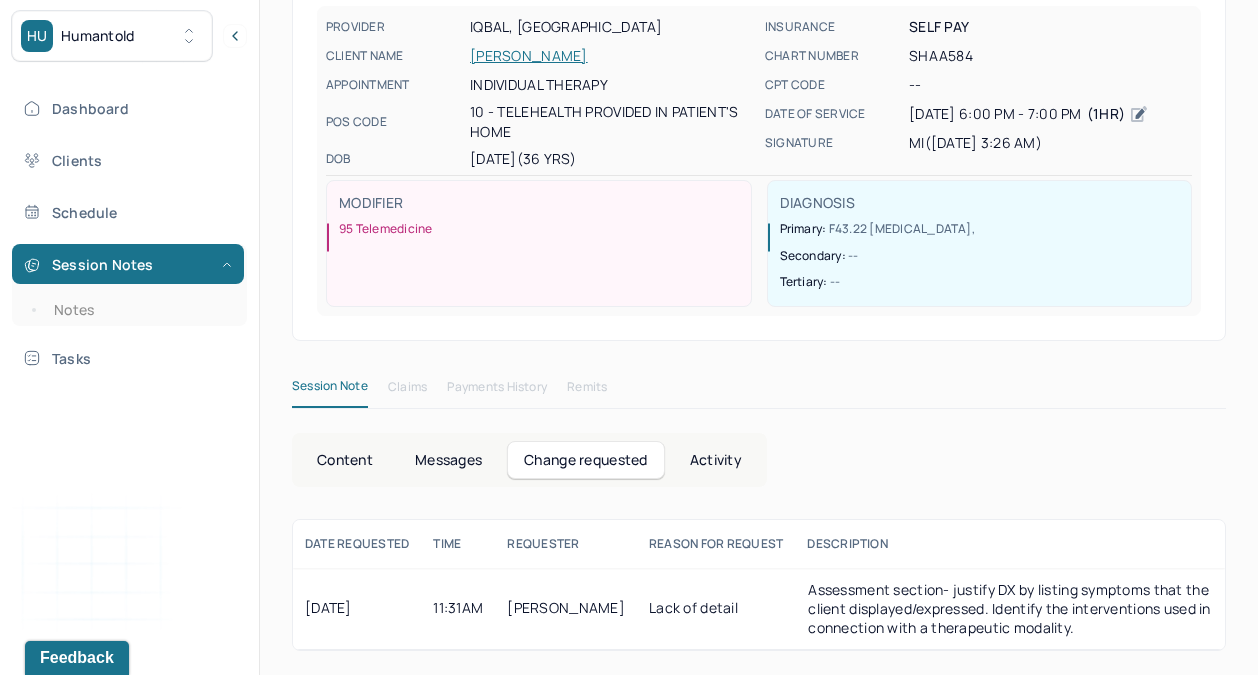 click on "Content" at bounding box center [345, 460] 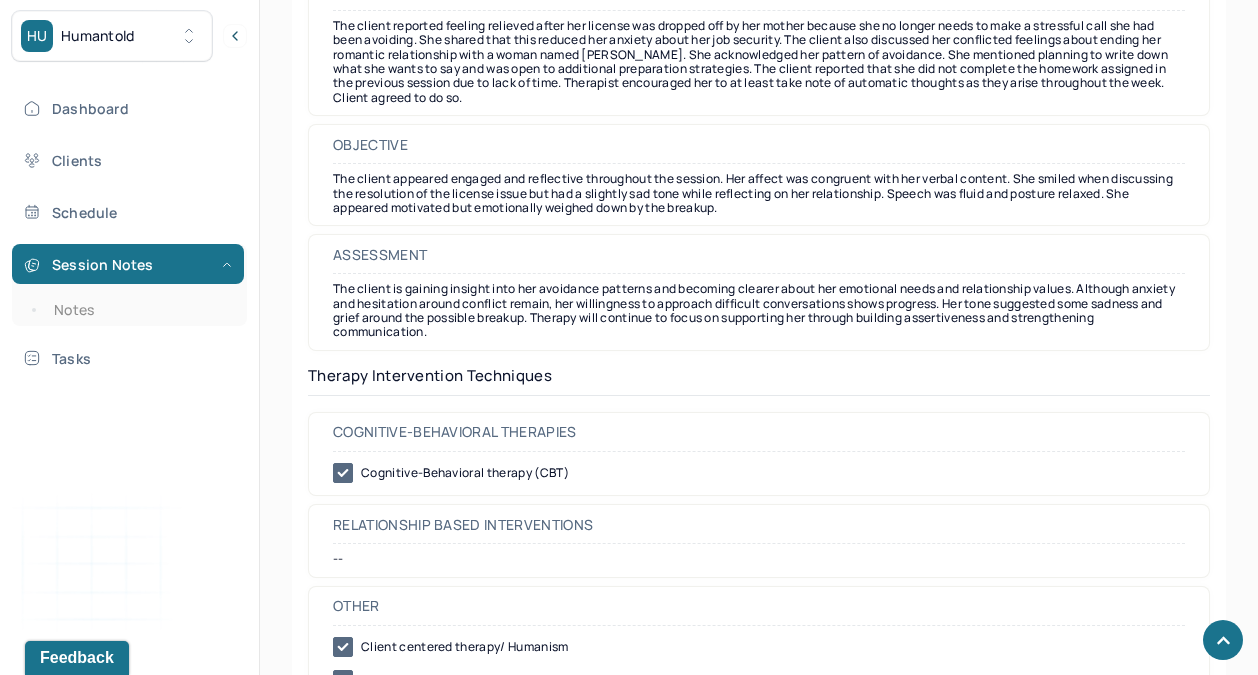scroll, scrollTop: 1847, scrollLeft: 0, axis: vertical 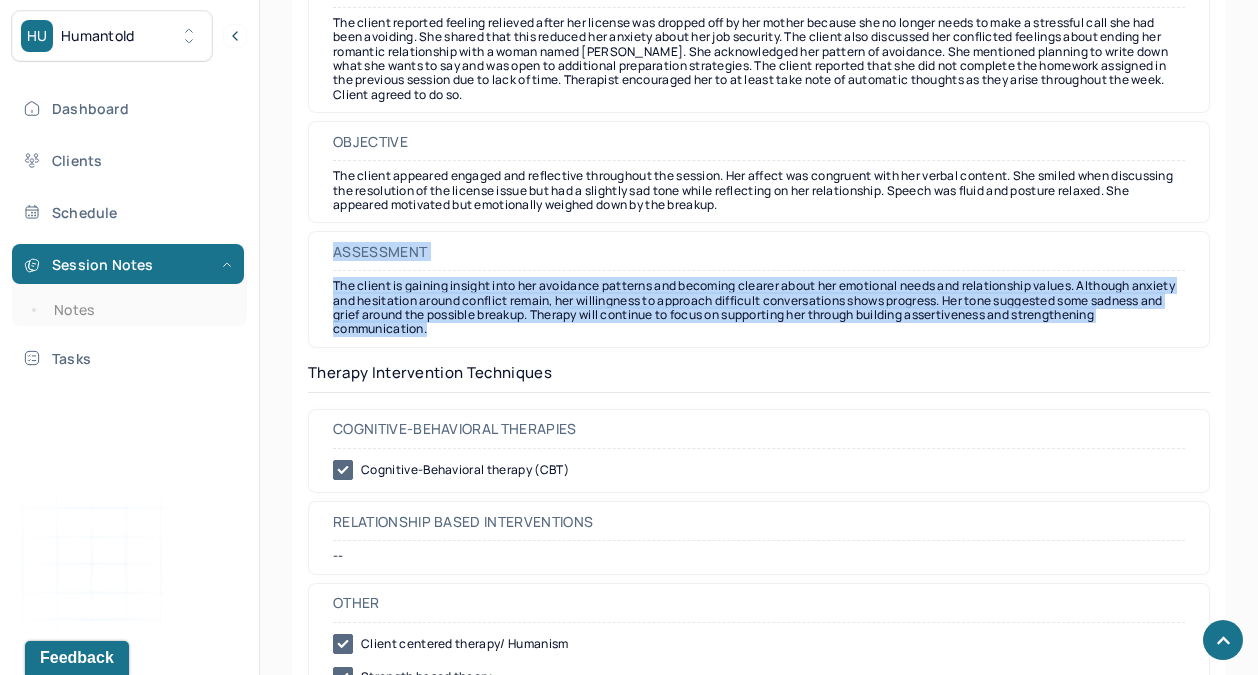 drag, startPoint x: 327, startPoint y: 254, endPoint x: 545, endPoint y: 339, distance: 233.98505 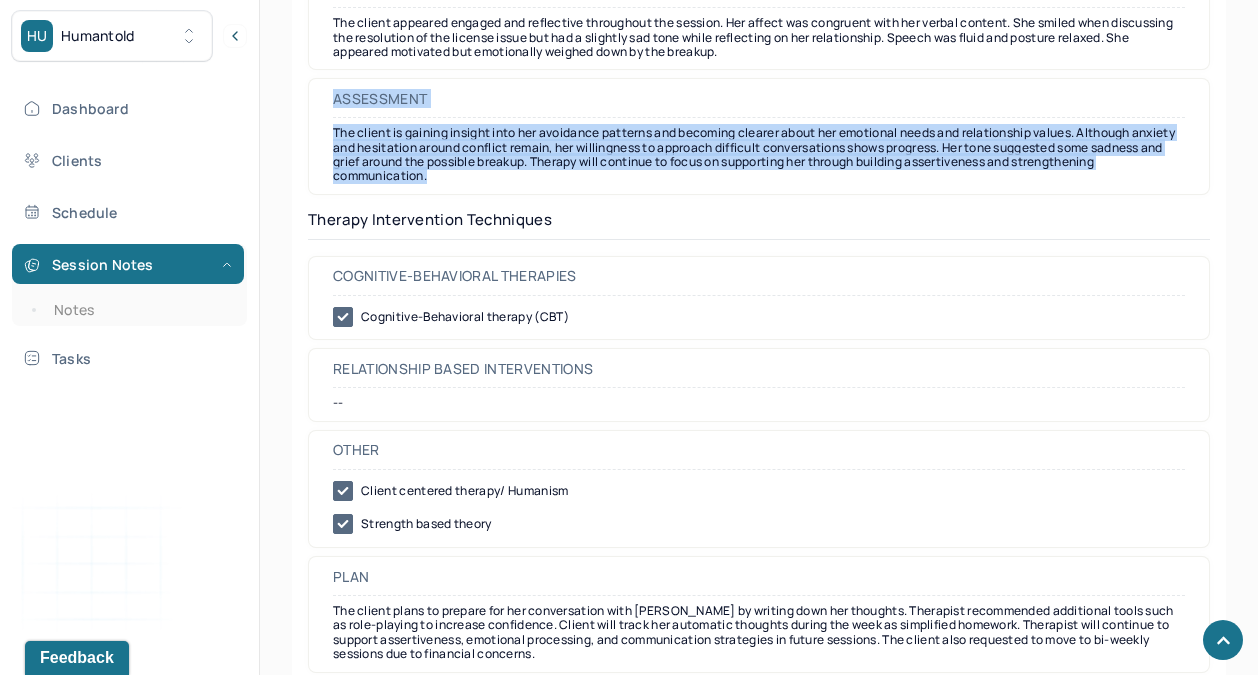 scroll, scrollTop: 2002, scrollLeft: 0, axis: vertical 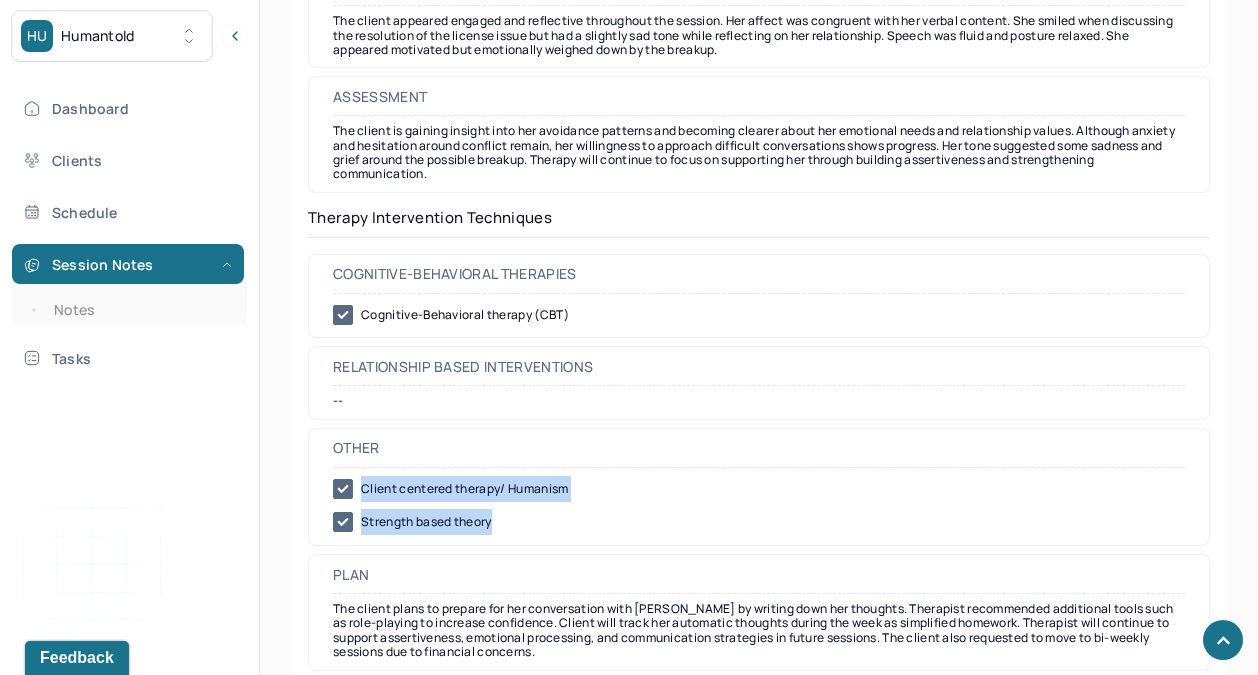 drag, startPoint x: 515, startPoint y: 525, endPoint x: 354, endPoint y: 496, distance: 163.59096 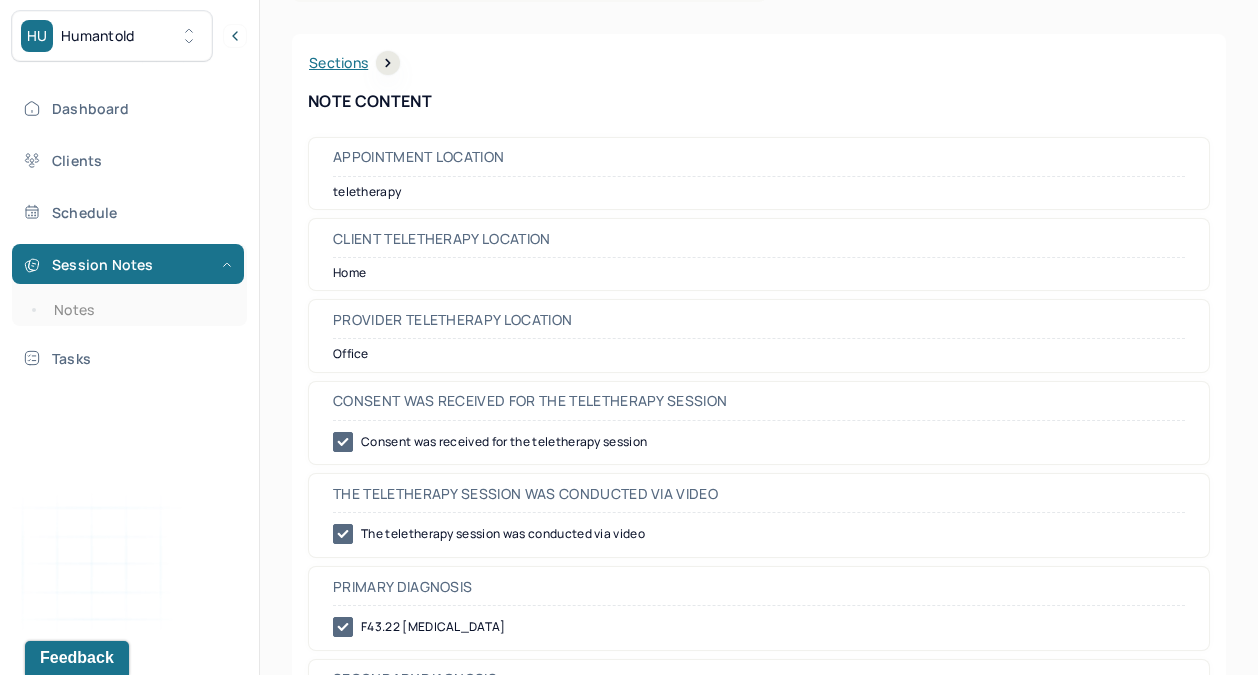 scroll, scrollTop: 0, scrollLeft: 0, axis: both 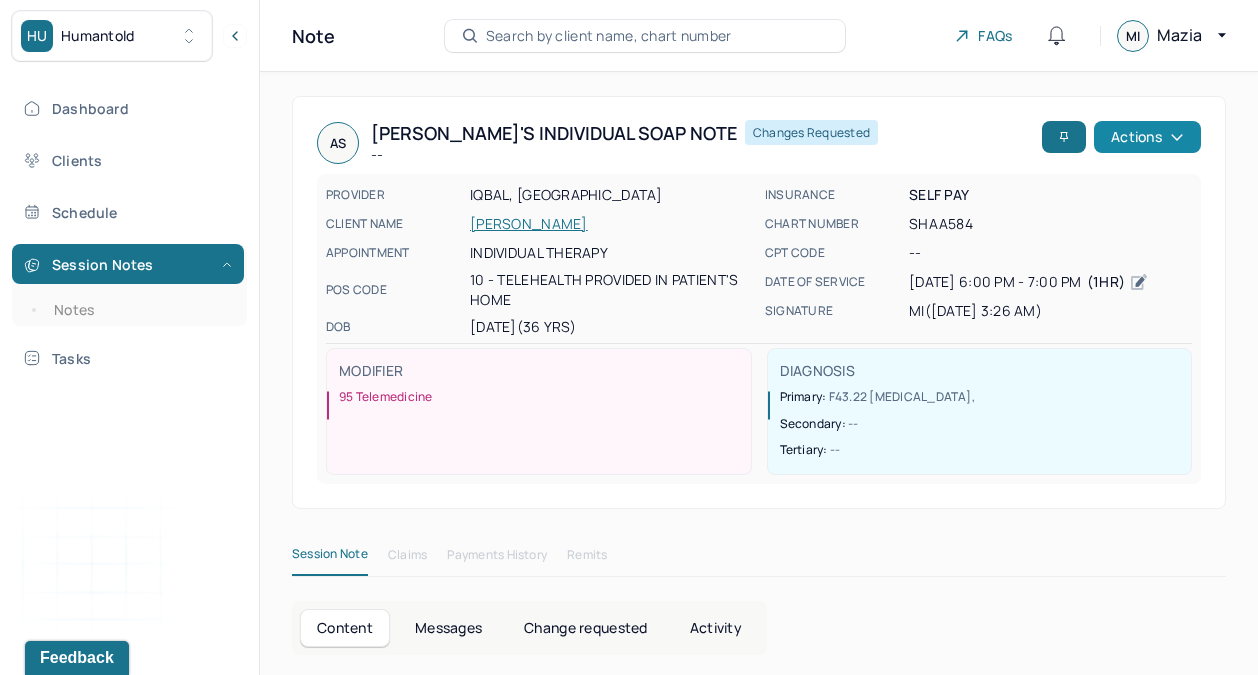 click on "Actions" at bounding box center [1147, 137] 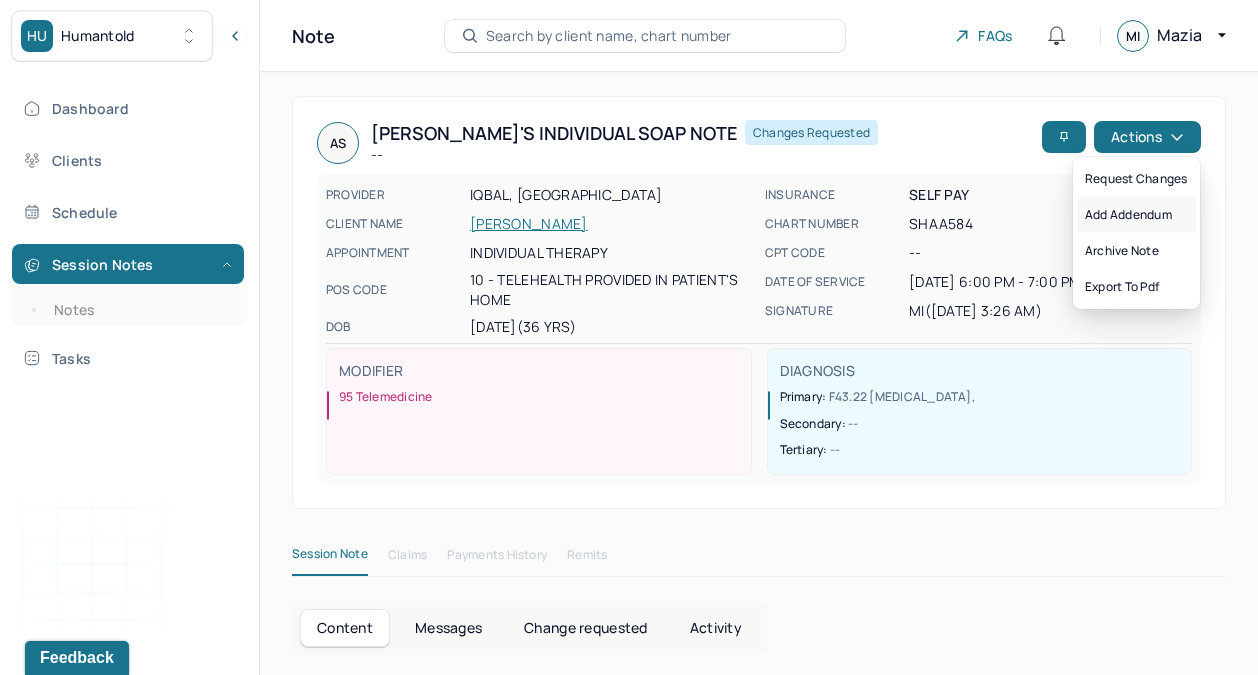 click on "Add addendum" at bounding box center [1136, 215] 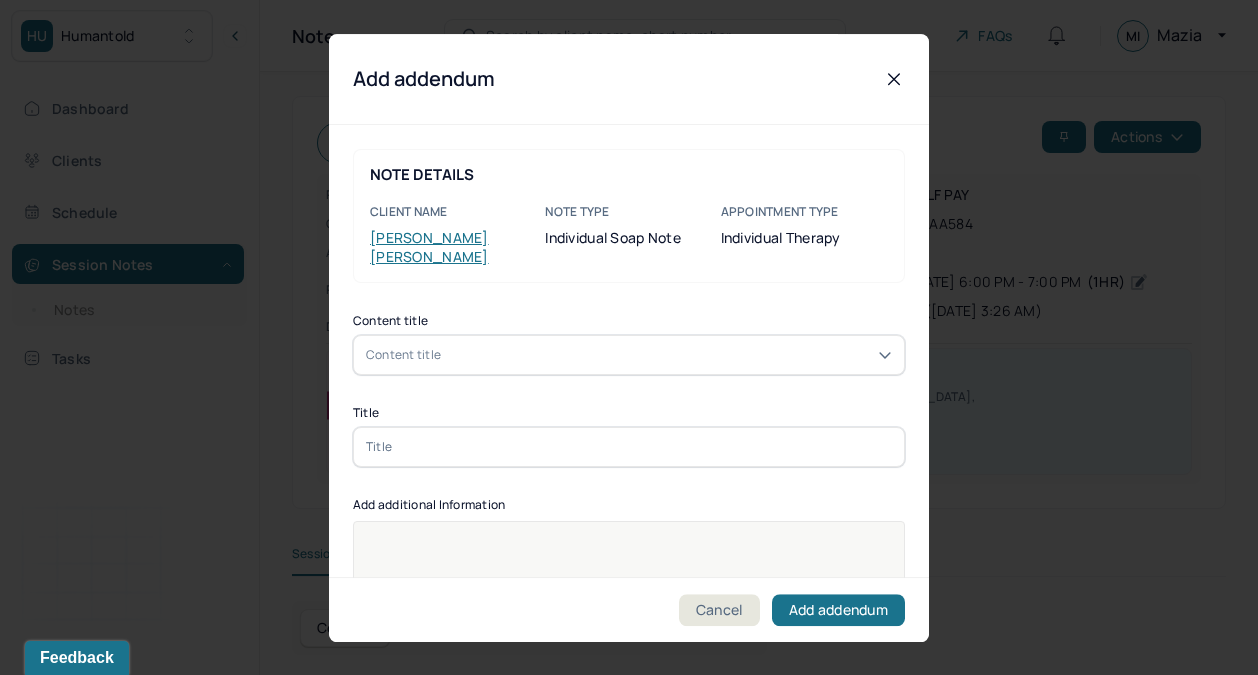 click on "Content title" at bounding box center (629, 355) 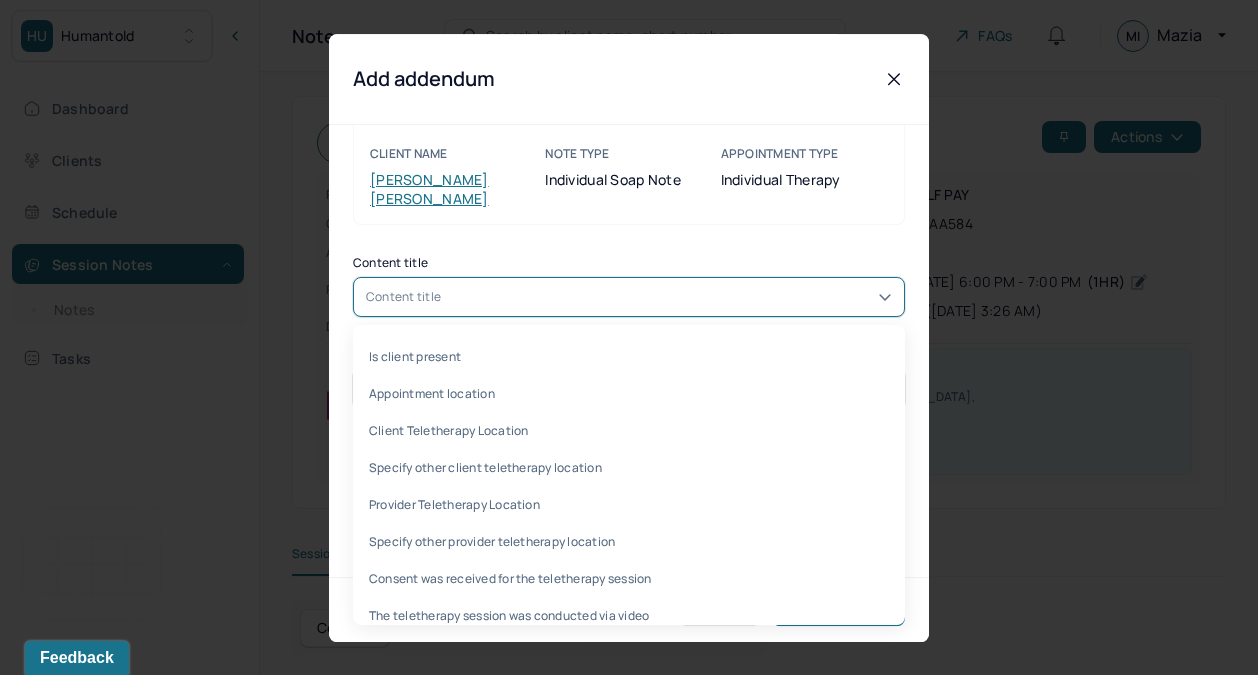 scroll, scrollTop: 64, scrollLeft: 0, axis: vertical 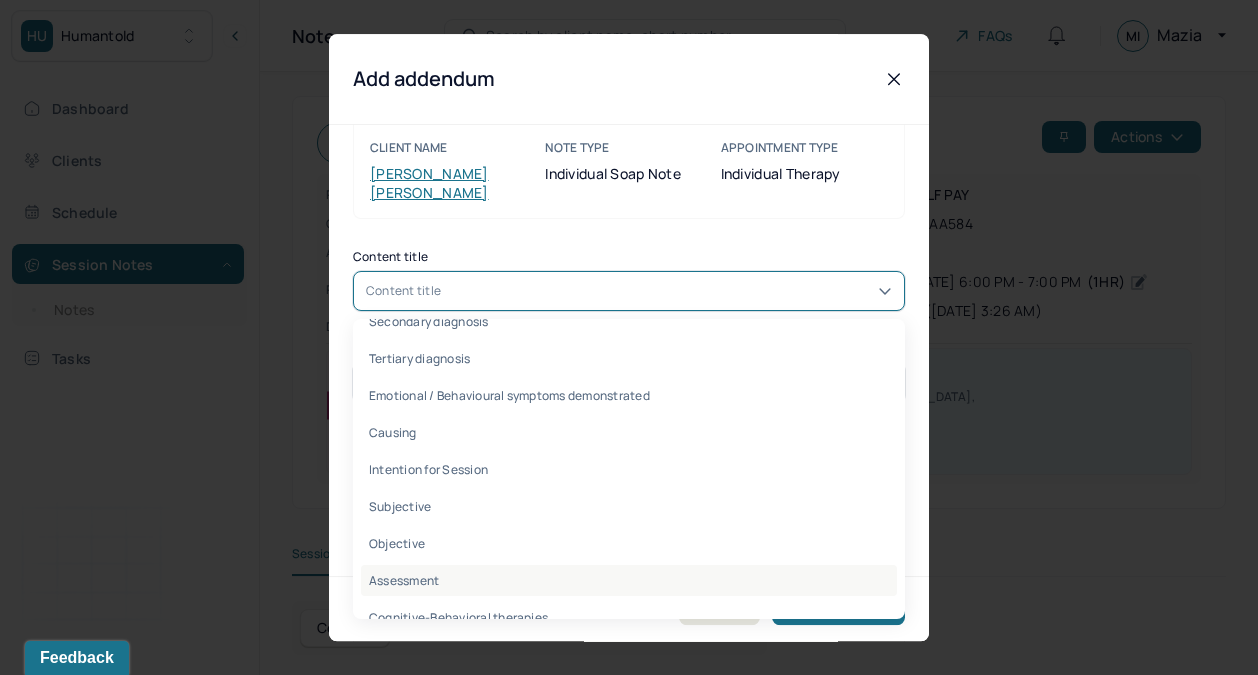 click on "Assessment" at bounding box center [629, 580] 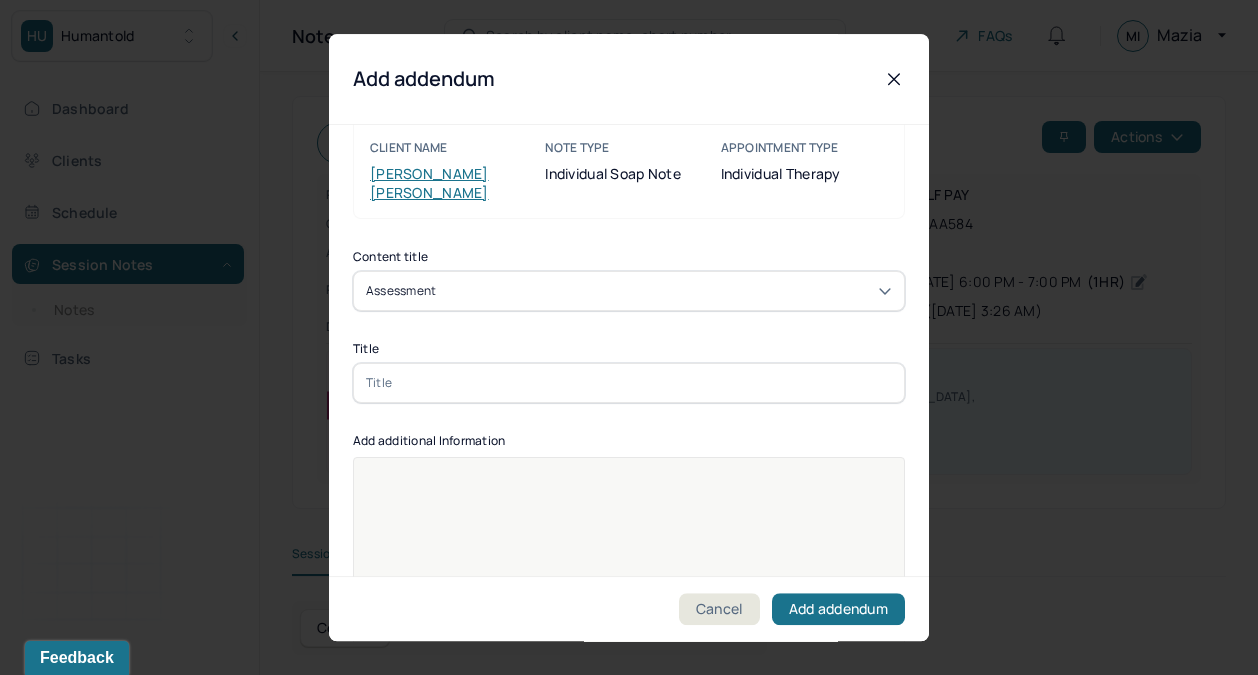 click at bounding box center [629, 383] 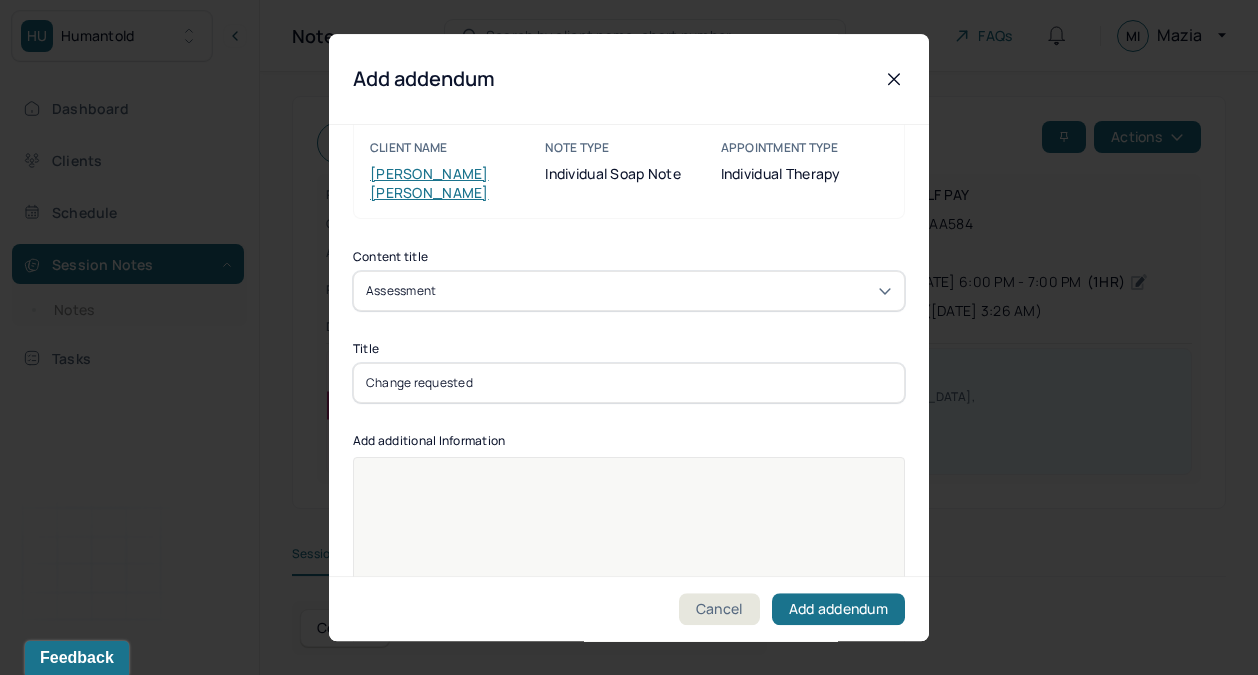 type on "Change requested" 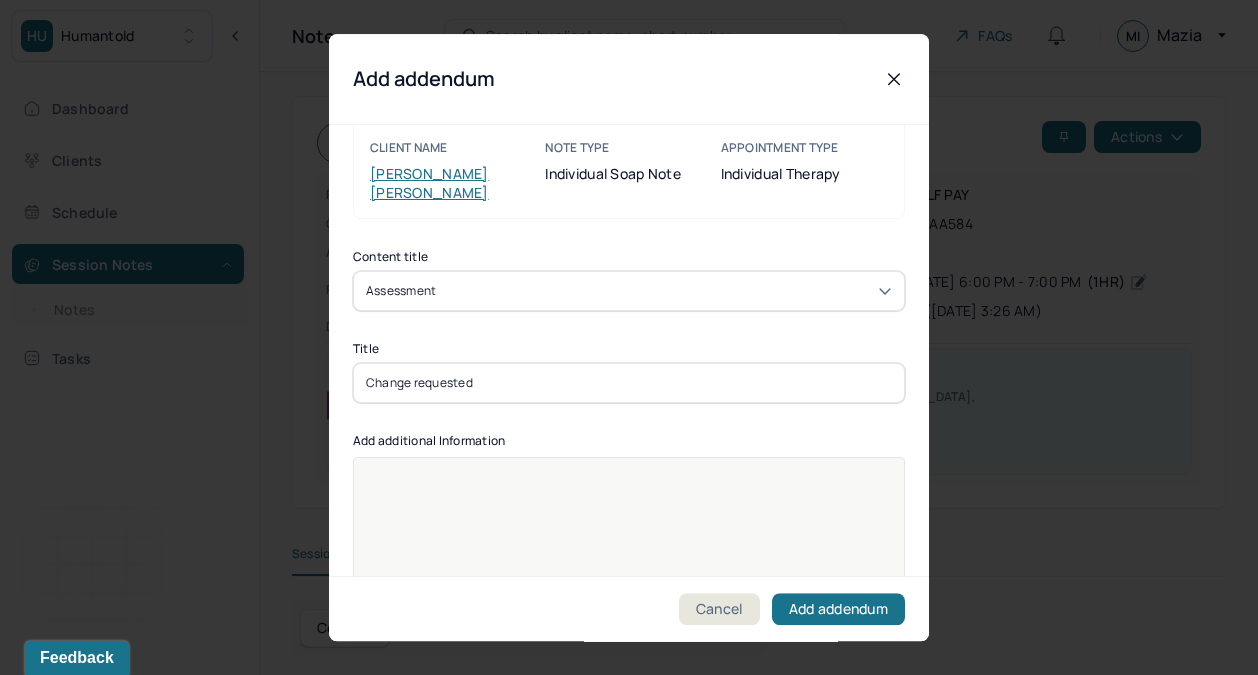 click at bounding box center [629, 478] 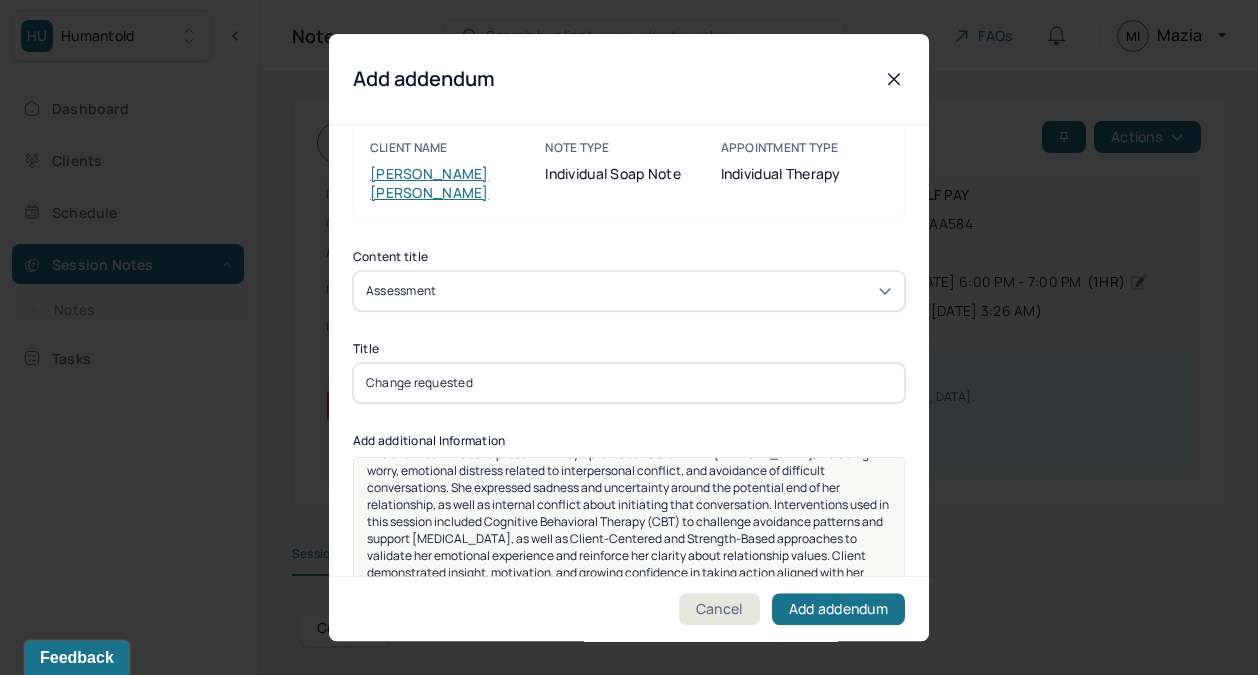 scroll, scrollTop: 0, scrollLeft: 0, axis: both 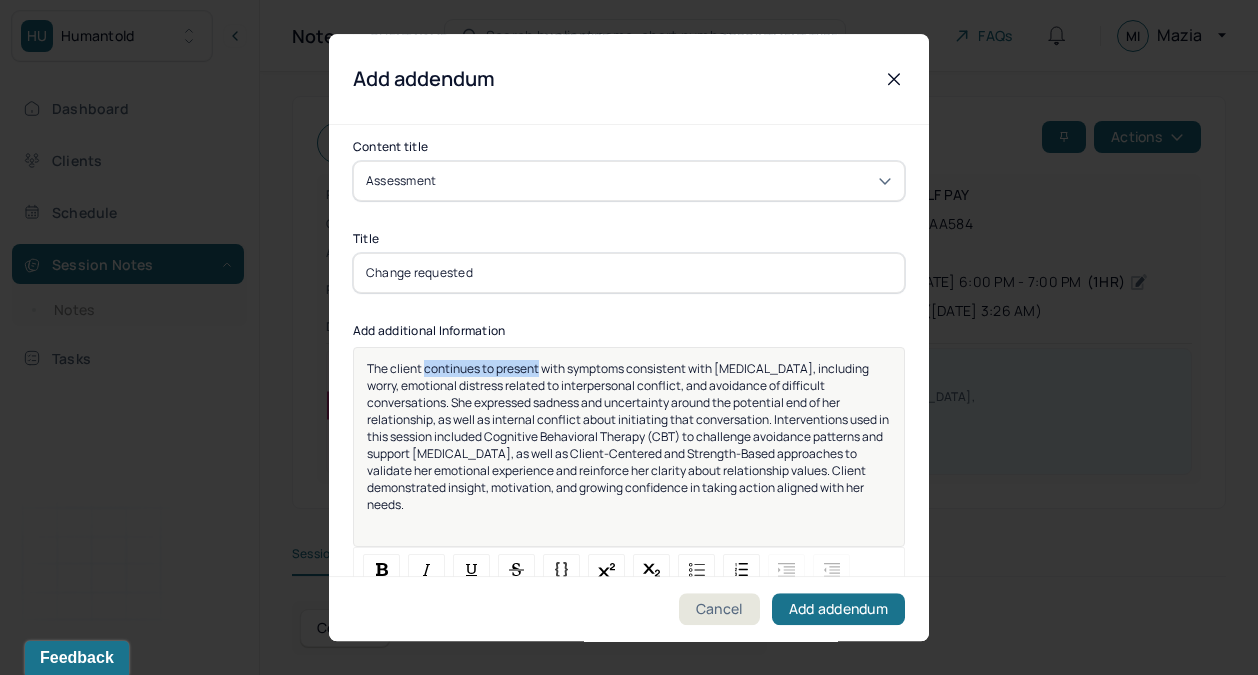 drag, startPoint x: 422, startPoint y: 353, endPoint x: 538, endPoint y: 353, distance: 116 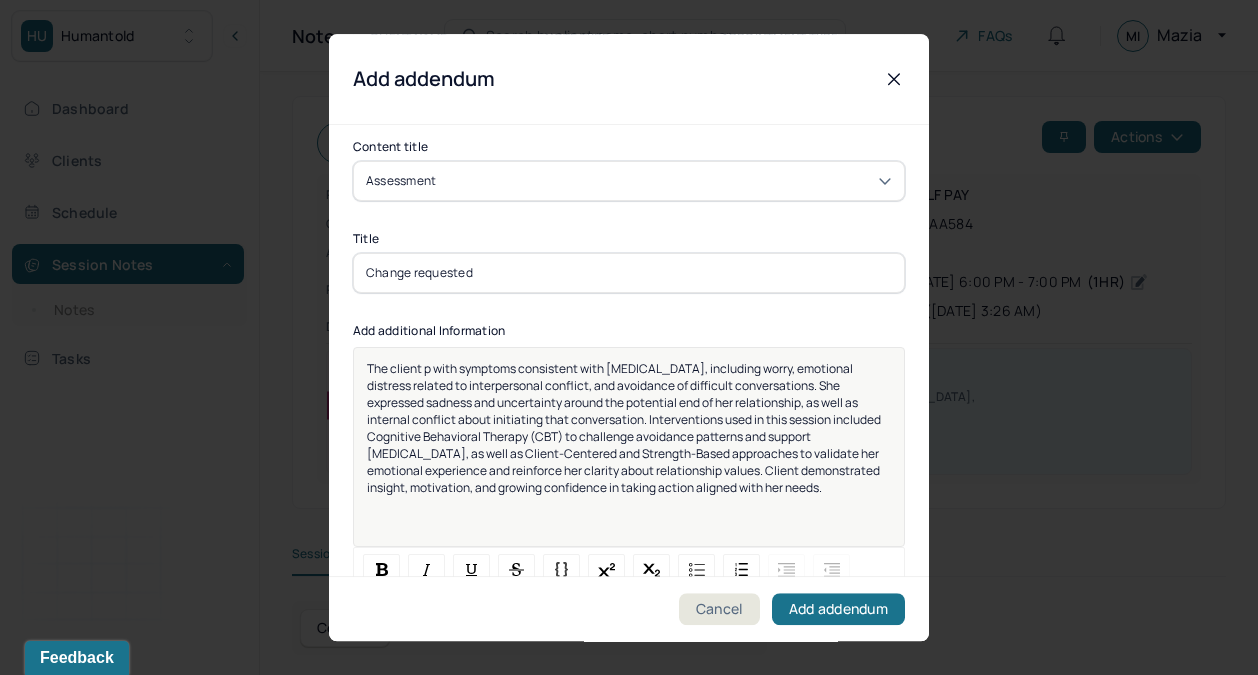type 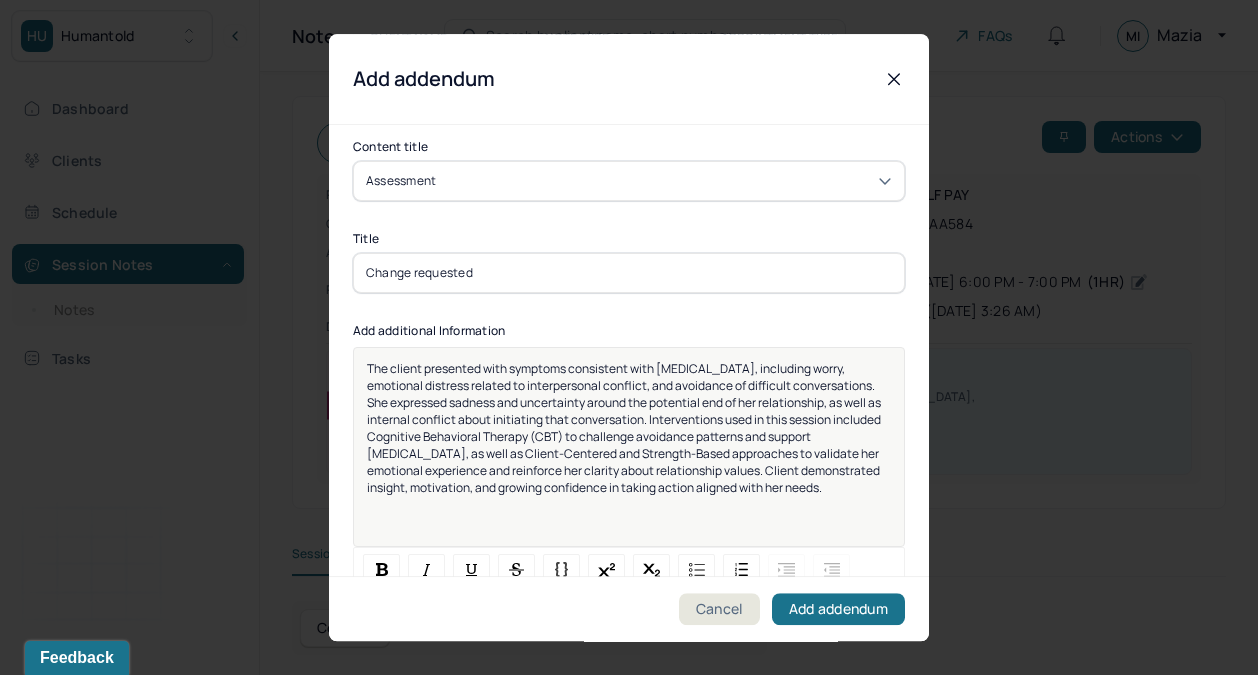 click on "The client presented with symptoms consistent with [MEDICAL_DATA], including worry, emotional distress related to interpersonal conflict, and avoidance of difficult conversations. She expressed sadness and uncertainty around the potential end of her relationship, as well as internal conflict about initiating that conversation. Interventions used in this session included Cognitive Behavioral Therapy (CBT) to challenge avoidance patterns and support [MEDICAL_DATA], as well as Client-Centered and Strength-Based approaches to validate her emotional experience and reinforce her clarity about relationship values. Client demonstrated insight, motivation, and growing confidence in taking action aligned with her needs." at bounding box center [625, 428] 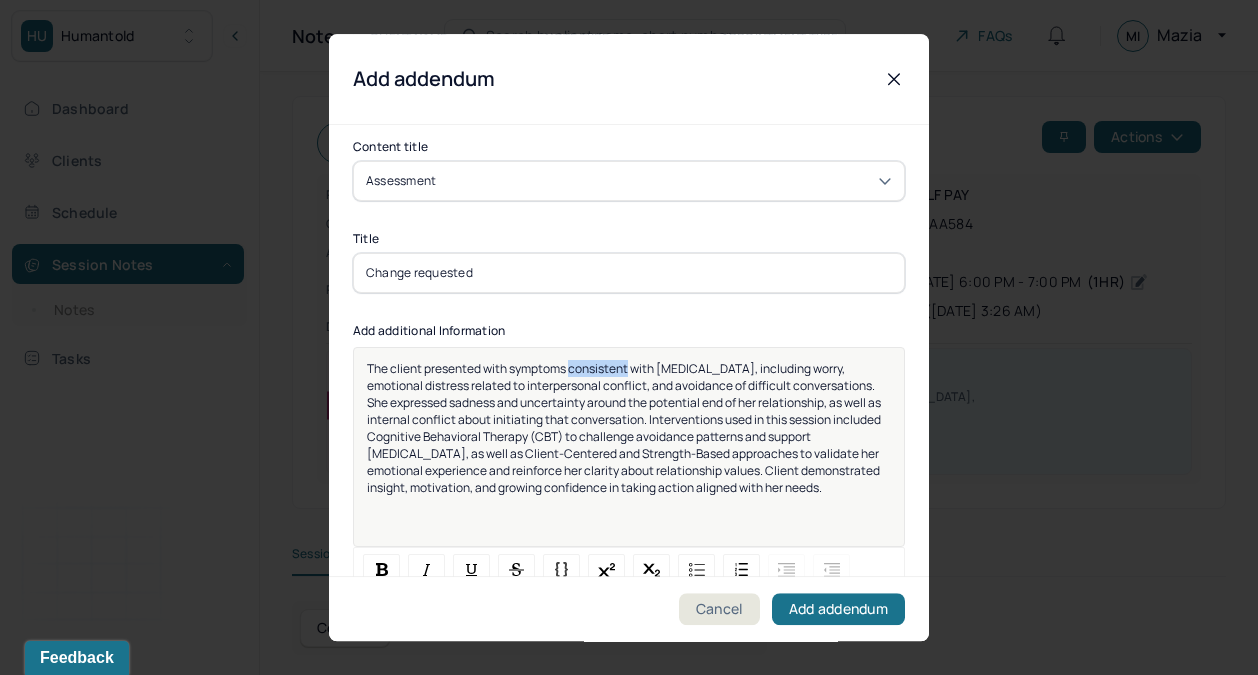 click on "The client presented with symptoms consistent with [MEDICAL_DATA], including worry, emotional distress related to interpersonal conflict, and avoidance of difficult conversations. She expressed sadness and uncertainty around the potential end of her relationship, as well as internal conflict about initiating that conversation. Interventions used in this session included Cognitive Behavioral Therapy (CBT) to challenge avoidance patterns and support [MEDICAL_DATA], as well as Client-Centered and Strength-Based approaches to validate her emotional experience and reinforce her clarity about relationship values. Client demonstrated insight, motivation, and growing confidence in taking action aligned with her needs." at bounding box center [625, 428] 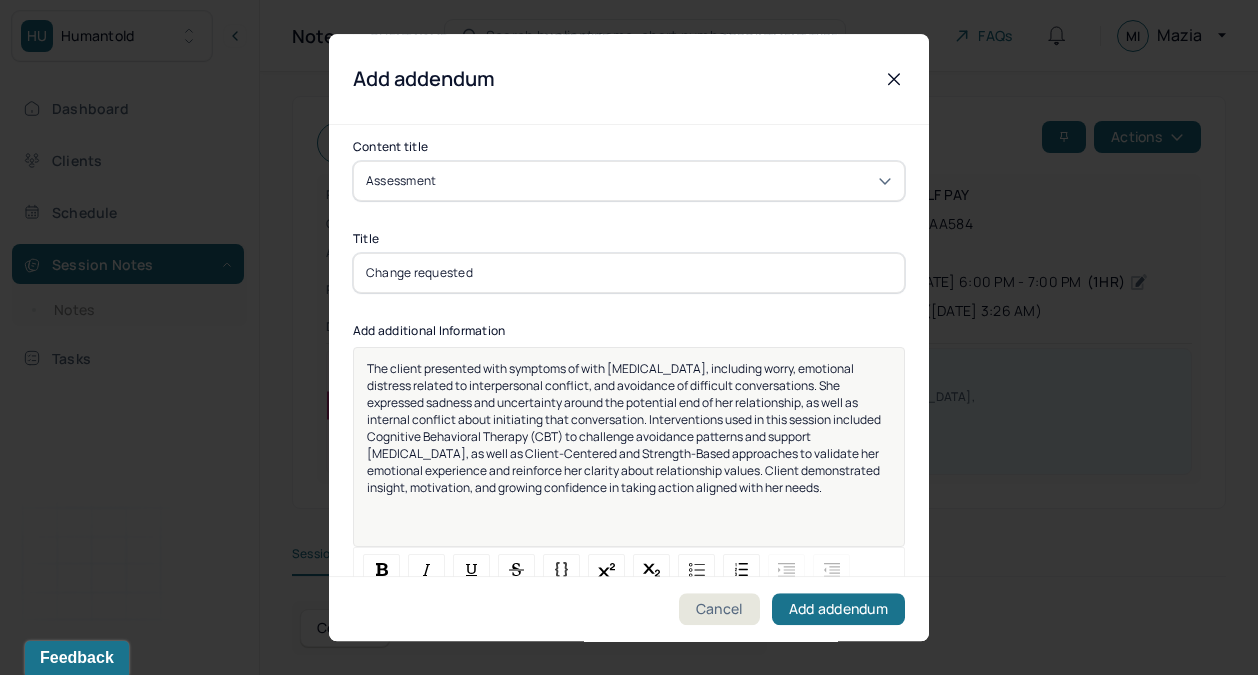click on "The client presented with symptoms of with [MEDICAL_DATA], including worry, emotional distress related to interpersonal conflict, and avoidance of difficult conversations. She expressed sadness and uncertainty around the potential end of her relationship, as well as internal conflict about initiating that conversation. Interventions used in this session included Cognitive Behavioral Therapy (CBT) to challenge avoidance patterns and support [MEDICAL_DATA], as well as Client-Centered and Strength-Based approaches to validate her emotional experience and reinforce her clarity about relationship values. Client demonstrated insight, motivation, and growing confidence in taking action aligned with her needs." at bounding box center (625, 428) 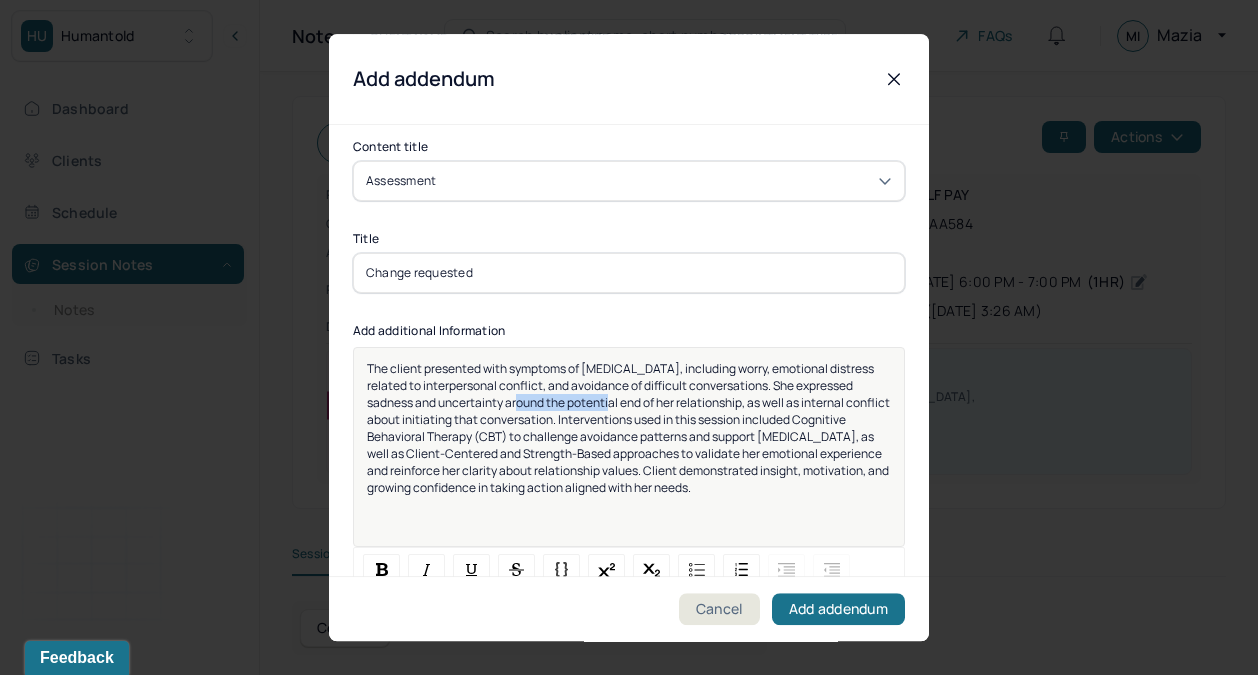 drag, startPoint x: 501, startPoint y: 383, endPoint x: 589, endPoint y: 383, distance: 88 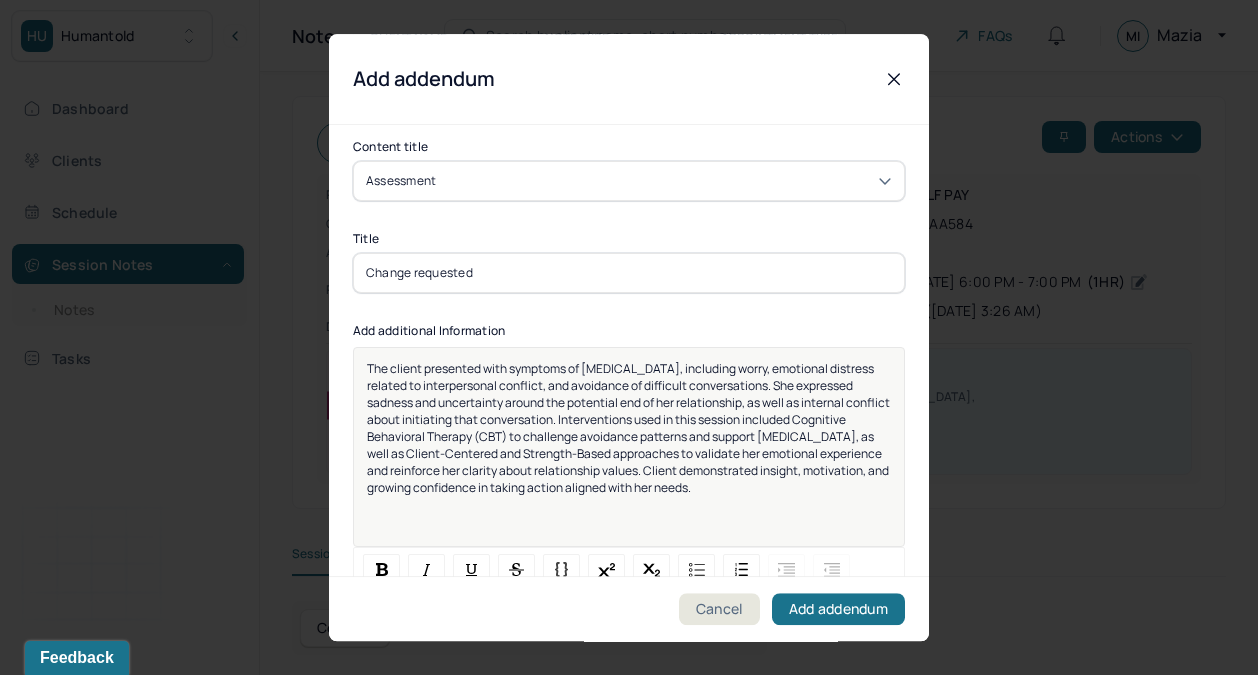 click on "The client presented with symptoms of [MEDICAL_DATA], including worry, emotional distress related to interpersonal conflict, and avoidance of difficult conversations. She expressed sadness and uncertainty around the potential end of her relationship, as well as internal conflict about initiating that conversation. Interventions used in this session included Cognitive Behavioral Therapy (CBT) to challenge avoidance patterns and support [MEDICAL_DATA], as well as Client-Centered and Strength-Based approaches to validate her emotional experience and reinforce her clarity about relationship values. Client demonstrated insight, motivation, and growing confidence in taking action aligned with her needs." at bounding box center [629, 428] 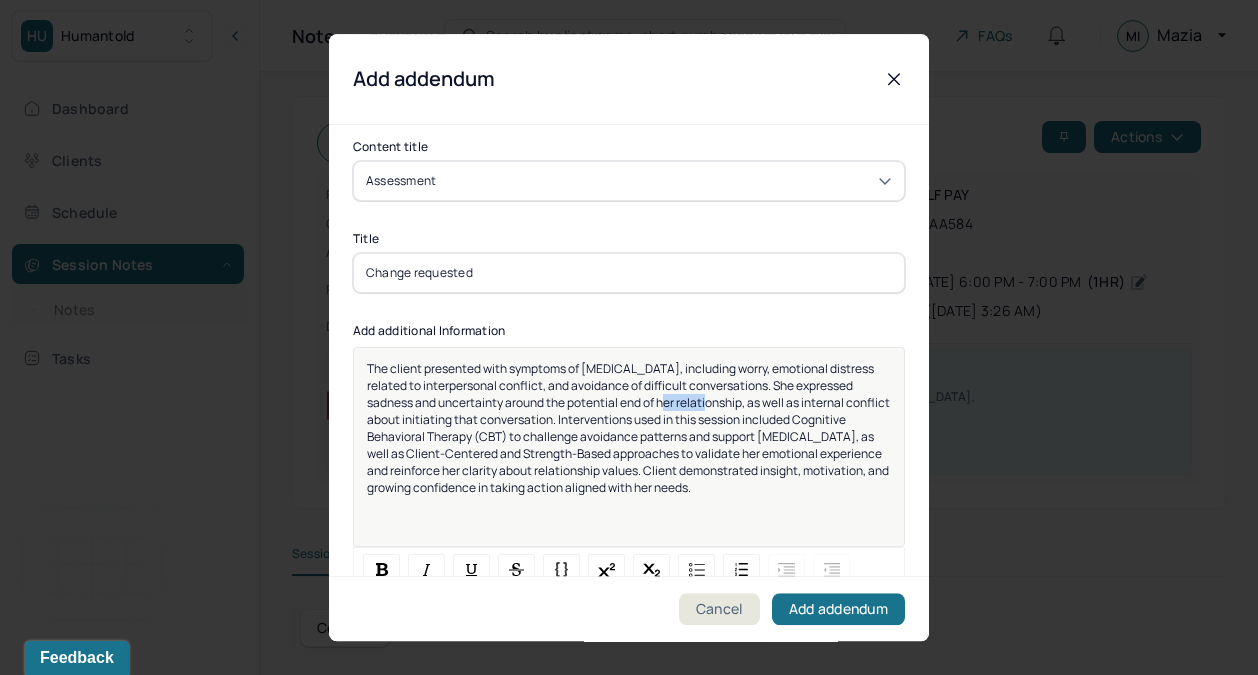 click on "The client presented with symptoms of [MEDICAL_DATA], including worry, emotional distress related to interpersonal conflict, and avoidance of difficult conversations. She expressed sadness and uncertainty around the potential end of her relationship, as well as internal conflict about initiating that conversation. Interventions used in this session included Cognitive Behavioral Therapy (CBT) to challenge avoidance patterns and support [MEDICAL_DATA], as well as Client-Centered and Strength-Based approaches to validate her emotional experience and reinforce her clarity about relationship values. Client demonstrated insight, motivation, and growing confidence in taking action aligned with her needs." at bounding box center (629, 428) 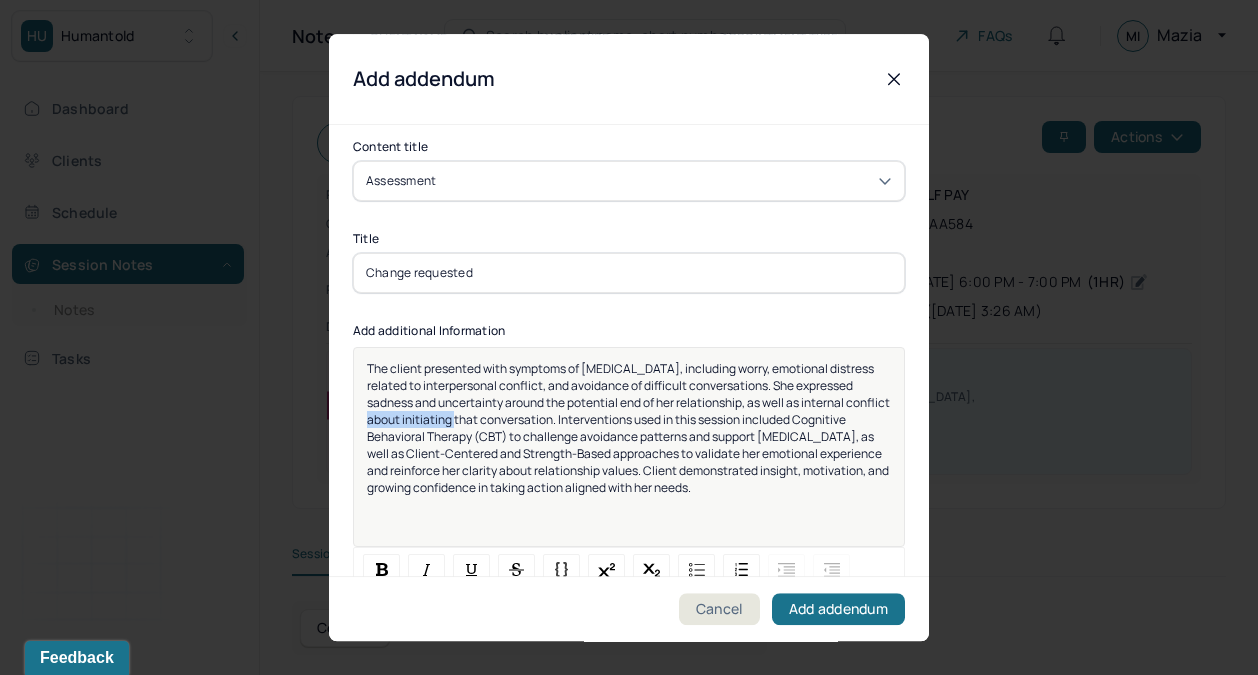 drag, startPoint x: 367, startPoint y: 399, endPoint x: 453, endPoint y: 400, distance: 86.00581 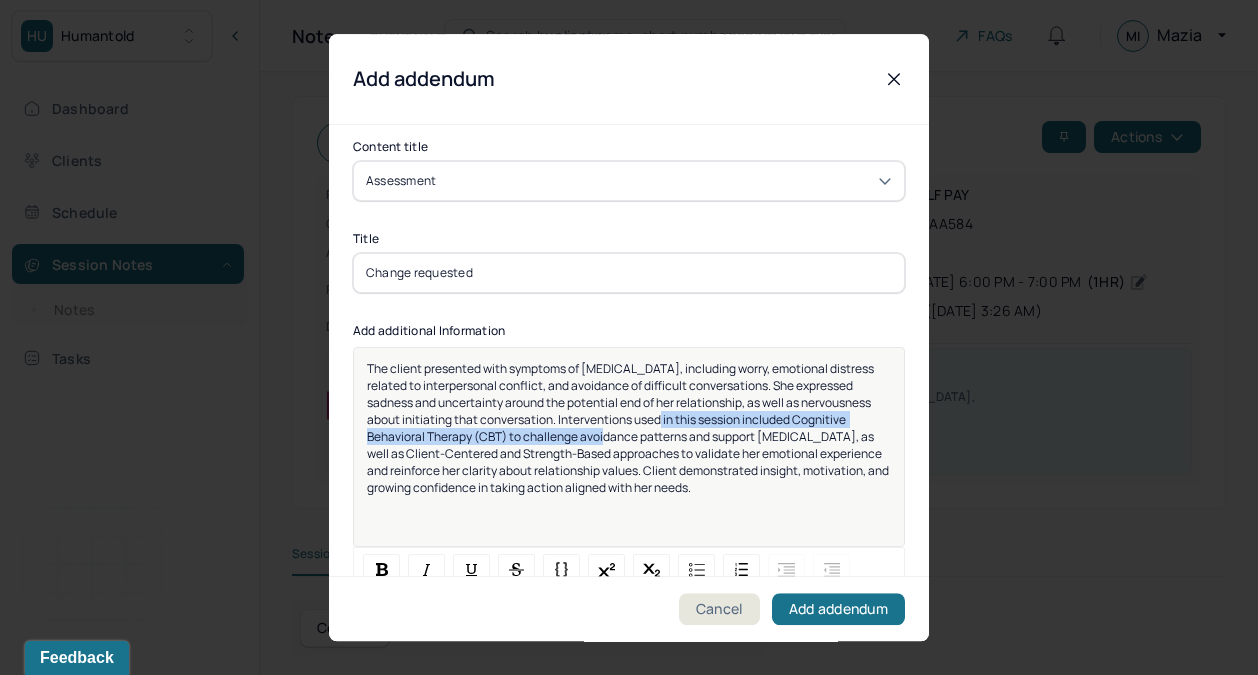 drag, startPoint x: 630, startPoint y: 396, endPoint x: 560, endPoint y: 410, distance: 71.38628 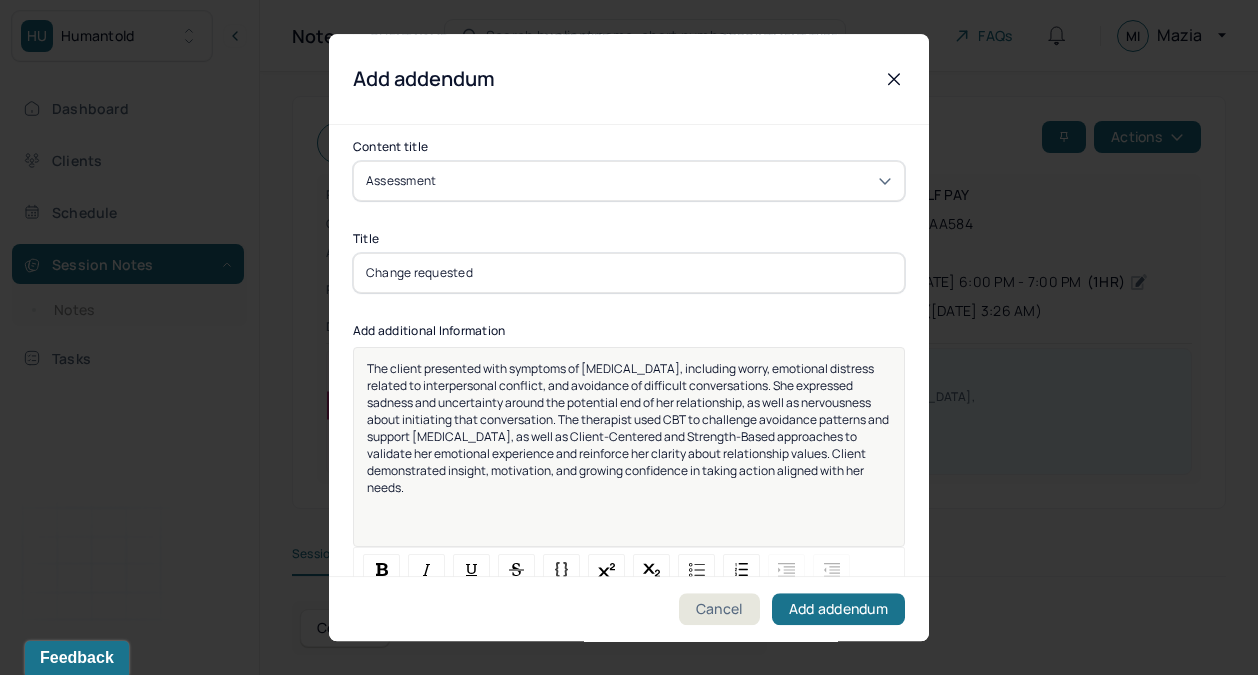 click on "The client presented with symptoms of [MEDICAL_DATA], including worry, emotional distress related to interpersonal conflict, and avoidance of difficult conversations. She expressed sadness and uncertainty around the potential end of her relationship, as well as nervousness about initiating that conversation. The therapist used CBT to challenge avoidance patterns and support [MEDICAL_DATA], as well as Client-Centered and Strength-Based approaches to validate her emotional experience and reinforce her clarity about relationship values. Client demonstrated insight, motivation, and growing confidence in taking action aligned with her needs." at bounding box center [629, 428] 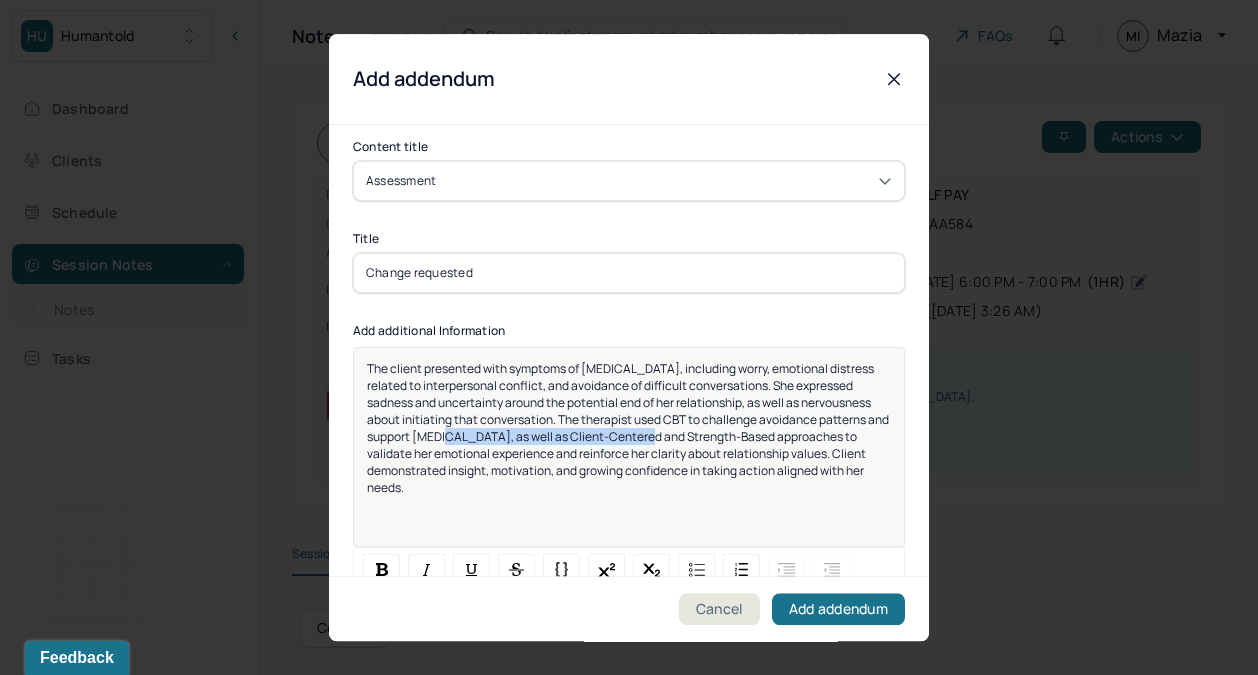 drag, startPoint x: 414, startPoint y: 414, endPoint x: 613, endPoint y: 417, distance: 199.02261 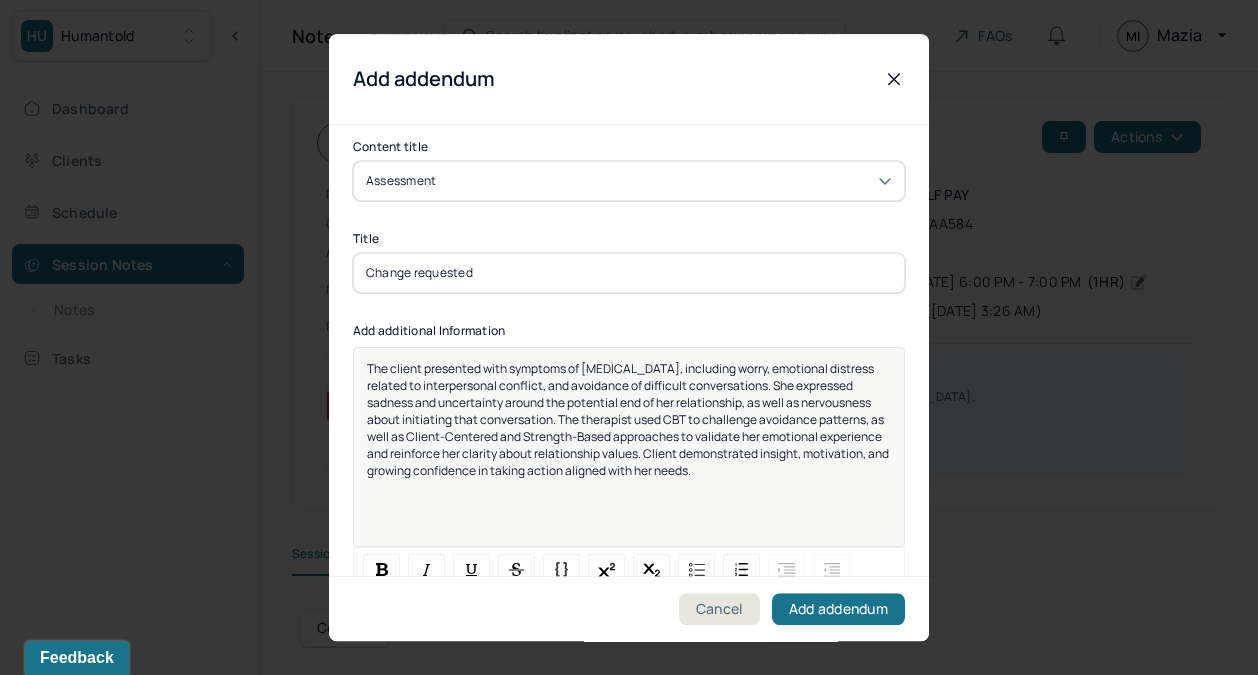 click on "The client presented with symptoms of [MEDICAL_DATA], including worry, emotional distress related to interpersonal conflict, and avoidance of difficult conversations. She expressed sadness and uncertainty around the potential end of her relationship, as well as nervousness about initiating that conversation. The therapist used CBT to challenge avoidance patterns, as well as Client-Centered and Strength-Based approaches to validate her emotional experience and reinforce her clarity about relationship values. Client demonstrated insight, motivation, and growing confidence in taking action aligned with her needs." at bounding box center (629, 419) 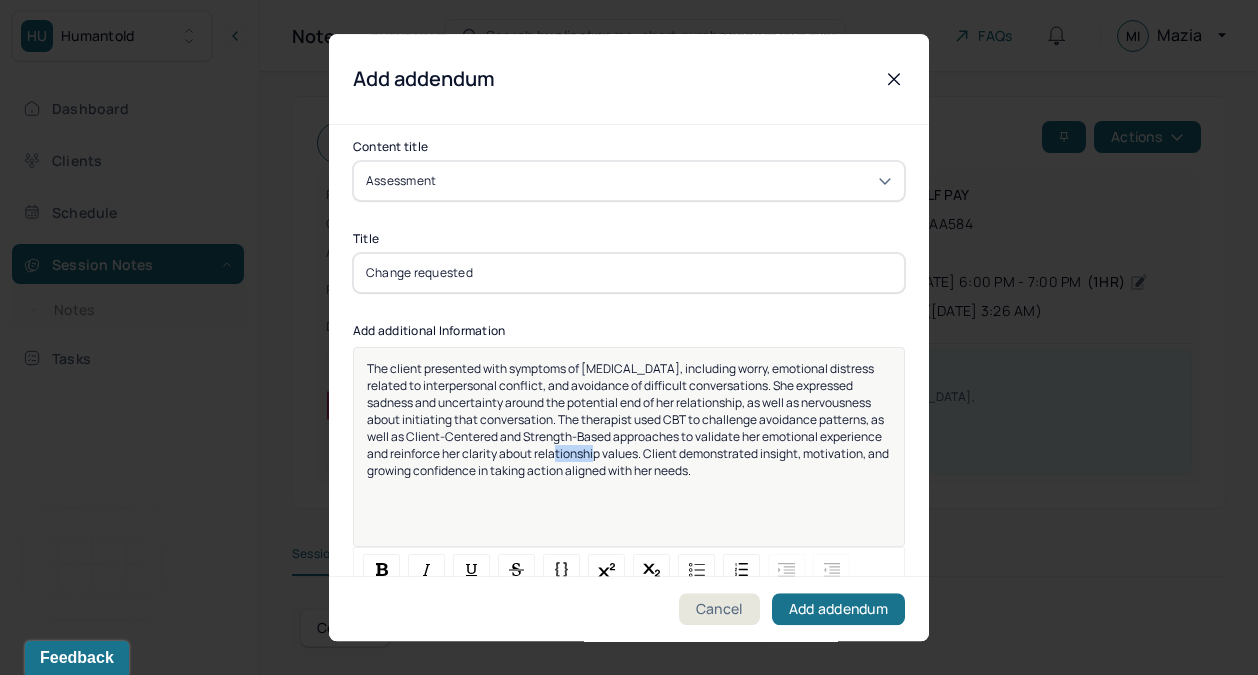 click on "The client presented with symptoms of [MEDICAL_DATA], including worry, emotional distress related to interpersonal conflict, and avoidance of difficult conversations. She expressed sadness and uncertainty around the potential end of her relationship, as well as nervousness about initiating that conversation. The therapist used CBT to challenge avoidance patterns, as well as Client-Centered and Strength-Based approaches to validate her emotional experience and reinforce her clarity about relationship values. Client demonstrated insight, motivation, and growing confidence in taking action aligned with her needs." at bounding box center [629, 419] 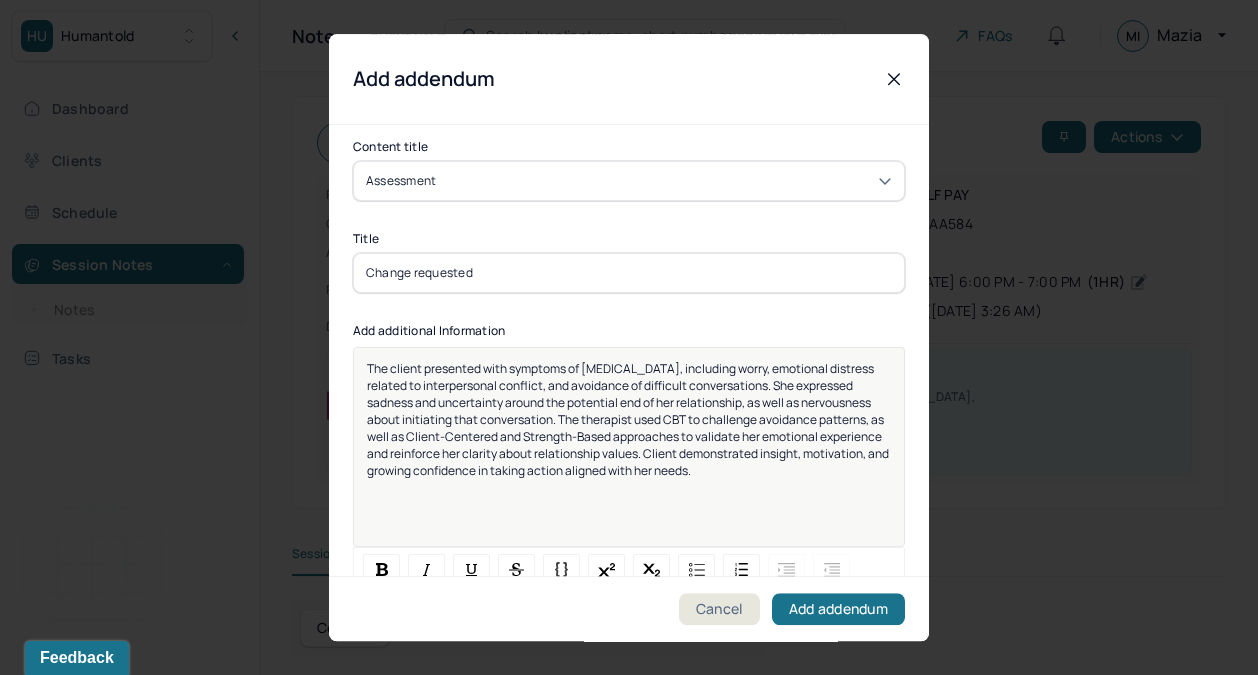 click on "The client presented with symptoms of [MEDICAL_DATA], including worry, emotional distress related to interpersonal conflict, and avoidance of difficult conversations. She expressed sadness and uncertainty around the potential end of her relationship, as well as nervousness about initiating that conversation. The therapist used CBT to challenge avoidance patterns, as well as Client-Centered and Strength-Based approaches to validate her emotional experience and reinforce her clarity about relationship values. Client demonstrated insight, motivation, and growing confidence in taking action aligned with her needs." at bounding box center (629, 419) 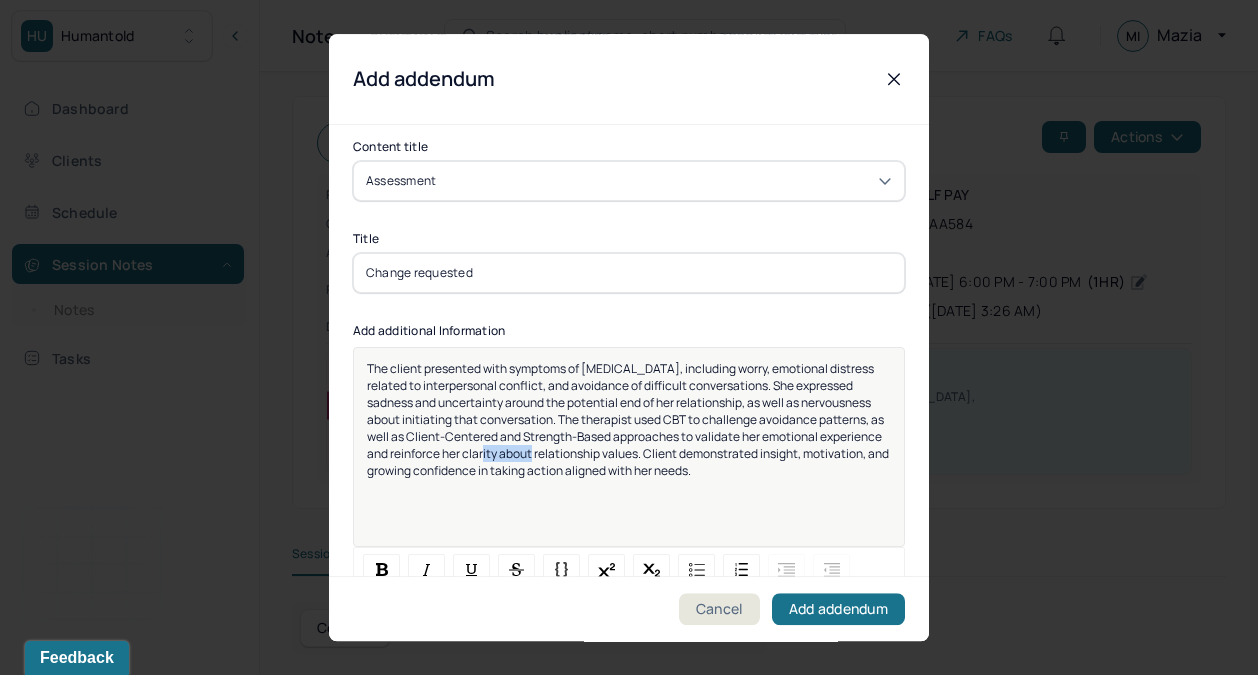 click on "The client presented with symptoms of [MEDICAL_DATA], including worry, emotional distress related to interpersonal conflict, and avoidance of difficult conversations. She expressed sadness and uncertainty around the potential end of her relationship, as well as nervousness about initiating that conversation. The therapist used CBT to challenge avoidance patterns, as well as Client-Centered and Strength-Based approaches to validate her emotional experience and reinforce her clarity about relationship values. Client demonstrated insight, motivation, and growing confidence in taking action aligned with her needs." at bounding box center (629, 419) 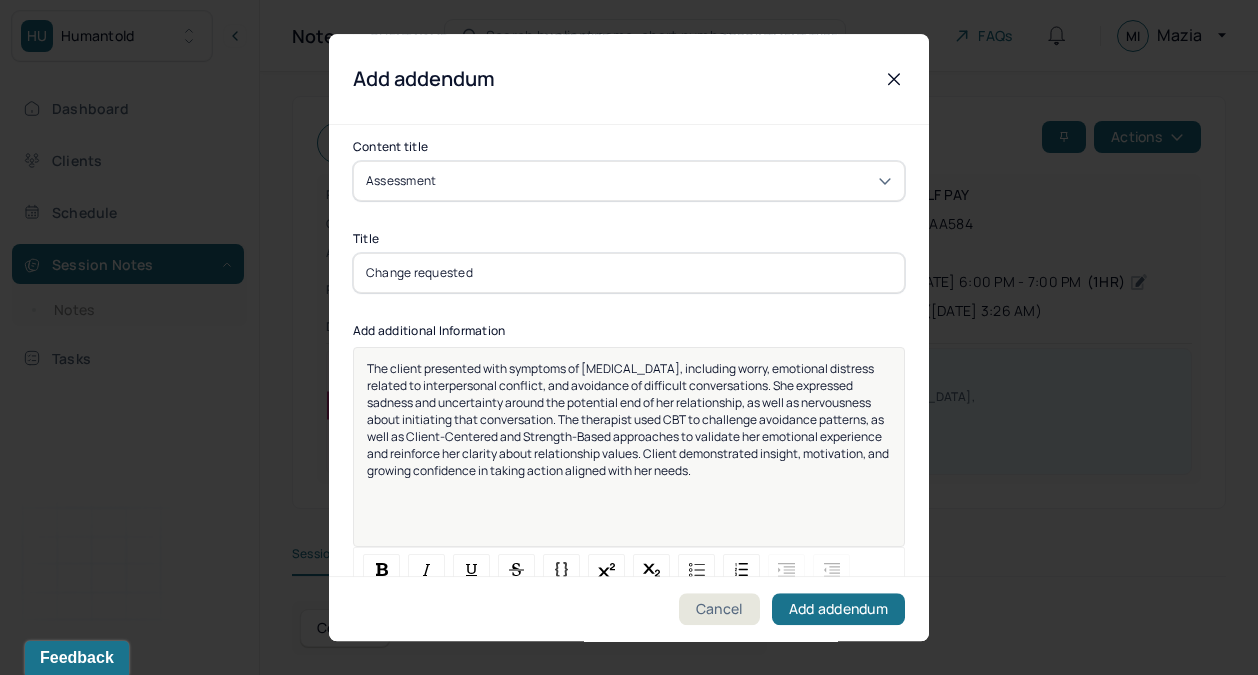 click on "The client presented with symptoms of [MEDICAL_DATA], including worry, emotional distress related to interpersonal conflict, and avoidance of difficult conversations. She expressed sadness and uncertainty around the potential end of her relationship, as well as nervousness about initiating that conversation. The therapist used CBT to challenge avoidance patterns, as well as Client-Centered and Strength-Based approaches to validate her emotional experience and reinforce her clarity about relationship values. Client demonstrated insight, motivation, and growing confidence in taking action aligned with her needs." at bounding box center [629, 419] 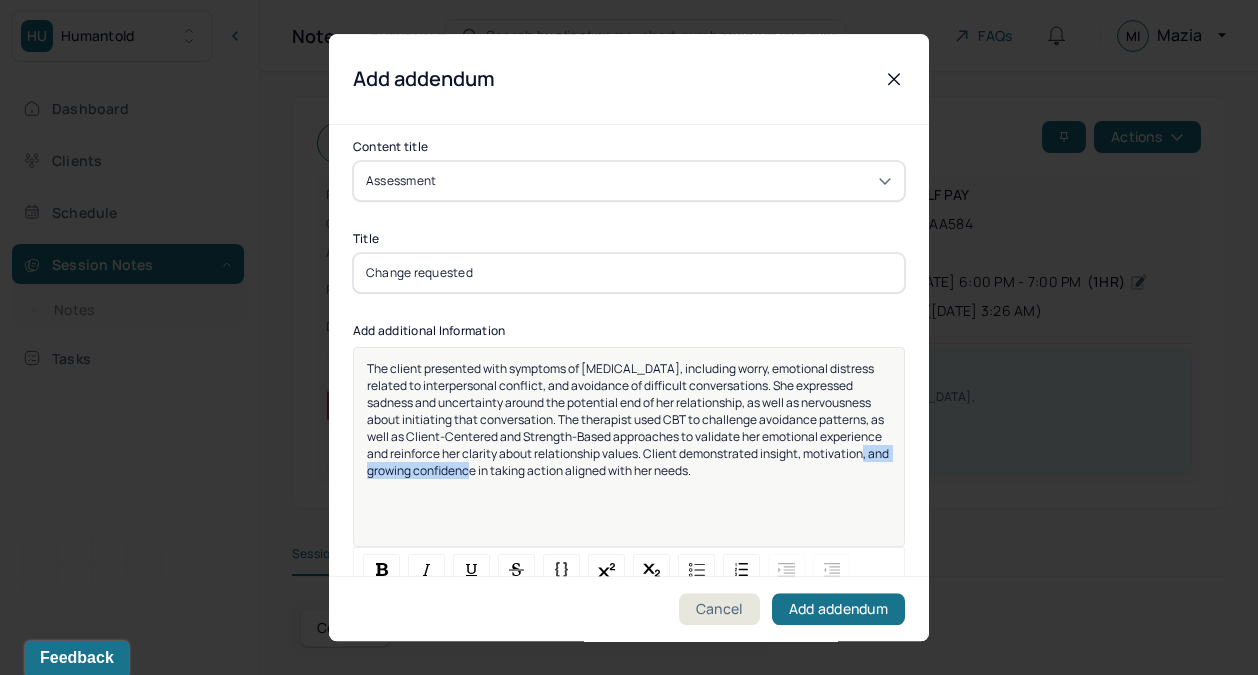drag, startPoint x: 827, startPoint y: 437, endPoint x: 450, endPoint y: 453, distance: 377.33936 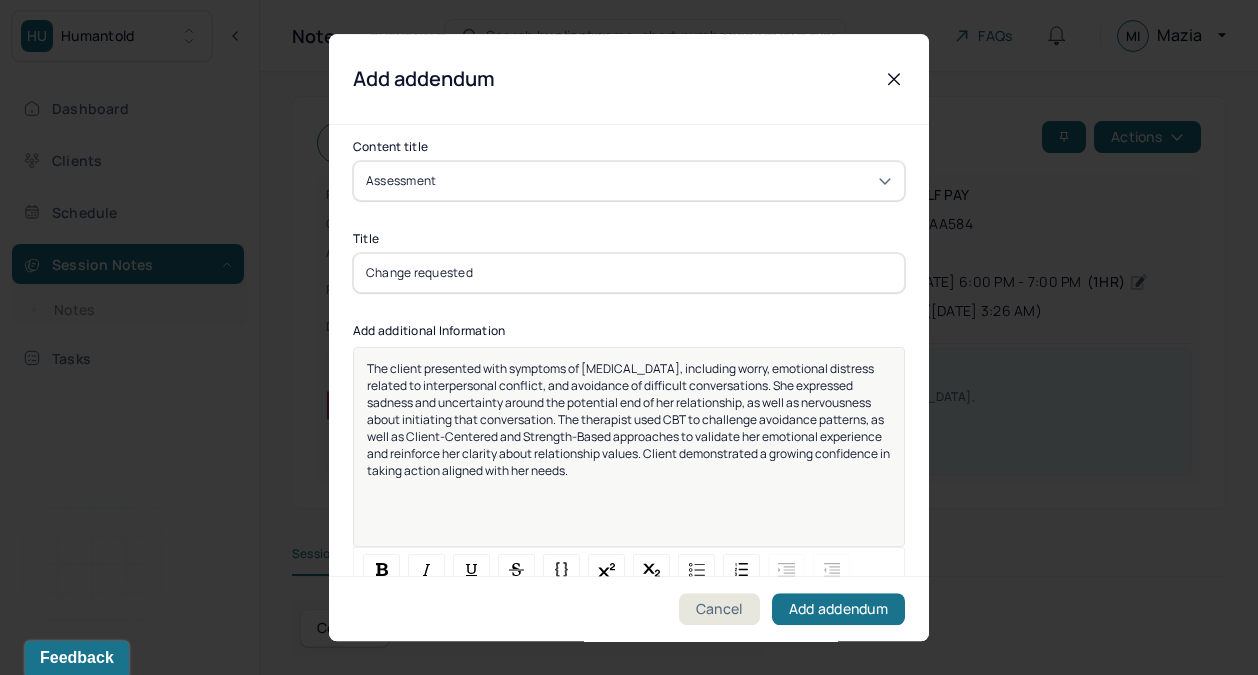 click on "The client presented with symptoms of [MEDICAL_DATA], including worry, emotional distress related to interpersonal conflict, and avoidance of difficult conversations. She expressed sadness and uncertainty around the potential end of her relationship, as well as nervousness about initiating that conversation. The therapist used CBT to challenge avoidance patterns, as well as Client-Centered and Strength-Based approaches to validate her emotional experience and reinforce her clarity about relationship values. Client demonstrated a growing confidence in taking action aligned with her needs." at bounding box center (629, 419) 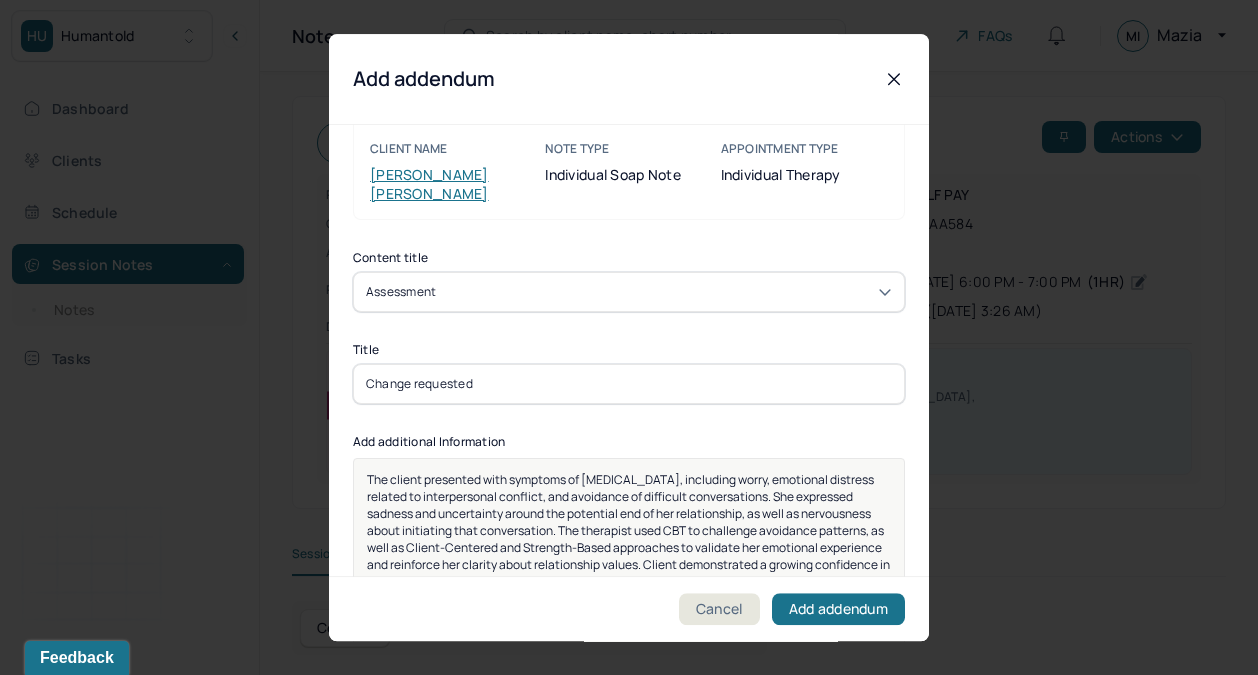 scroll, scrollTop: 0, scrollLeft: 0, axis: both 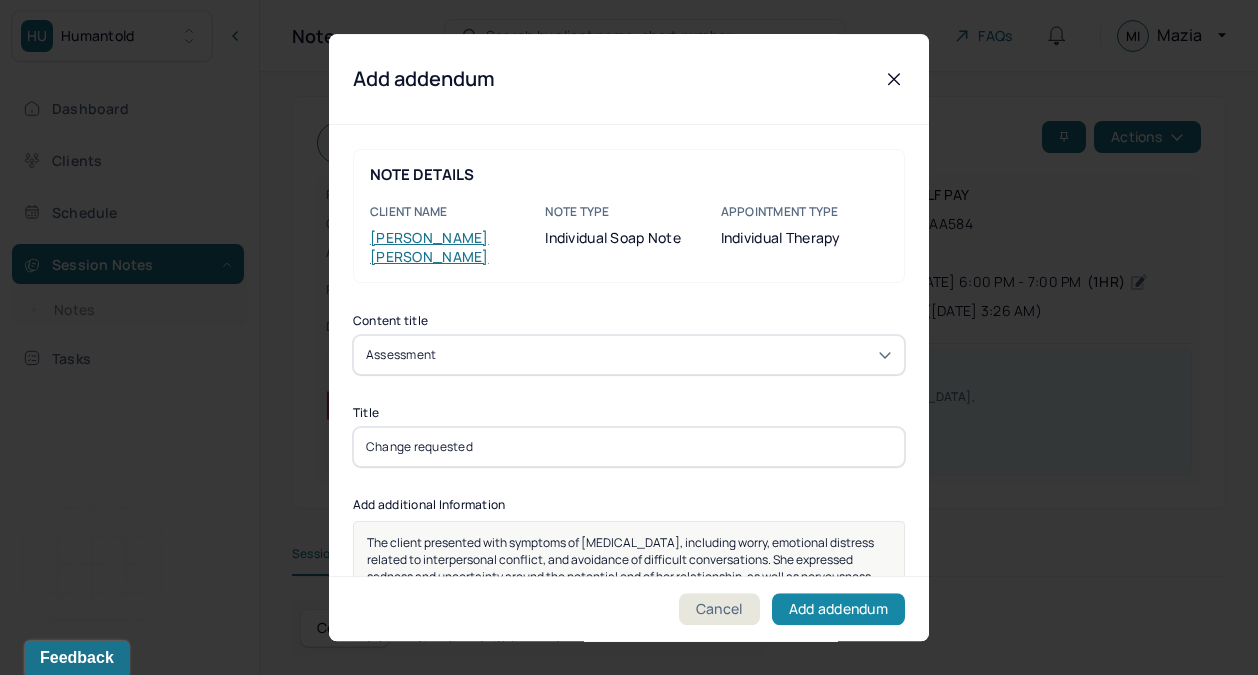 click on "Add addendum" at bounding box center [838, 609] 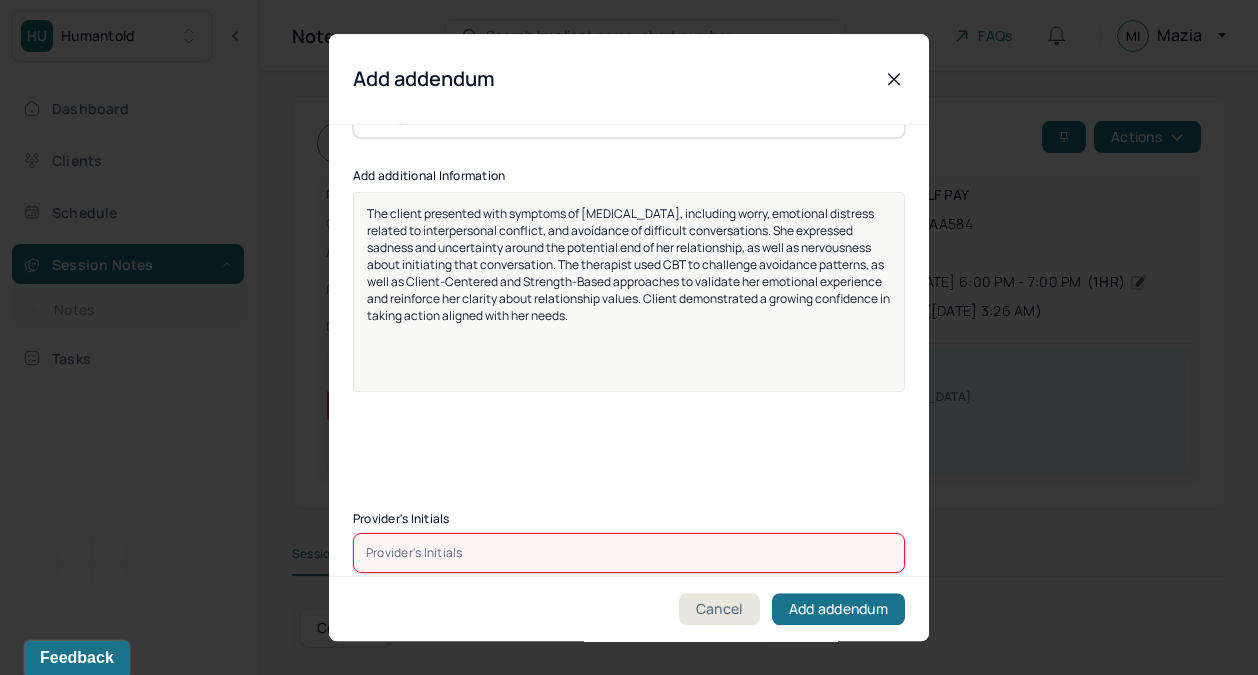 click at bounding box center [629, 553] 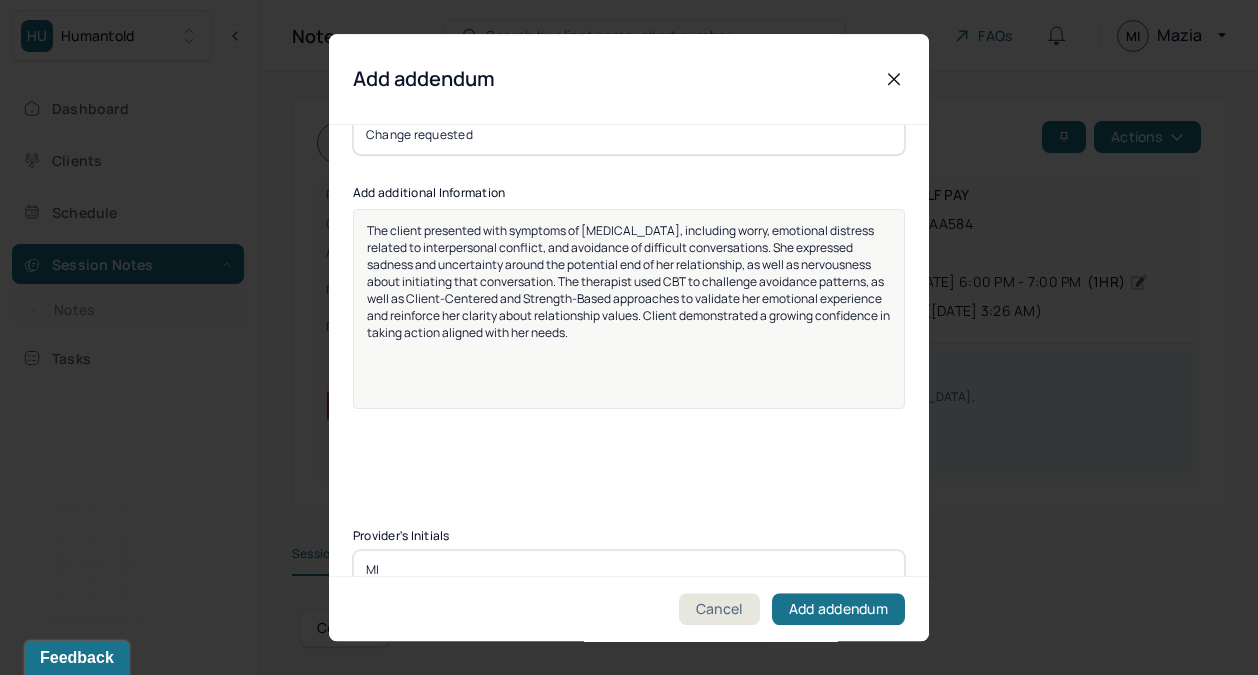 scroll, scrollTop: 311, scrollLeft: 0, axis: vertical 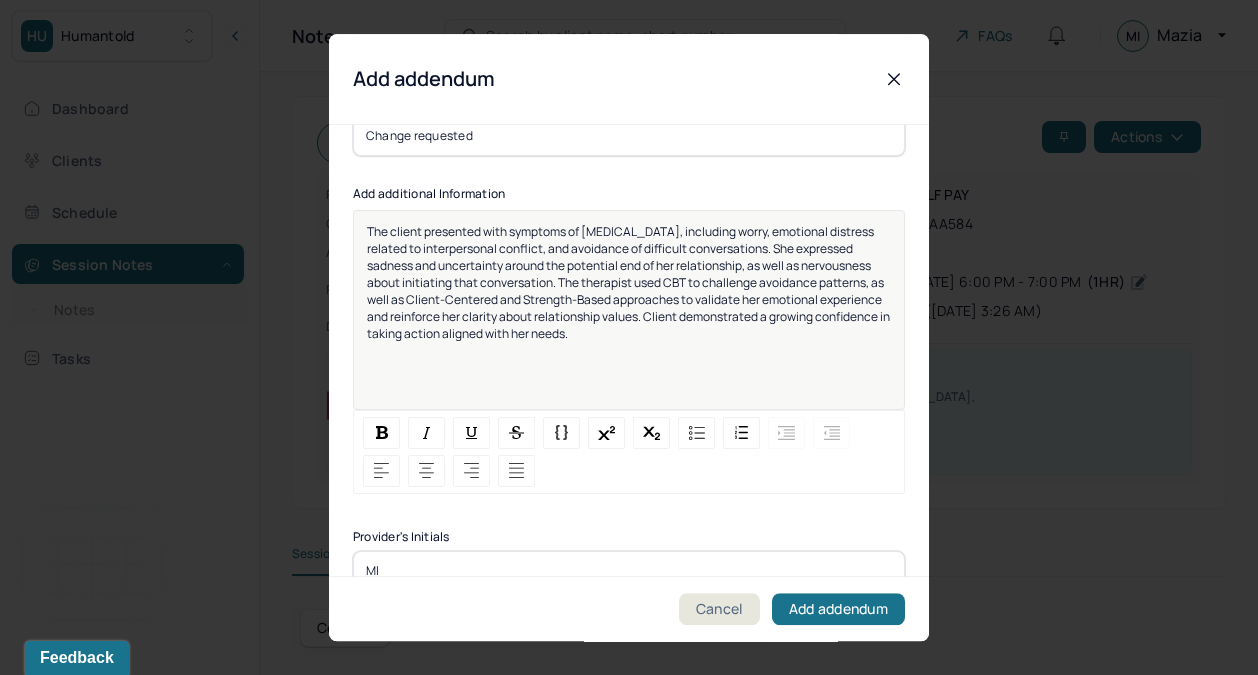 drag, startPoint x: 678, startPoint y: 322, endPoint x: 358, endPoint y: 208, distance: 339.69986 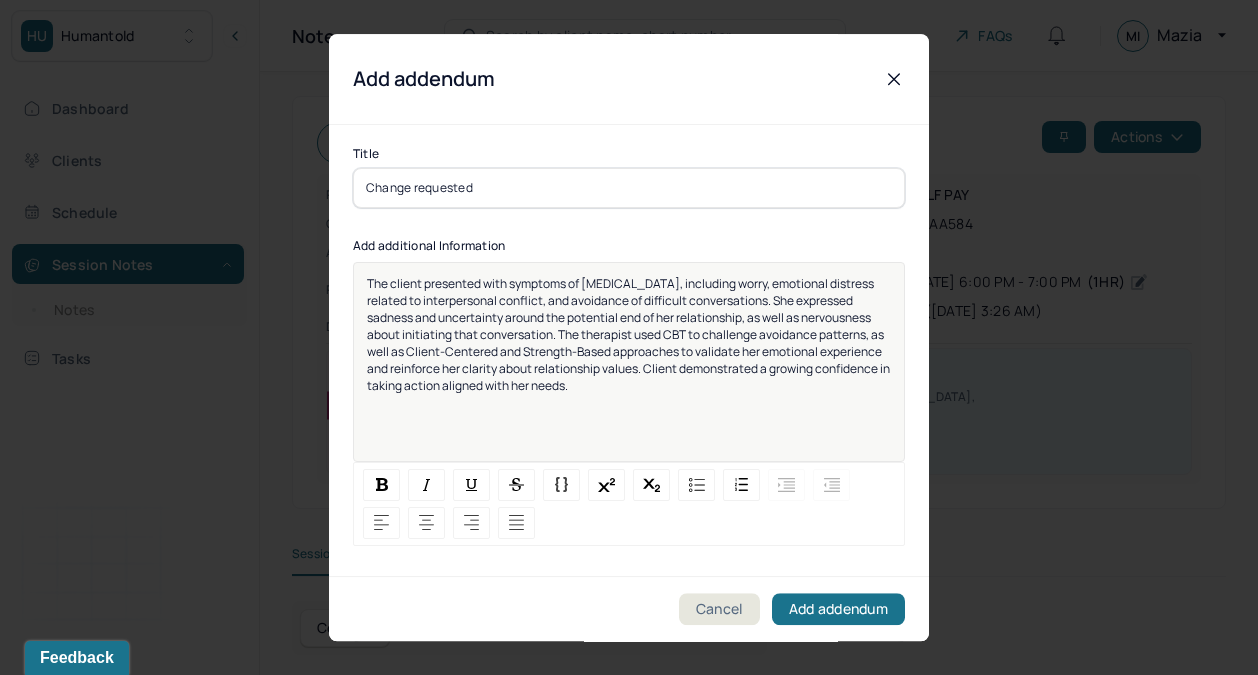 scroll, scrollTop: 329, scrollLeft: 0, axis: vertical 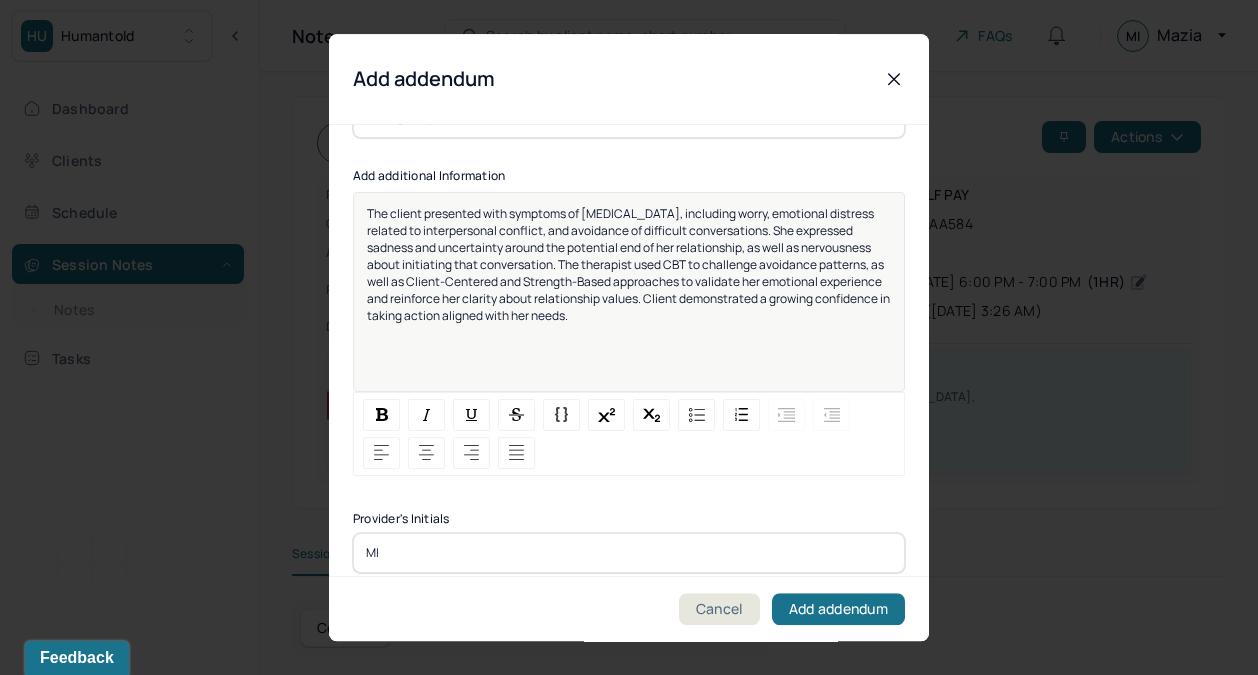 click on "The client presented with symptoms of [MEDICAL_DATA], including worry, emotional distress related to interpersonal conflict, and avoidance of difficult conversations. She expressed sadness and uncertainty around the potential end of her relationship, as well as nervousness about initiating that conversation. The therapist used CBT to challenge avoidance patterns, as well as Client-Centered and Strength-Based approaches to validate her emotional experience and reinforce her clarity about relationship values. Client demonstrated a growing confidence in taking action aligned with her needs." at bounding box center (629, 264) 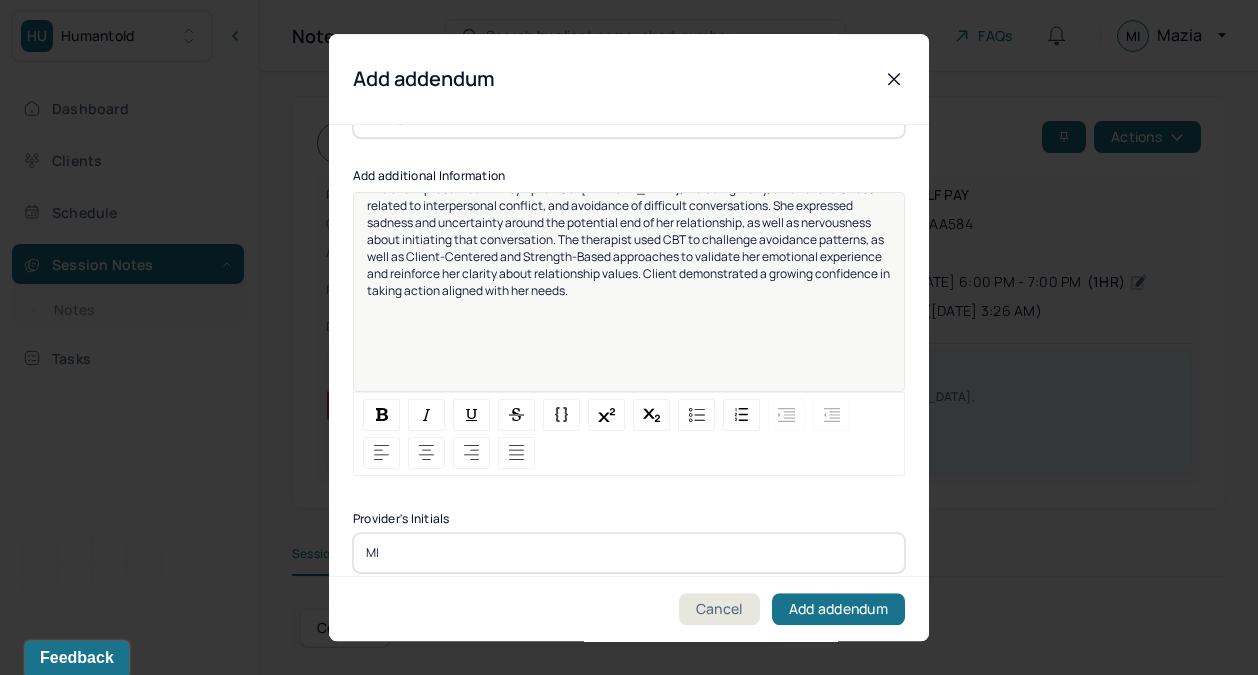 scroll, scrollTop: 0, scrollLeft: 0, axis: both 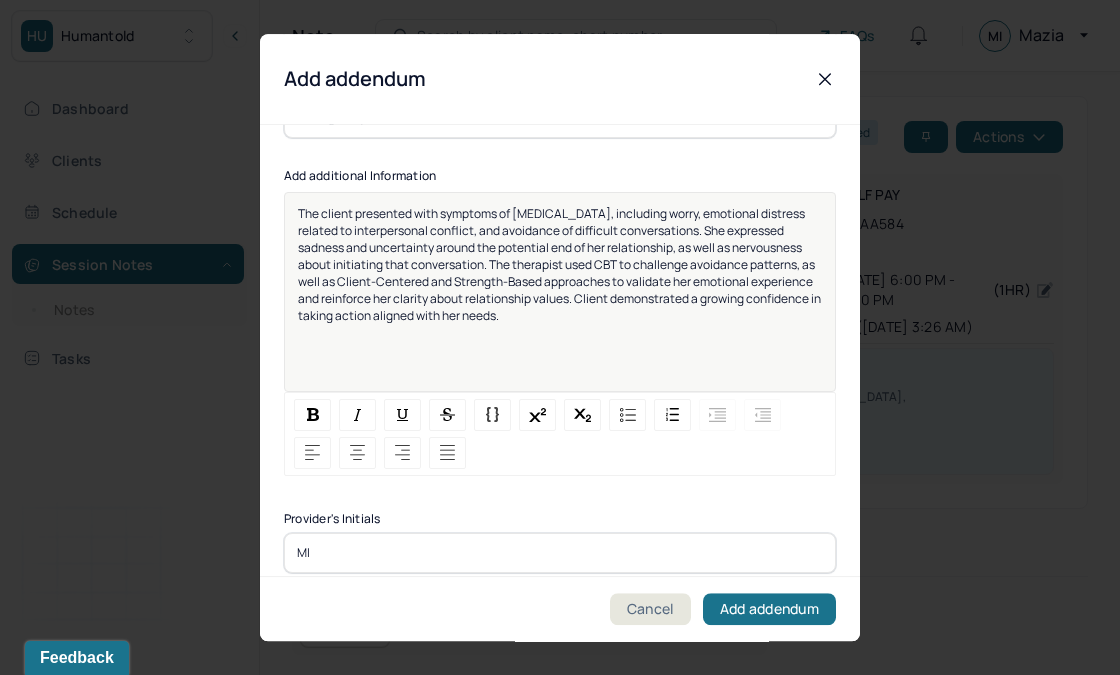 click on "MI" at bounding box center (560, 553) 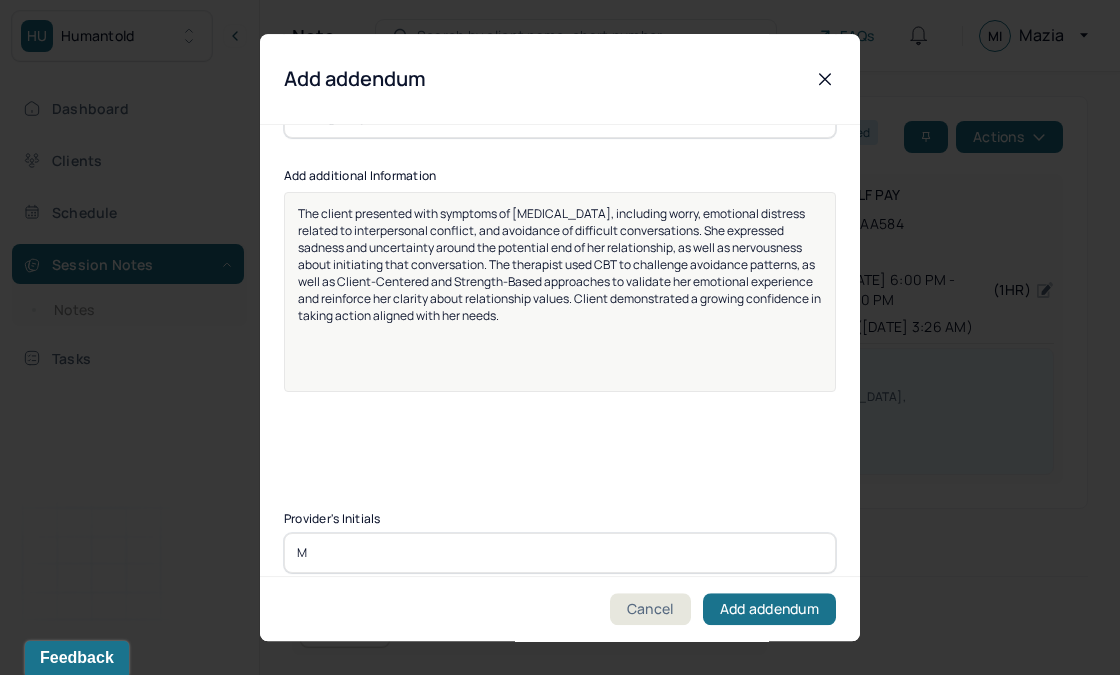 type on "MI" 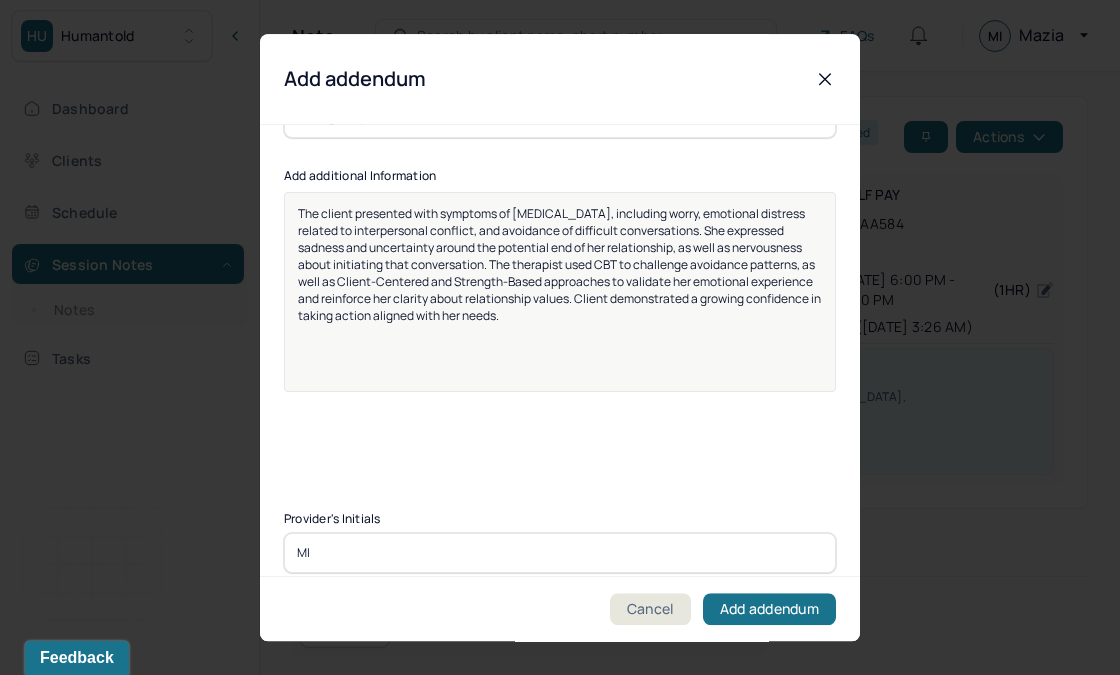 click on "The client presented with symptoms of [MEDICAL_DATA], including worry, emotional distress related to interpersonal conflict, and avoidance of difficult conversations. She expressed sadness and uncertainty around the potential end of her relationship, as well as nervousness about initiating that conversation. The therapist used CBT to challenge avoidance patterns, as well as Client-Centered and Strength-Based approaches to validate her emotional experience and reinforce her clarity about relationship values. Client demonstrated a growing confidence in taking action aligned with her needs." at bounding box center [560, 305] 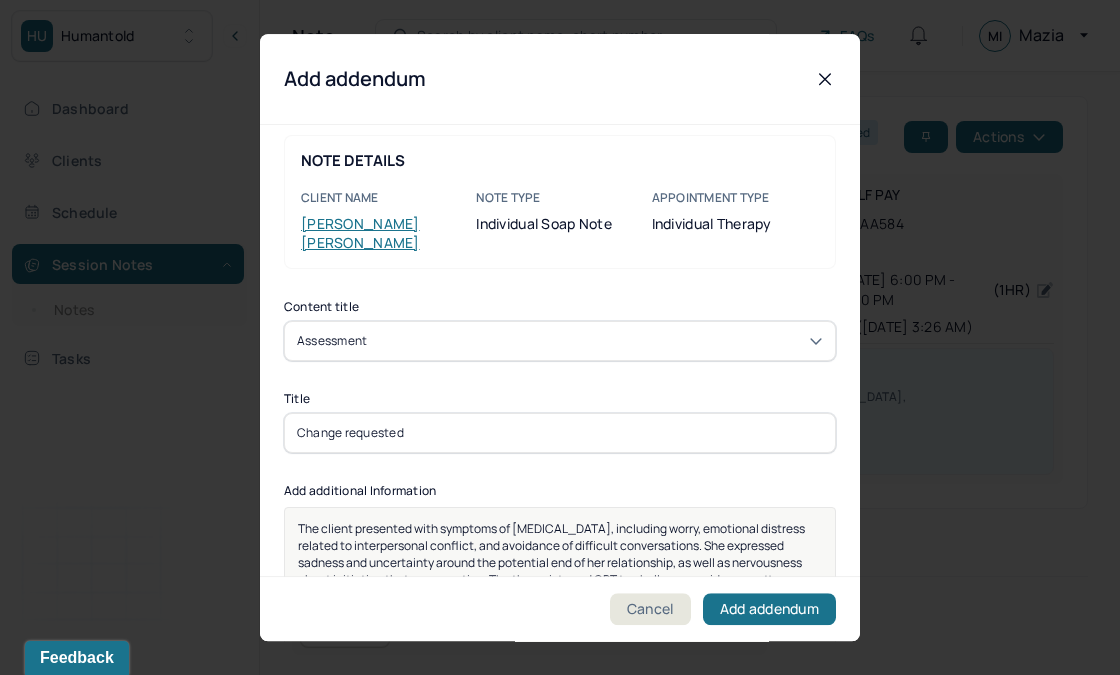 scroll, scrollTop: 0, scrollLeft: 0, axis: both 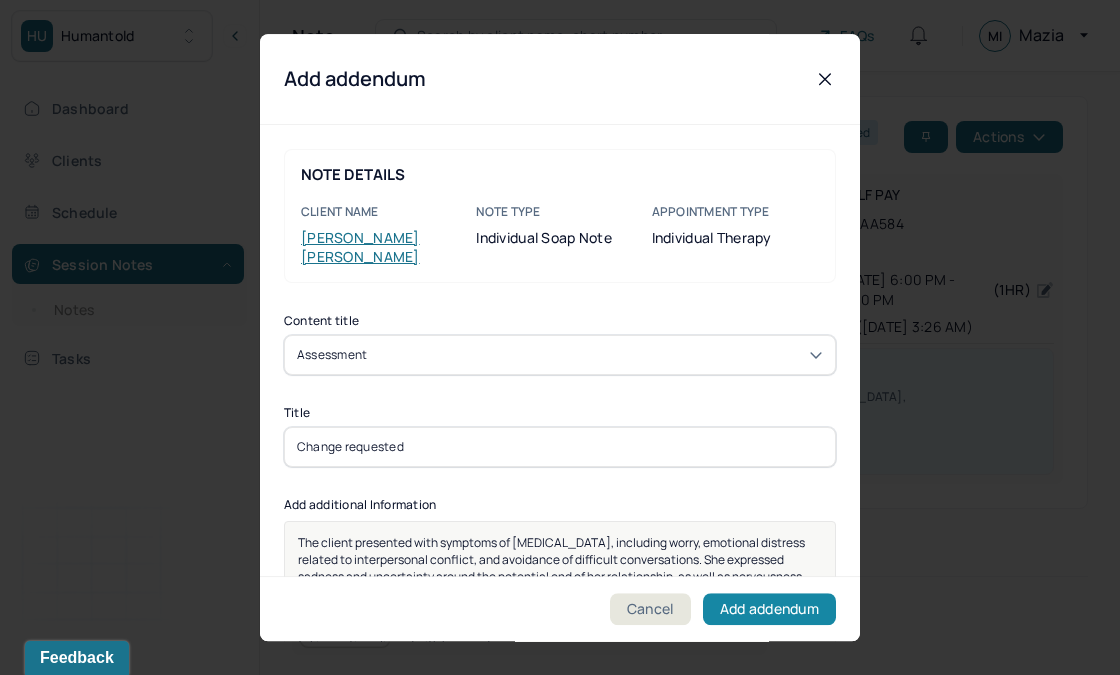 click on "Add addendum" at bounding box center [769, 609] 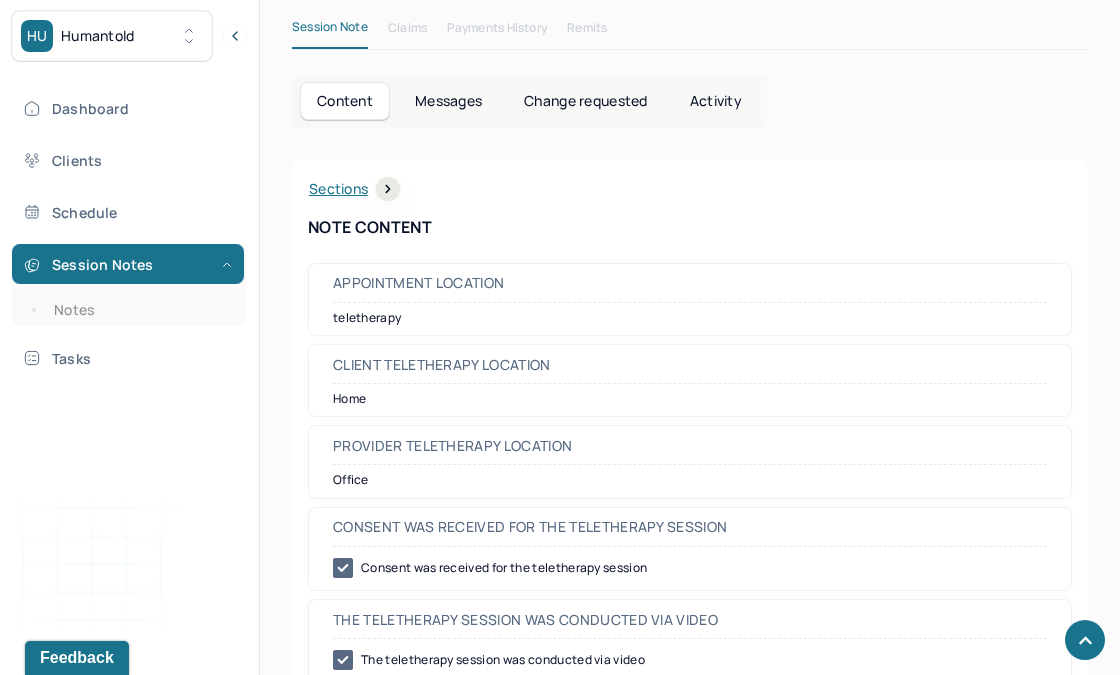 scroll, scrollTop: 655, scrollLeft: 0, axis: vertical 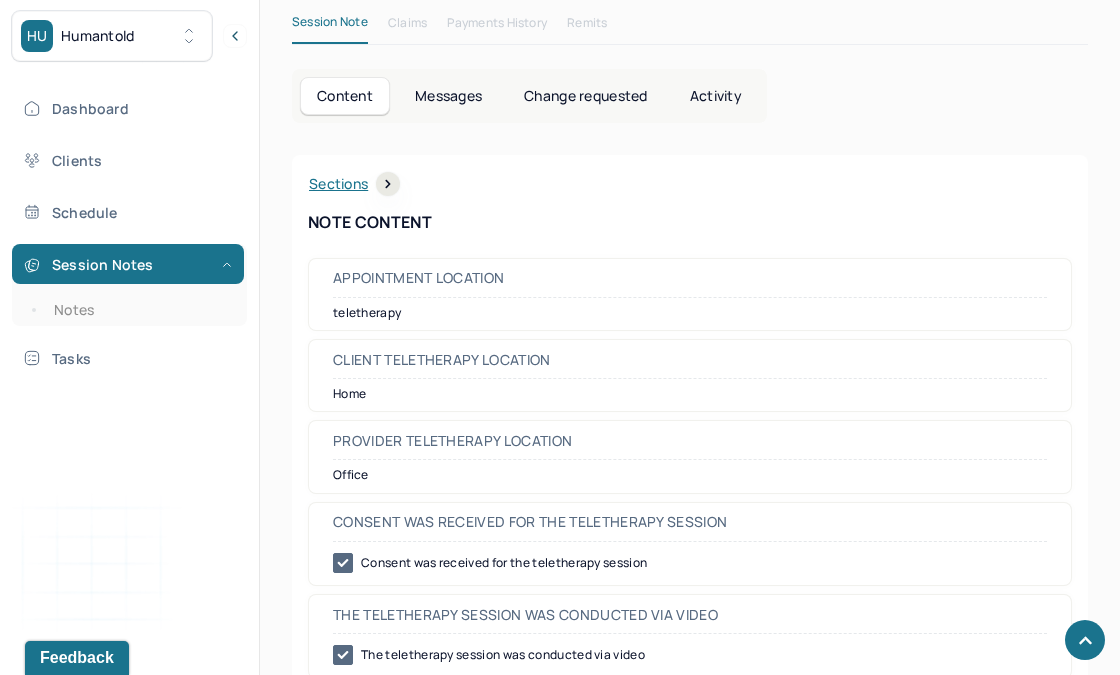 click on "Change requested" at bounding box center (585, 96) 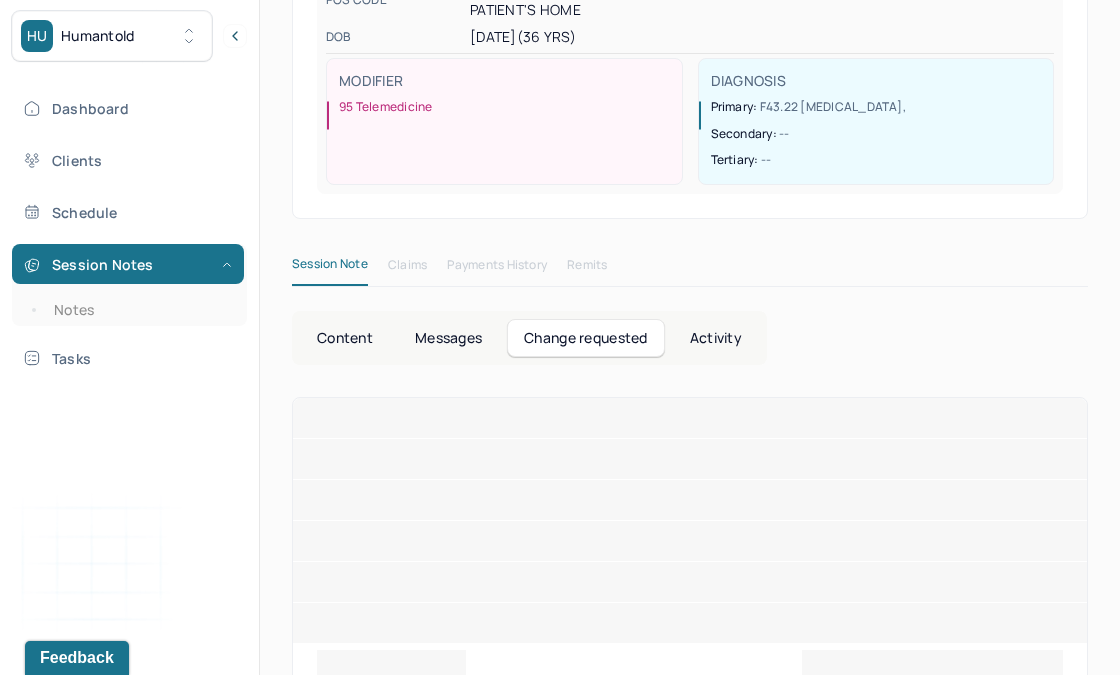 scroll, scrollTop: 294, scrollLeft: 0, axis: vertical 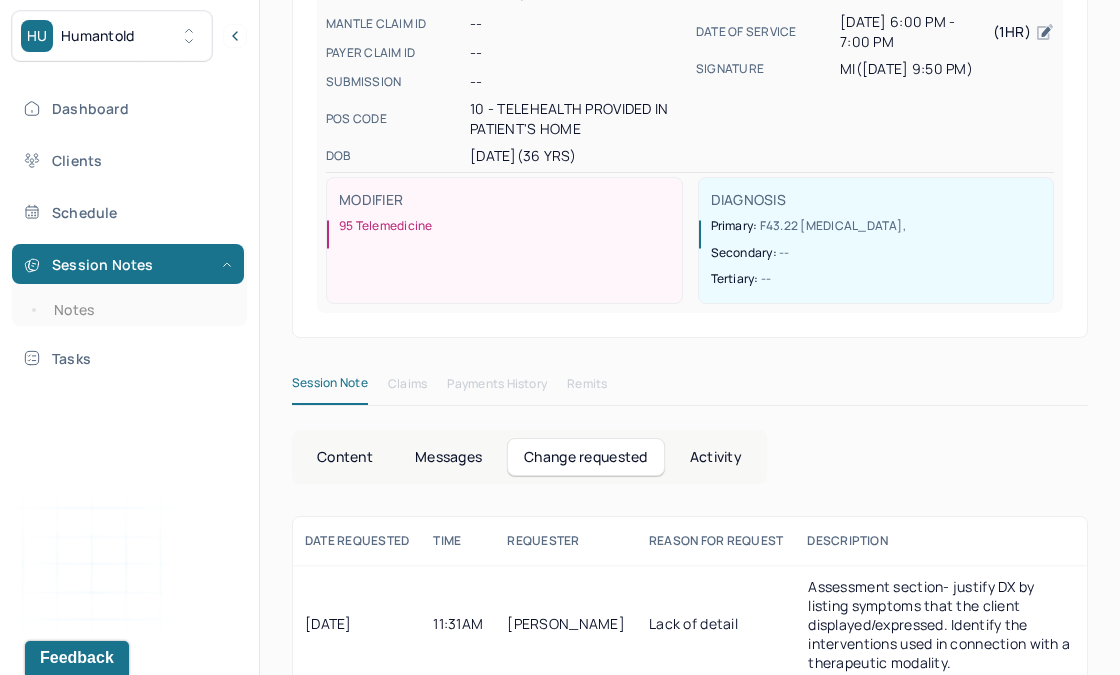click on "Activity" at bounding box center (716, 457) 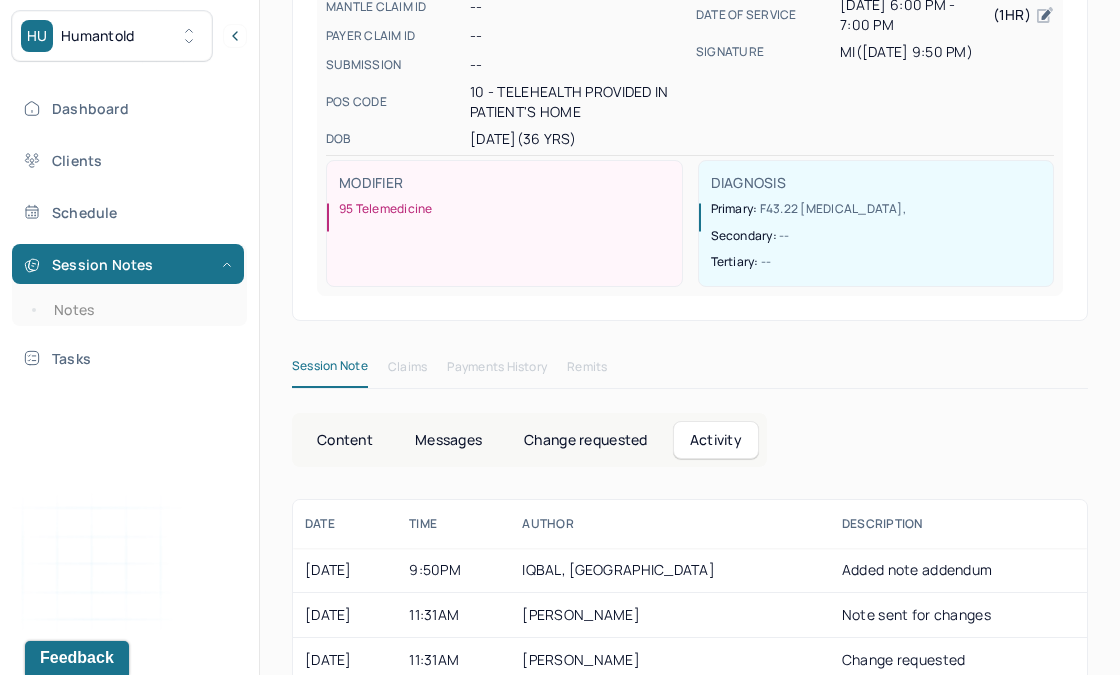 scroll, scrollTop: 257, scrollLeft: 0, axis: vertical 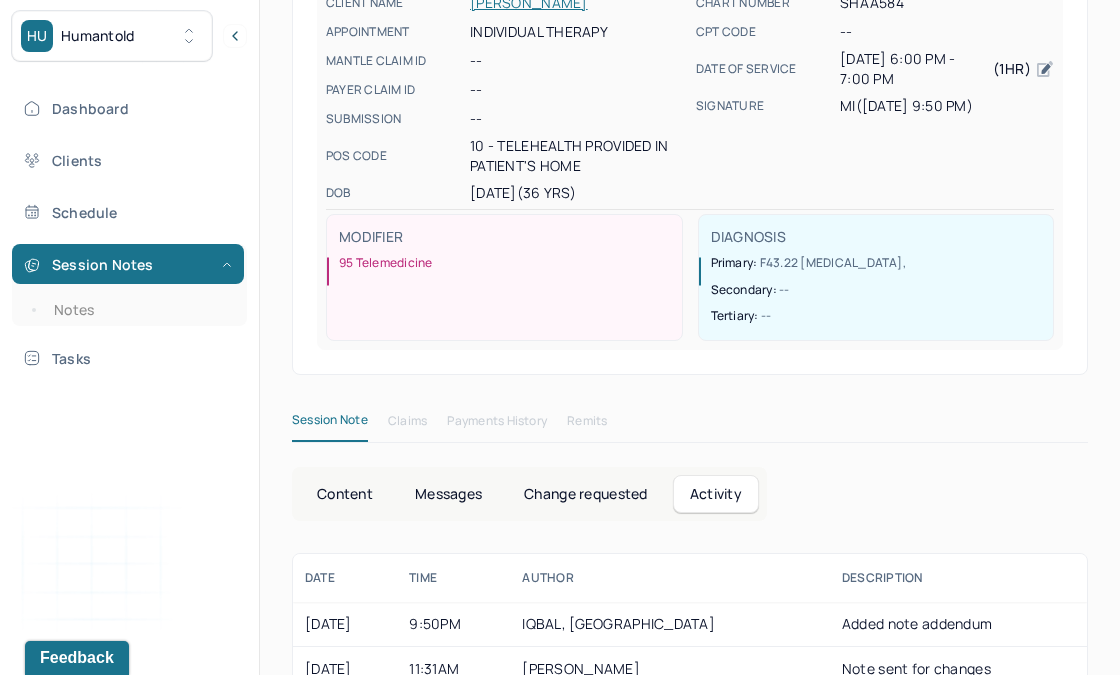 click on "Session Note" at bounding box center (330, 424) 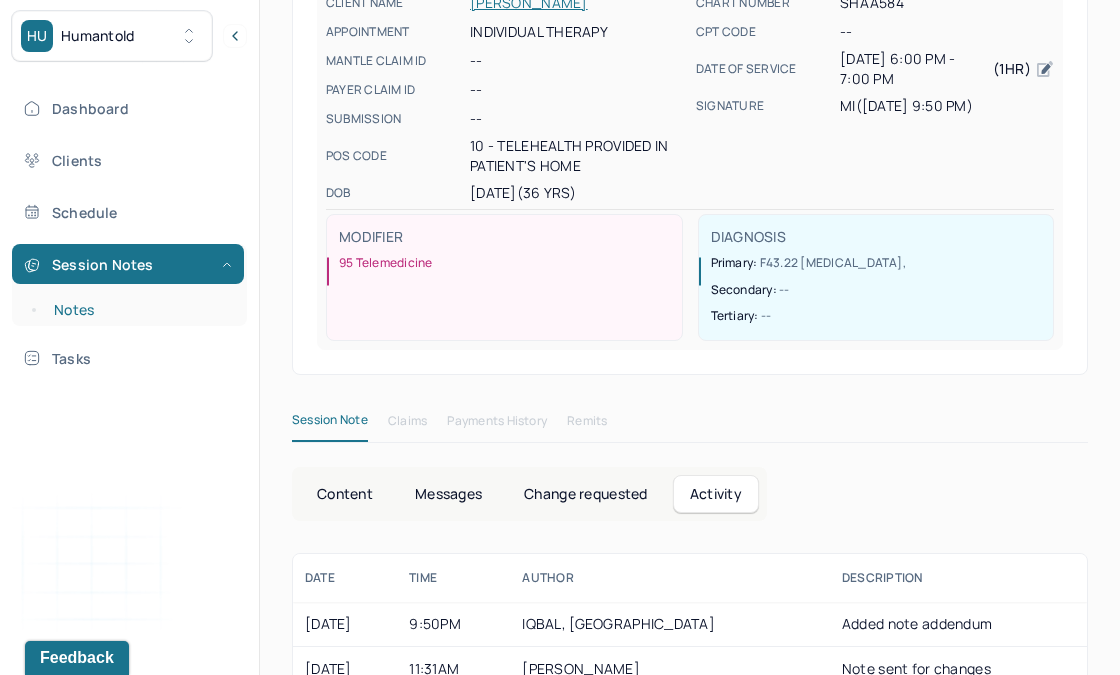 click on "Notes" at bounding box center (139, 310) 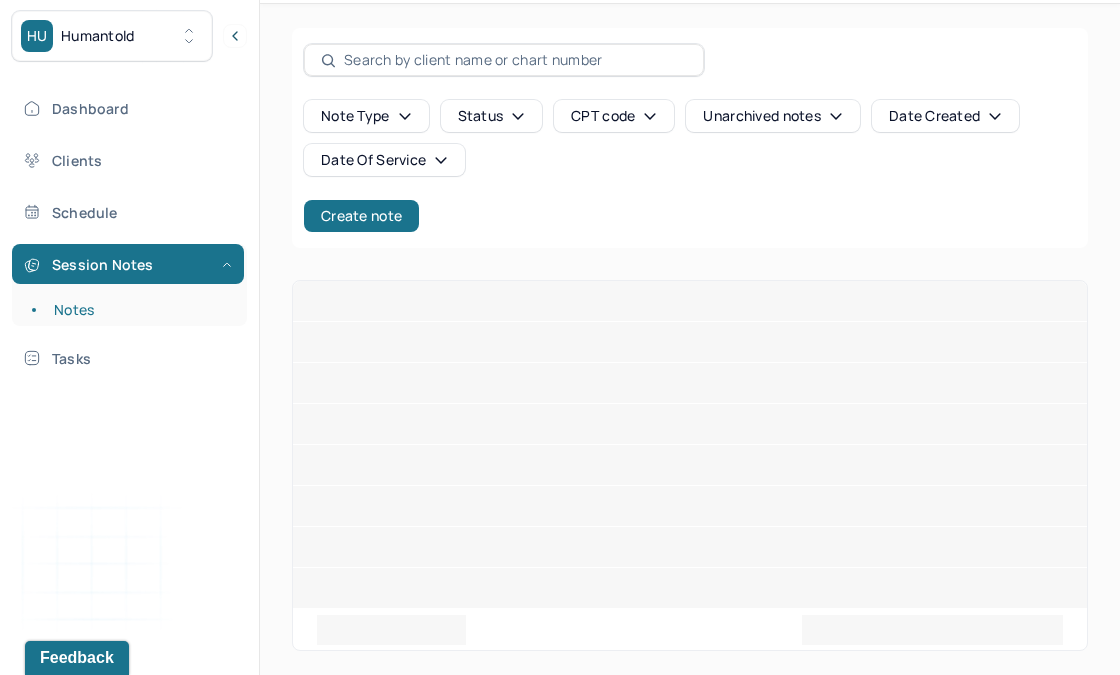 scroll, scrollTop: 0, scrollLeft: 0, axis: both 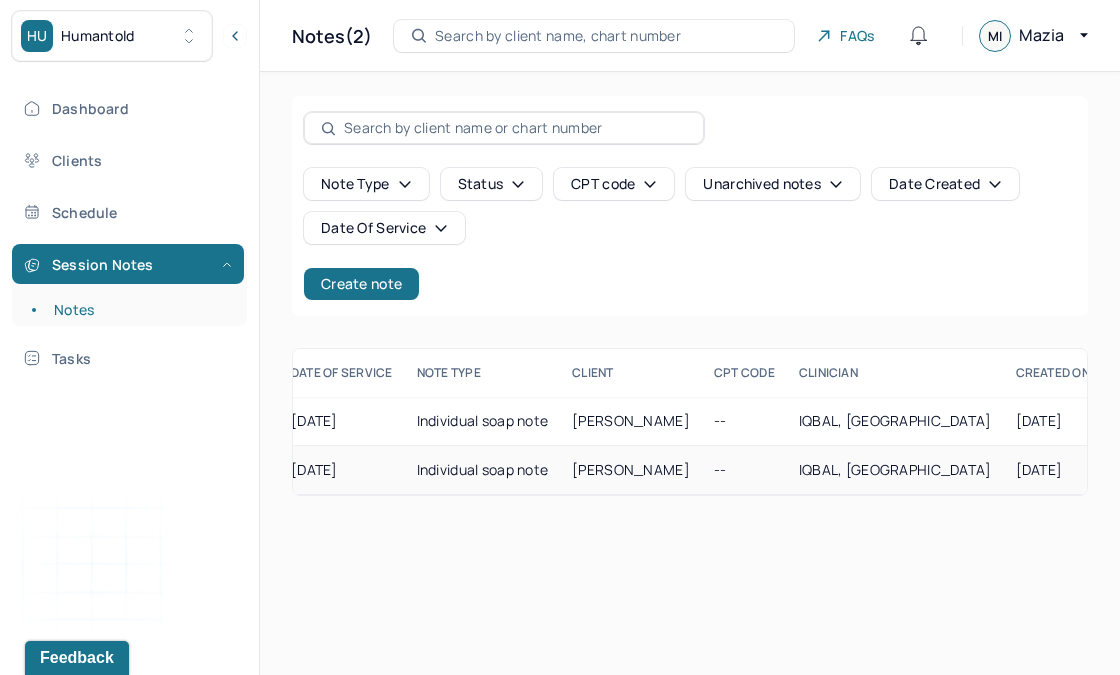 click on "Individual soap note" at bounding box center (483, 470) 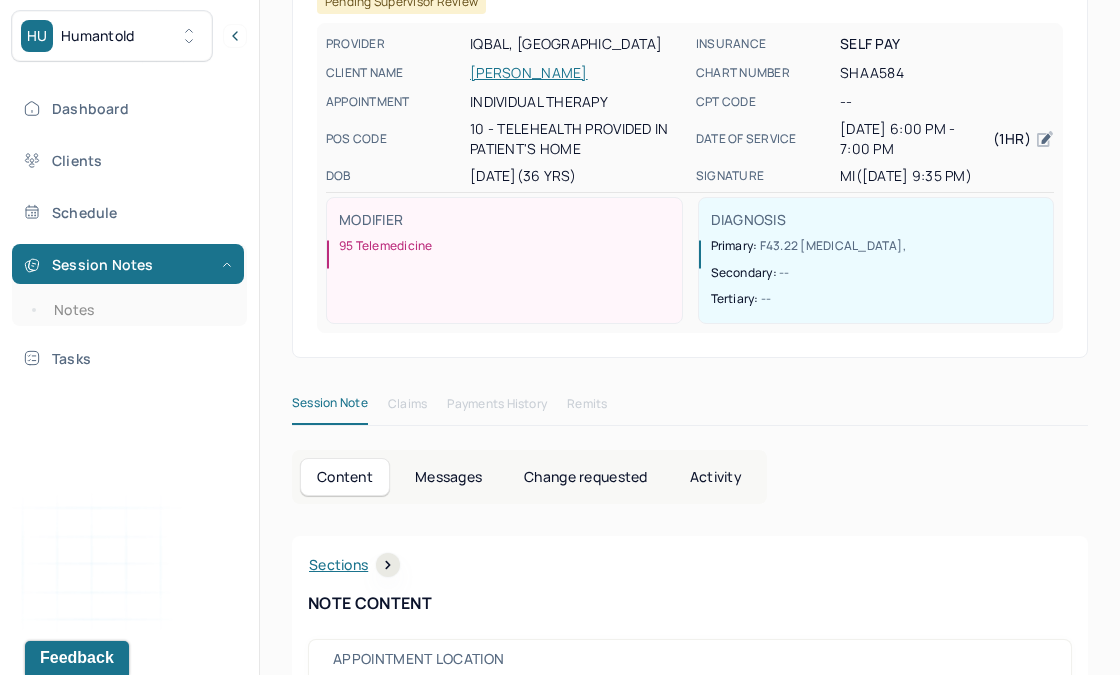 scroll, scrollTop: 192, scrollLeft: 0, axis: vertical 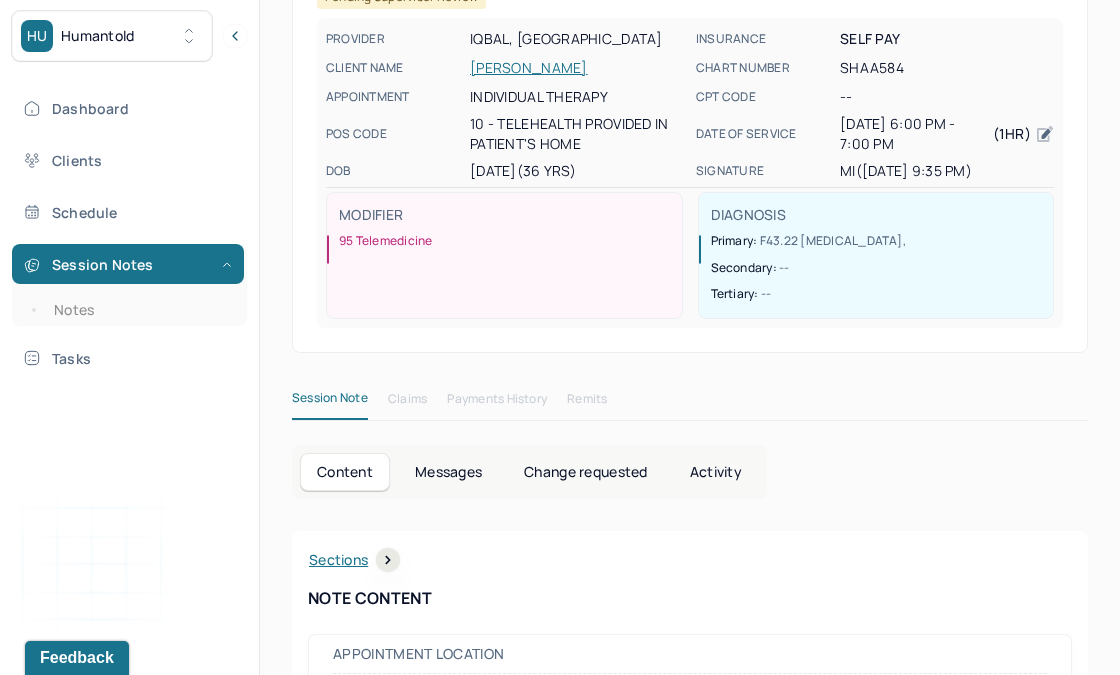 click on "Activity" at bounding box center (716, 472) 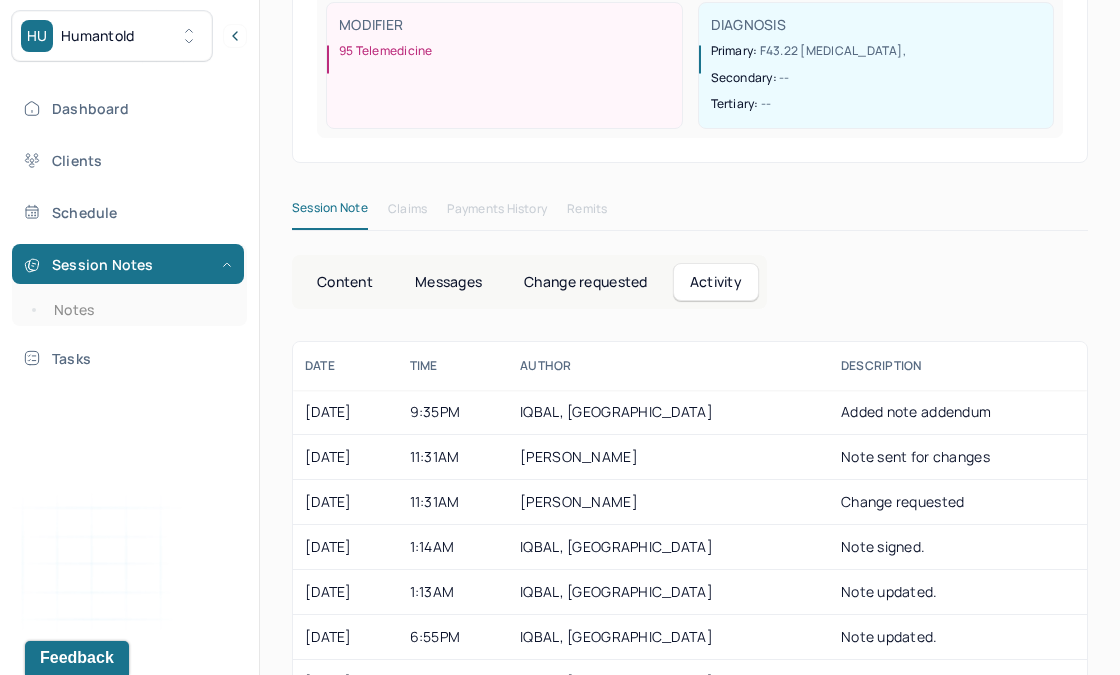 scroll, scrollTop: 402, scrollLeft: 0, axis: vertical 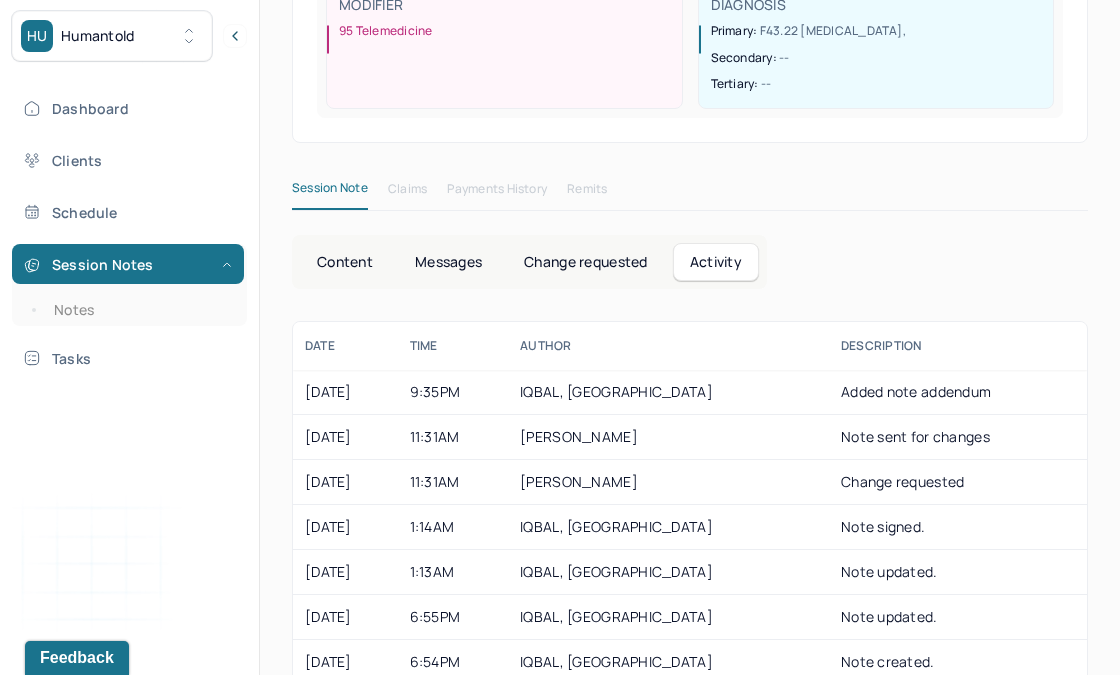 click on "Content" at bounding box center [345, 262] 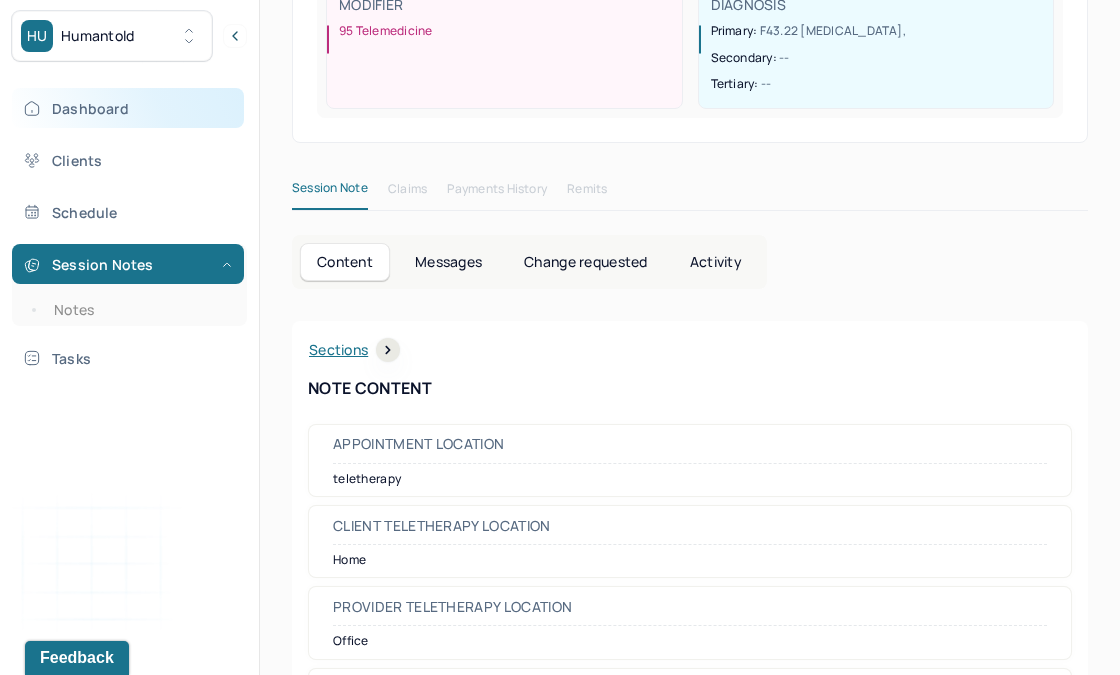 click on "Dashboard" at bounding box center [128, 108] 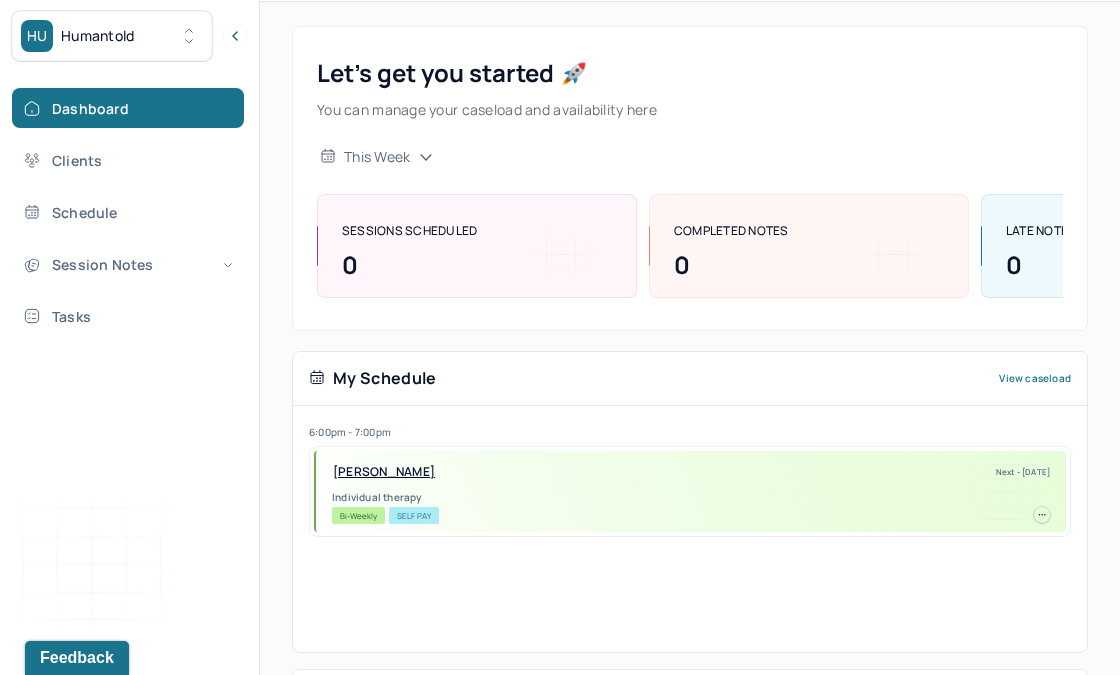 scroll, scrollTop: 0, scrollLeft: 0, axis: both 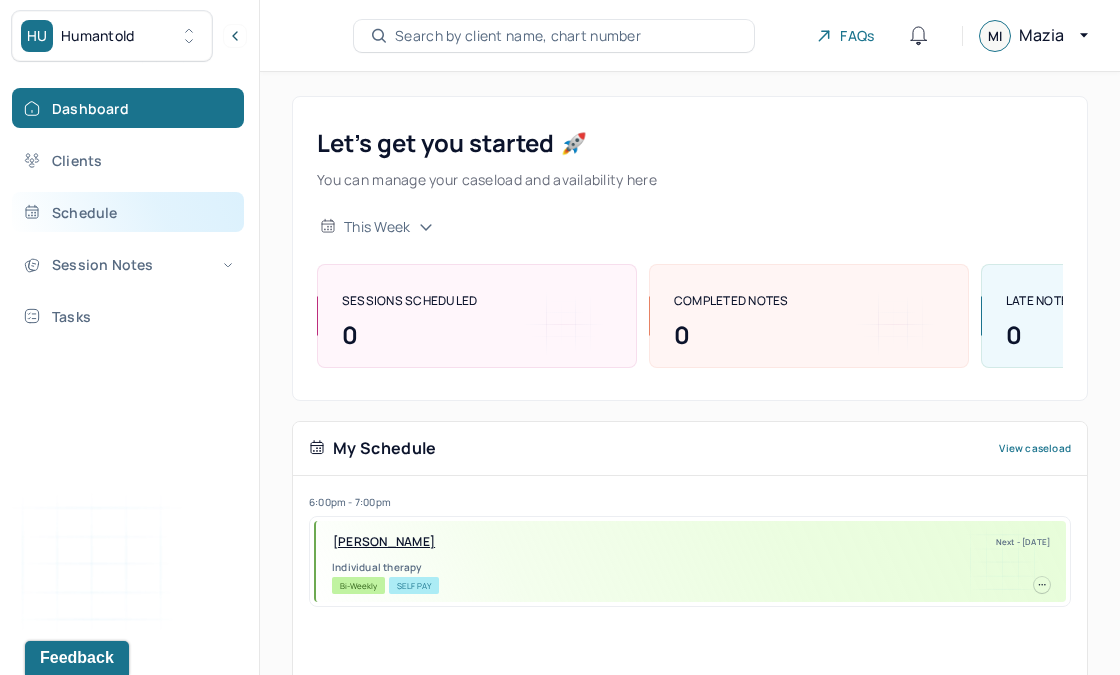 click on "Schedule" at bounding box center [128, 212] 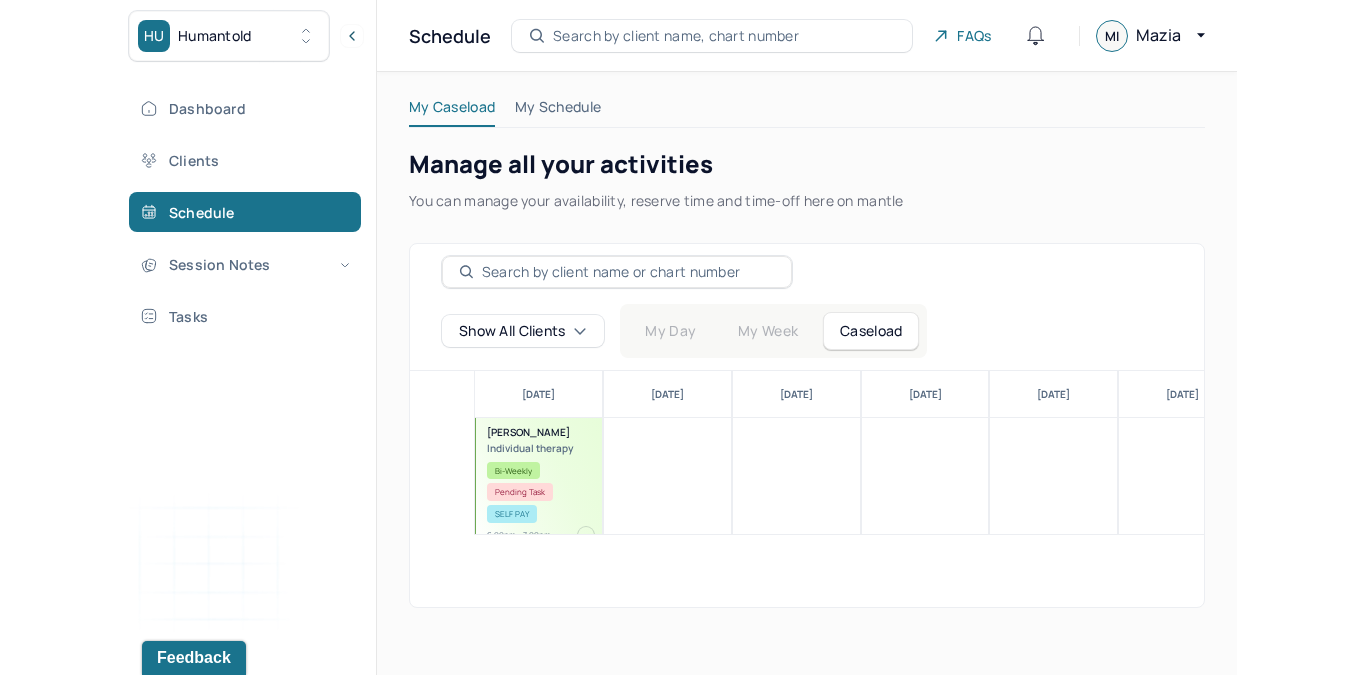 scroll, scrollTop: 16, scrollLeft: 0, axis: vertical 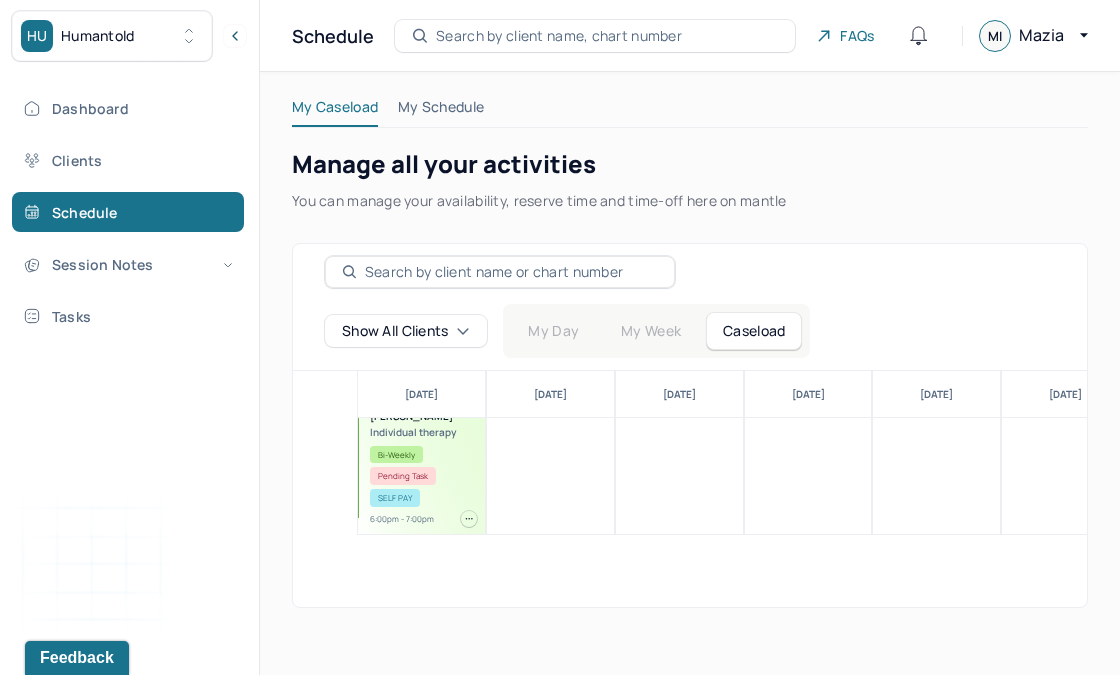 click on "Pending Task" at bounding box center (403, 476) 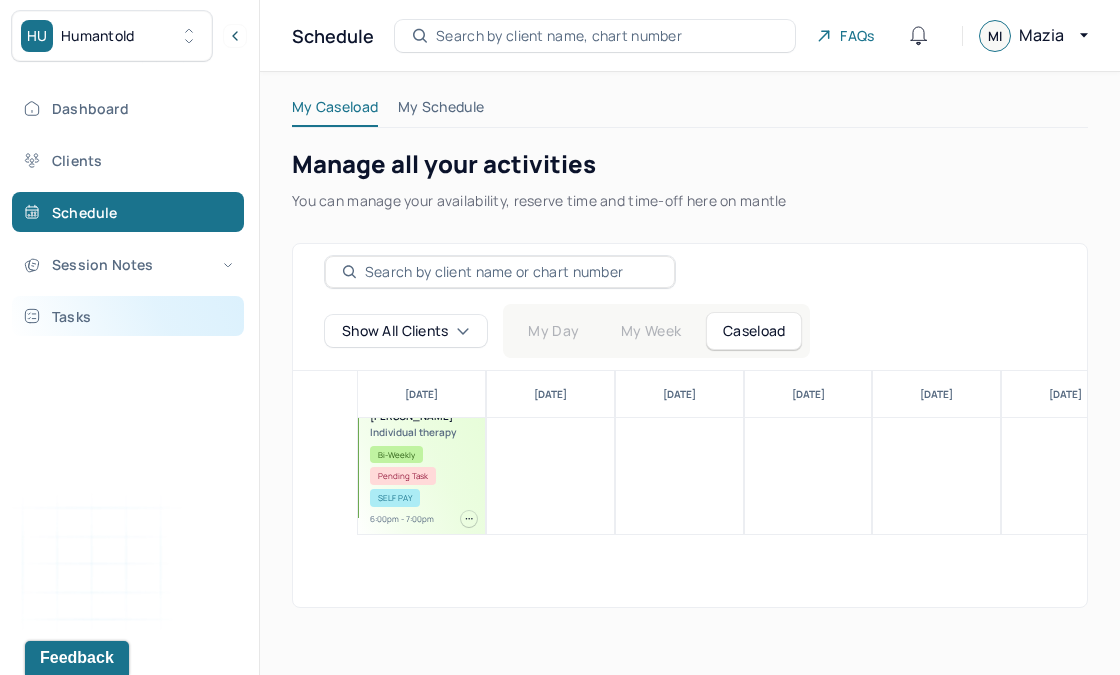 click on "Tasks" at bounding box center (128, 316) 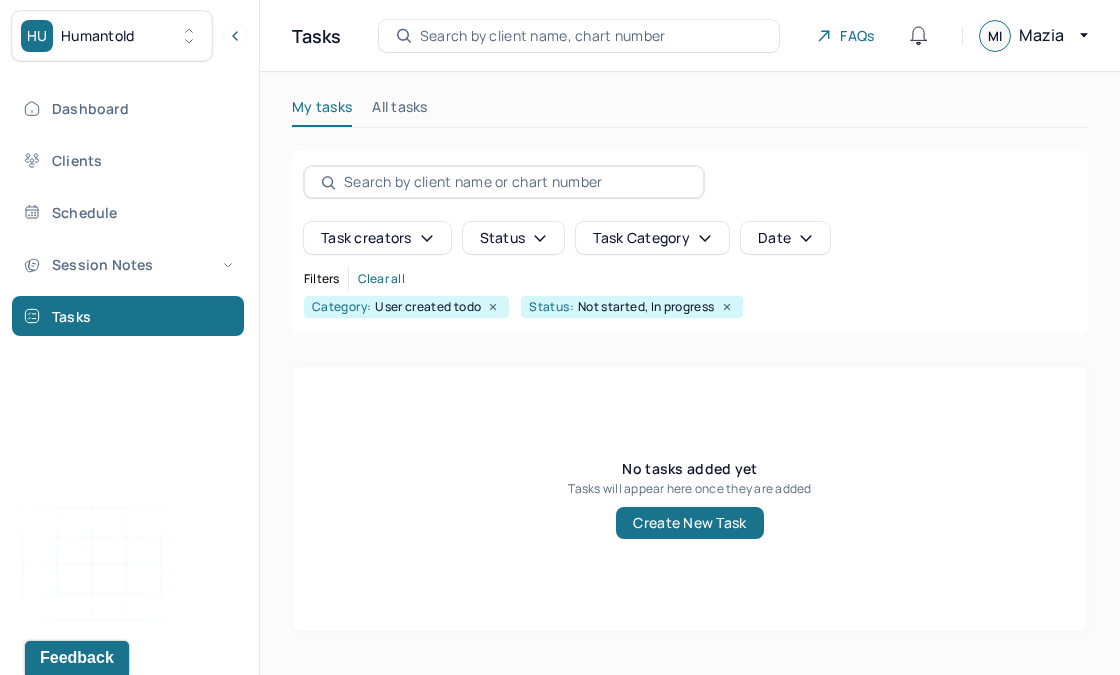 click 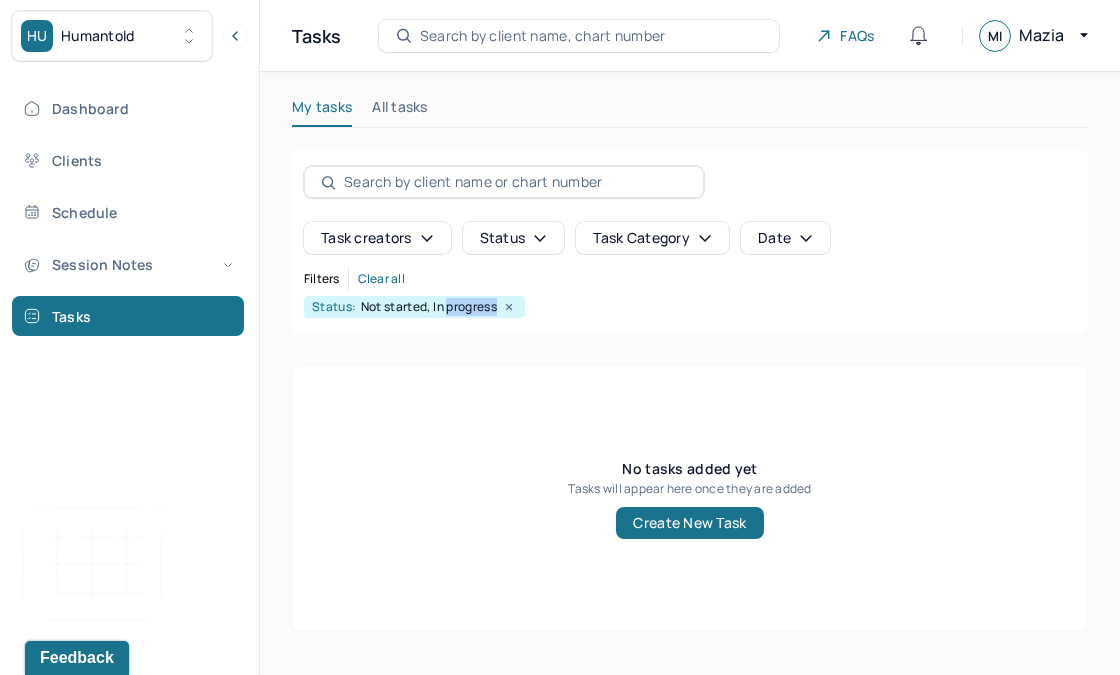 click on "Not started, In progress" at bounding box center (429, 307) 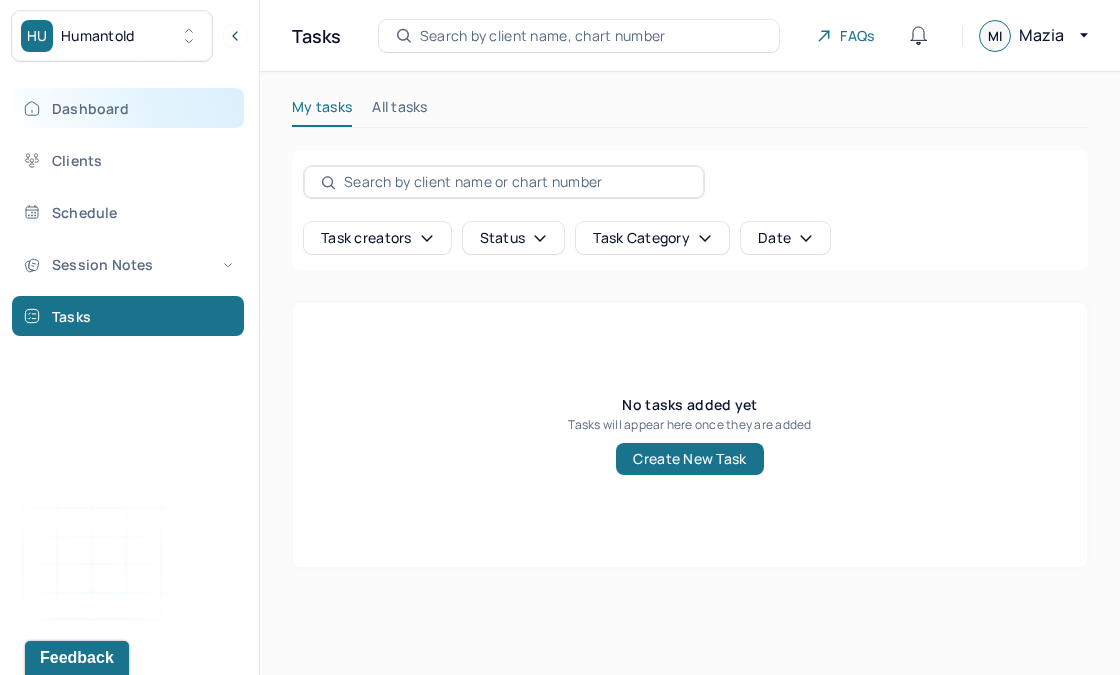 click on "Dashboard" at bounding box center [128, 108] 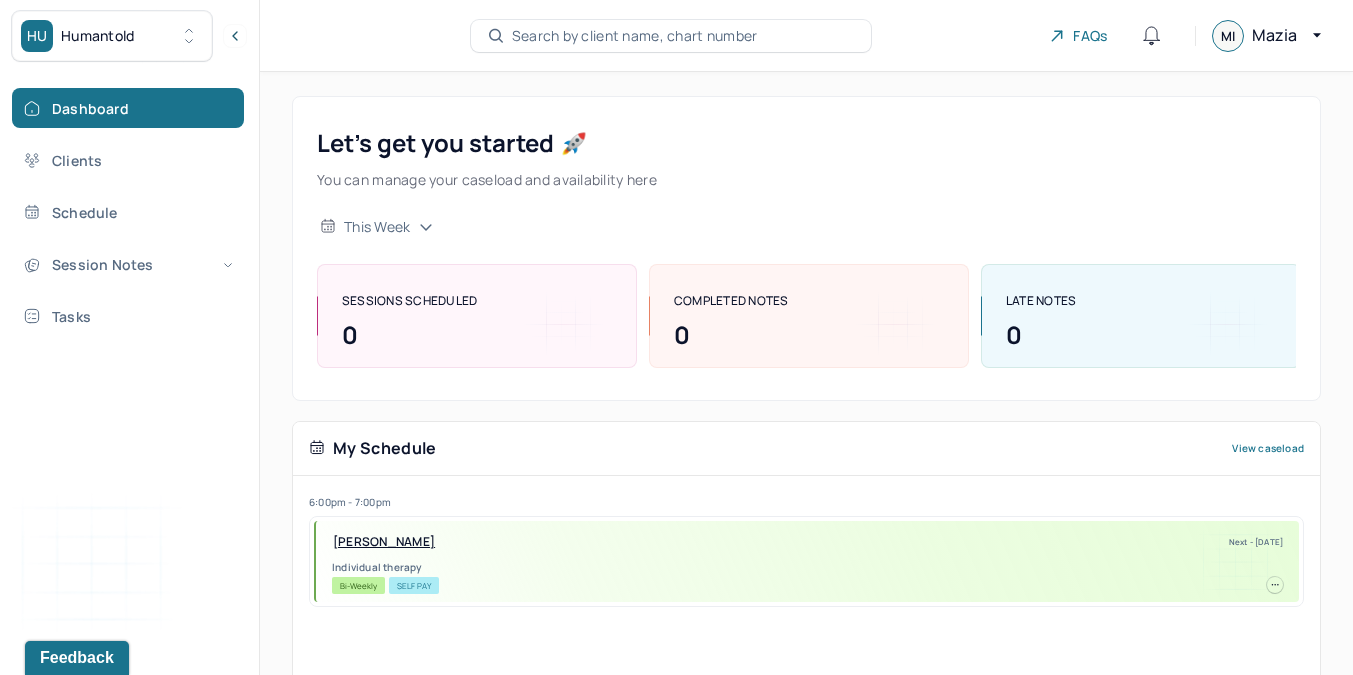 scroll, scrollTop: 0, scrollLeft: 5, axis: horizontal 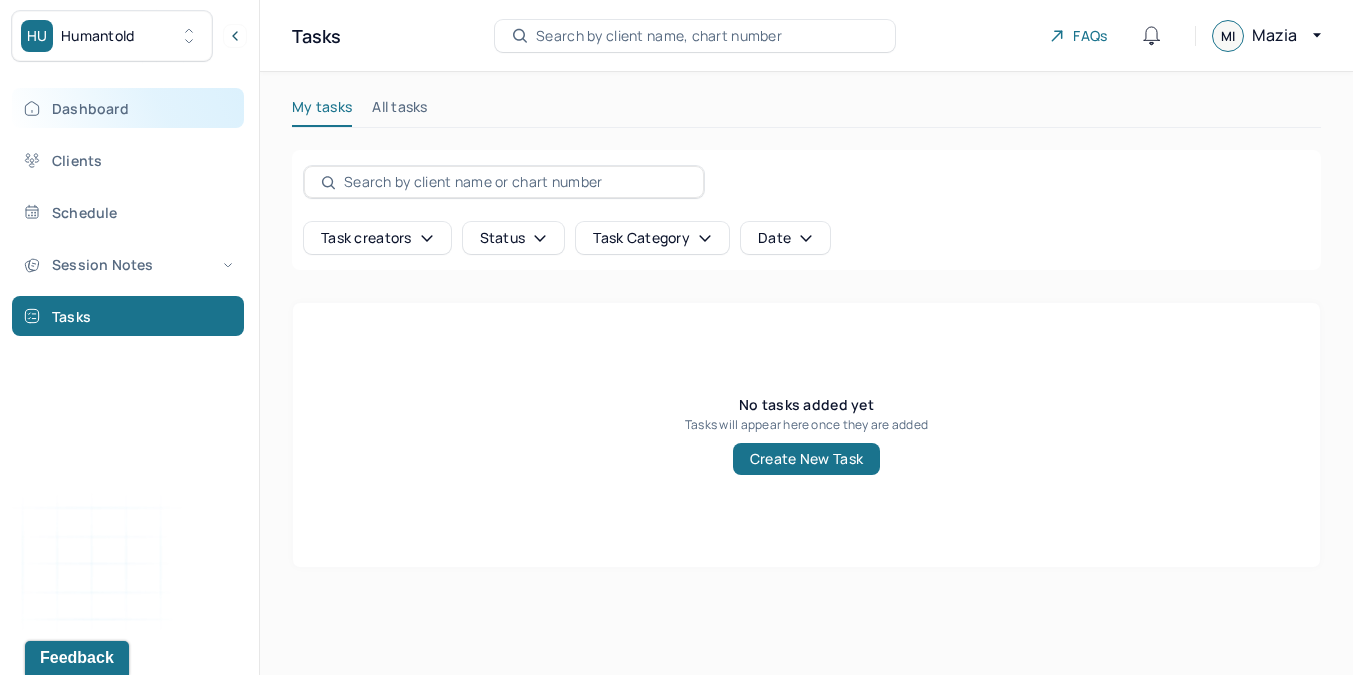 click on "Dashboard" at bounding box center (128, 108) 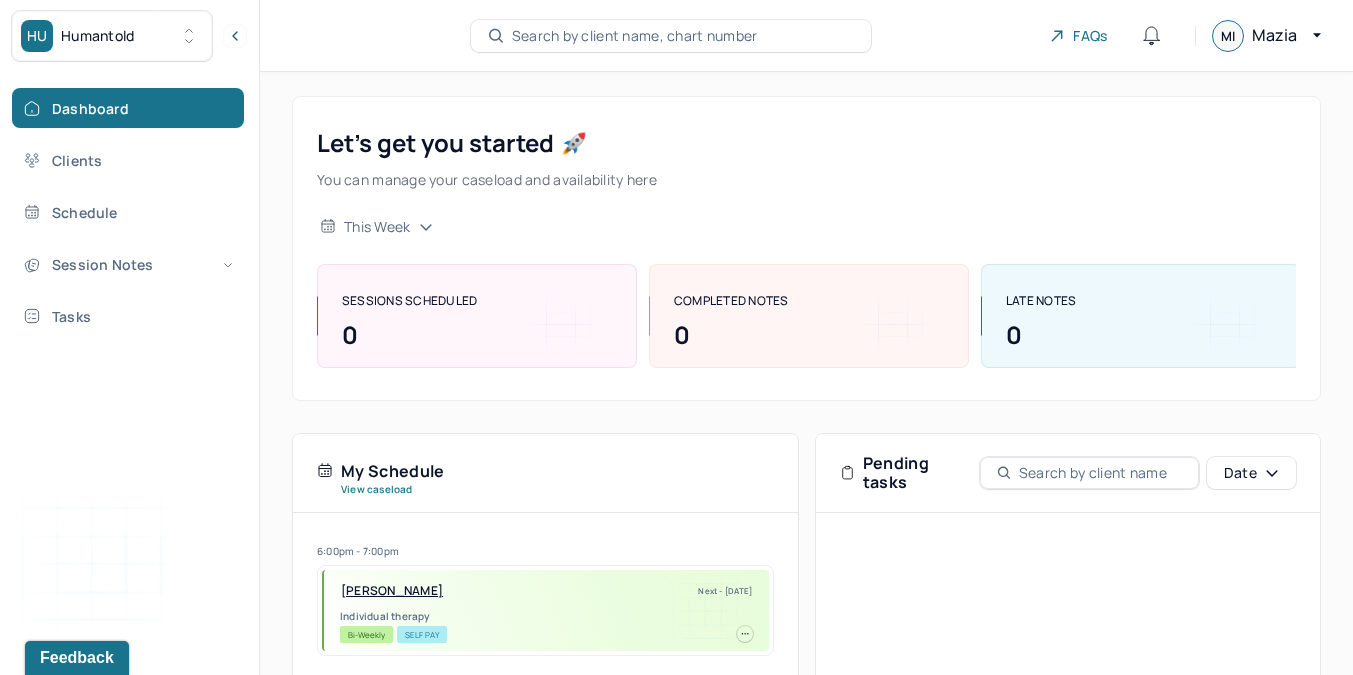 click on "HU Humantold" at bounding box center [112, 36] 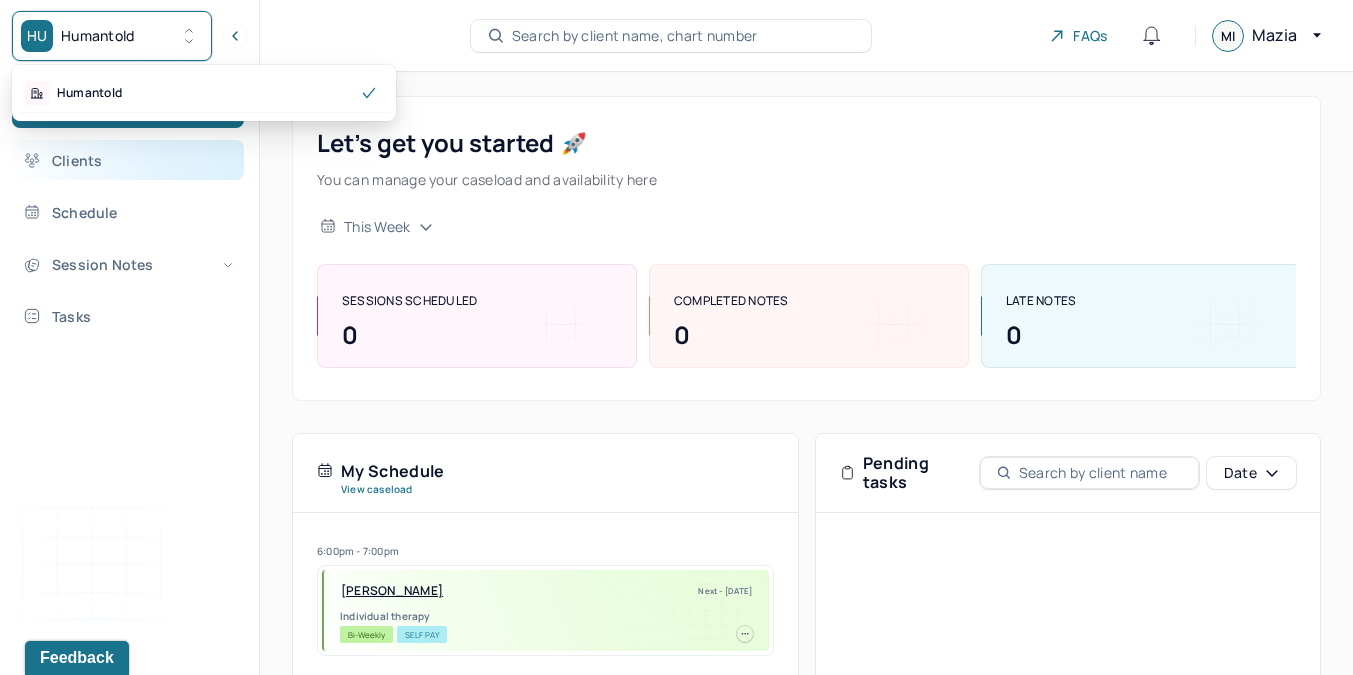 click on "Clients" at bounding box center [128, 160] 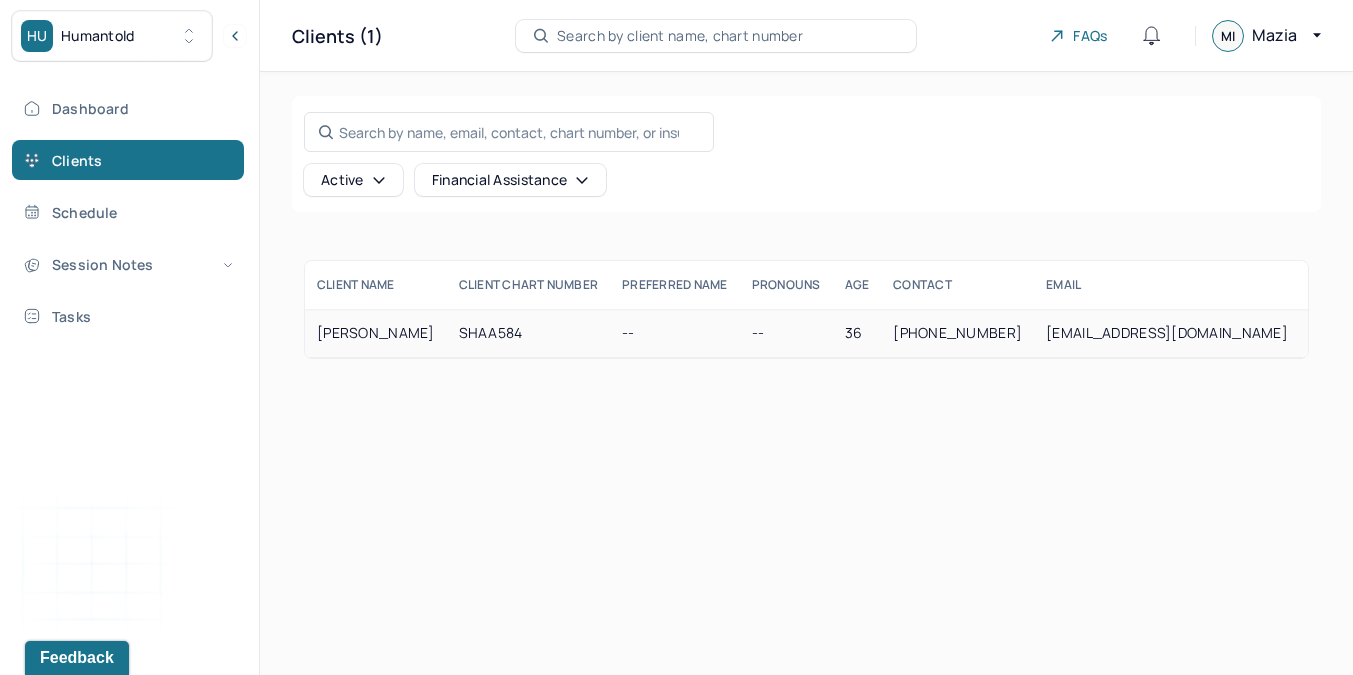click on "--" at bounding box center [674, 333] 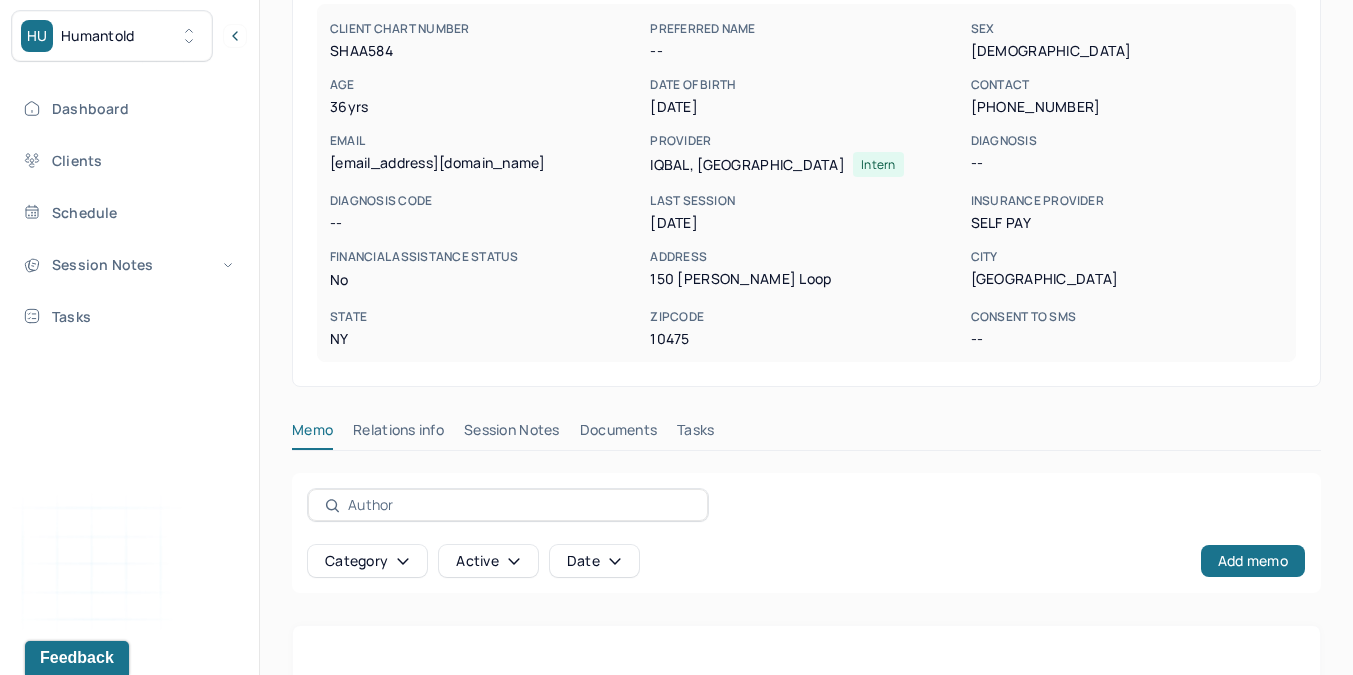 scroll, scrollTop: 204, scrollLeft: 0, axis: vertical 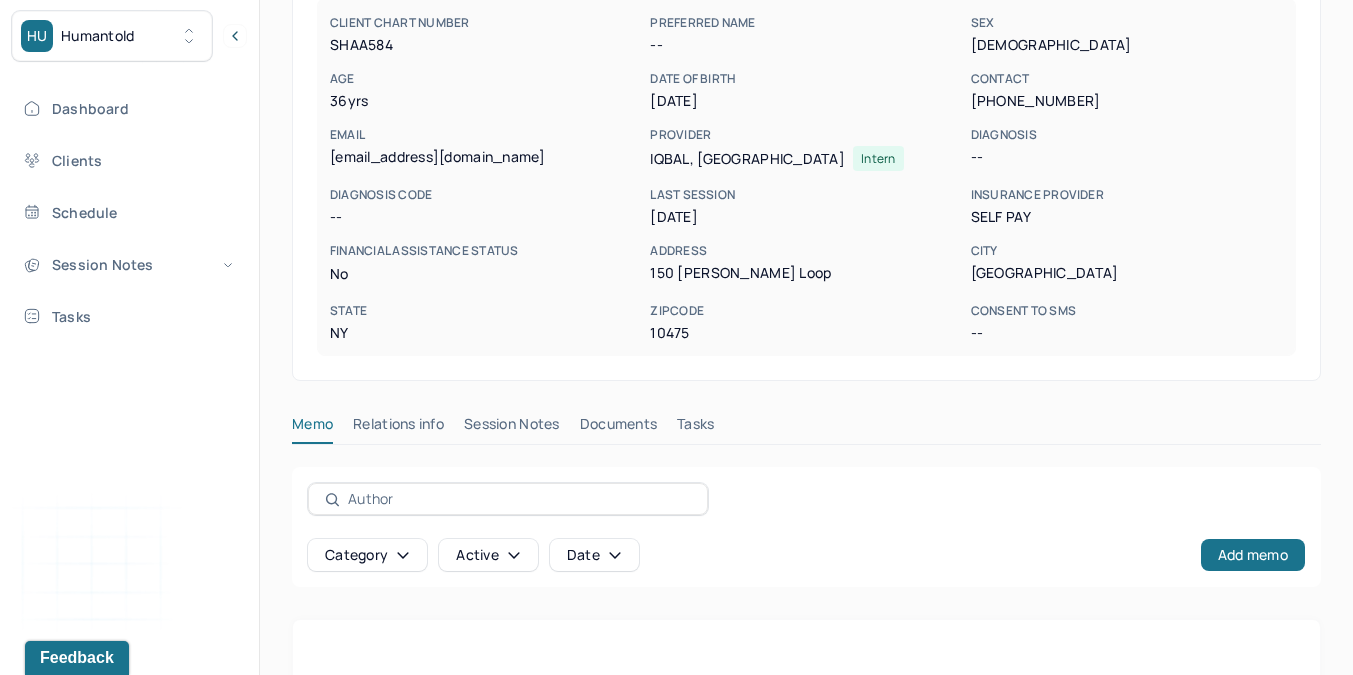 click on "Relations info" at bounding box center (398, 428) 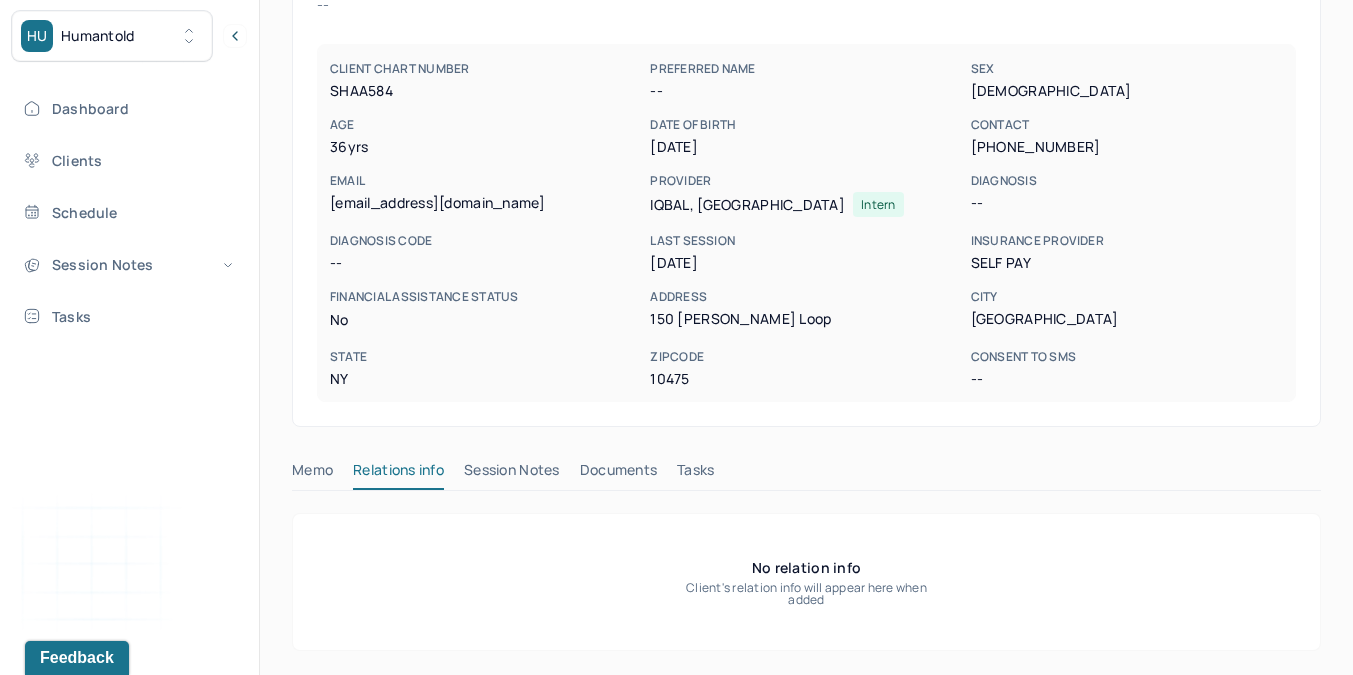 scroll, scrollTop: 0, scrollLeft: 0, axis: both 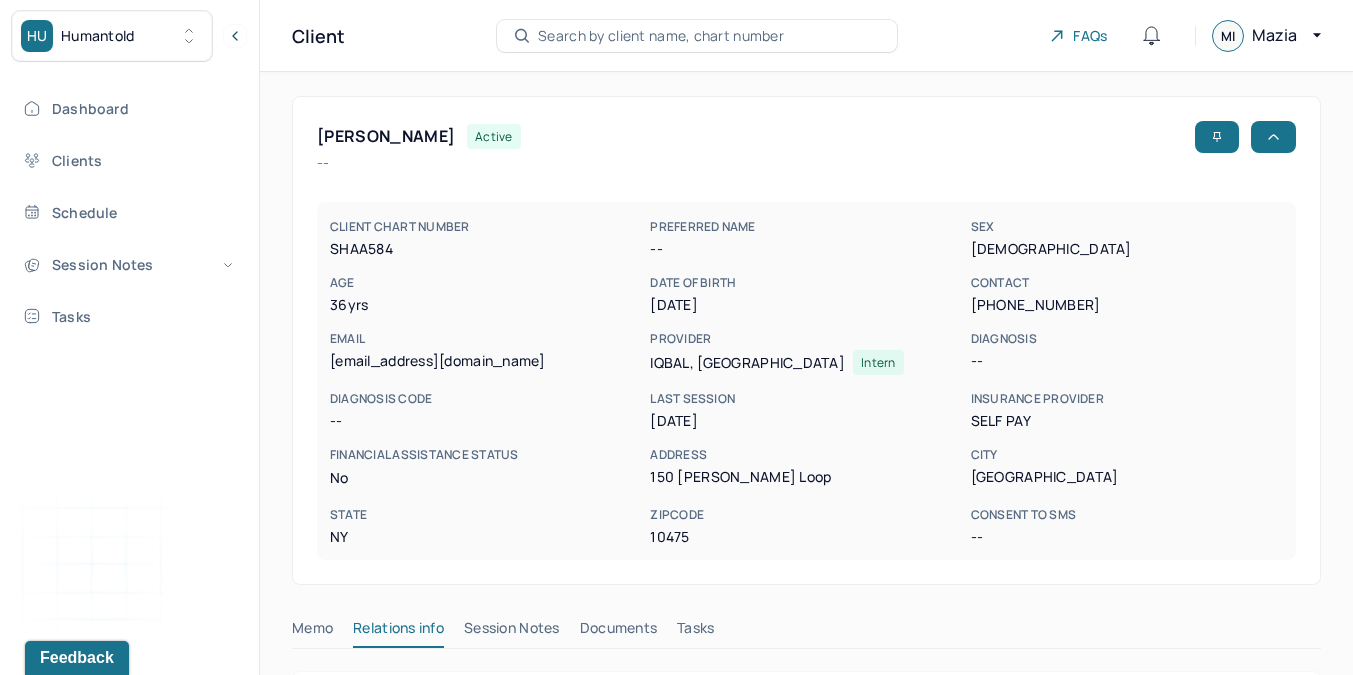 type 